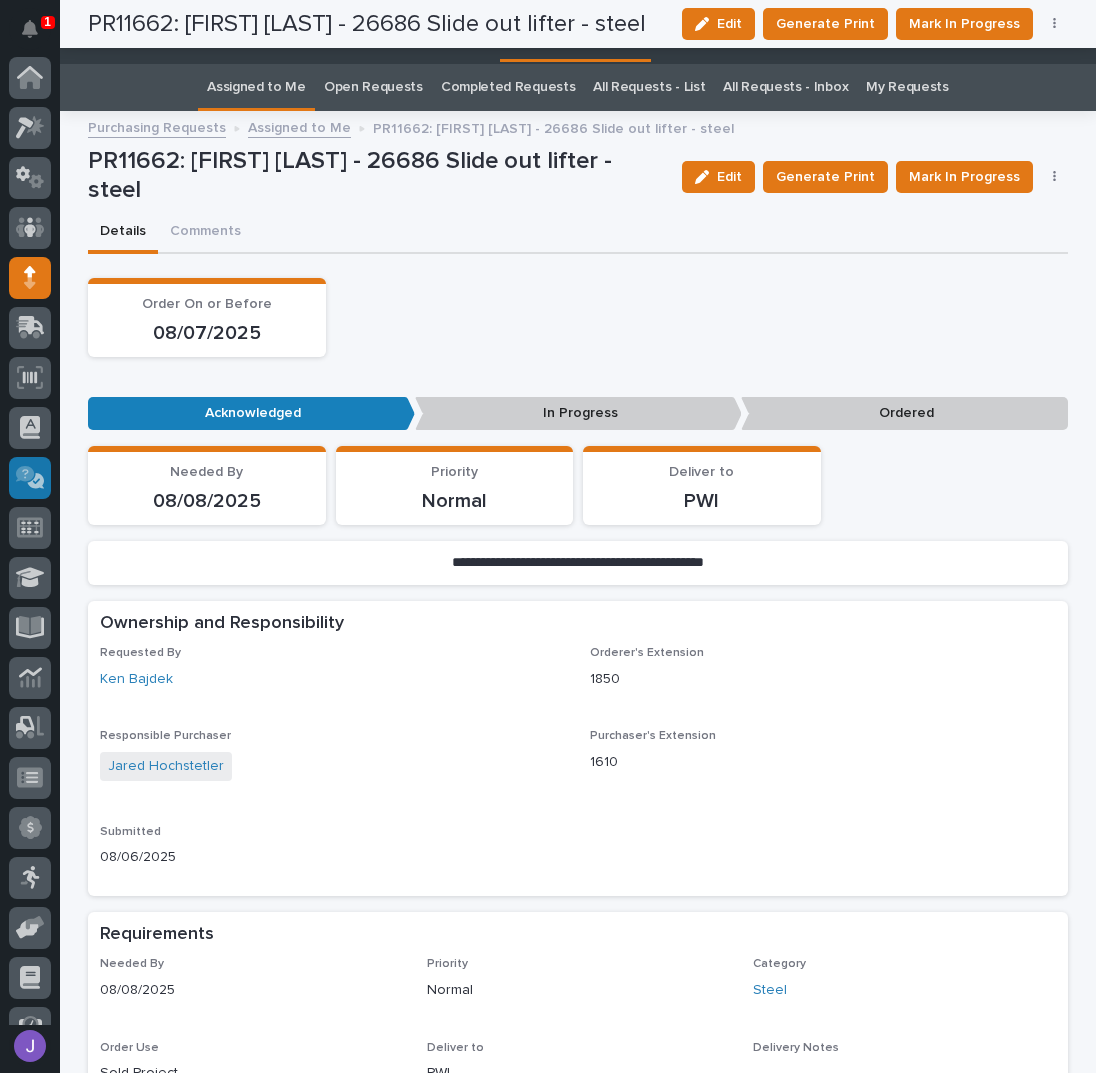 scroll, scrollTop: 0, scrollLeft: 0, axis: both 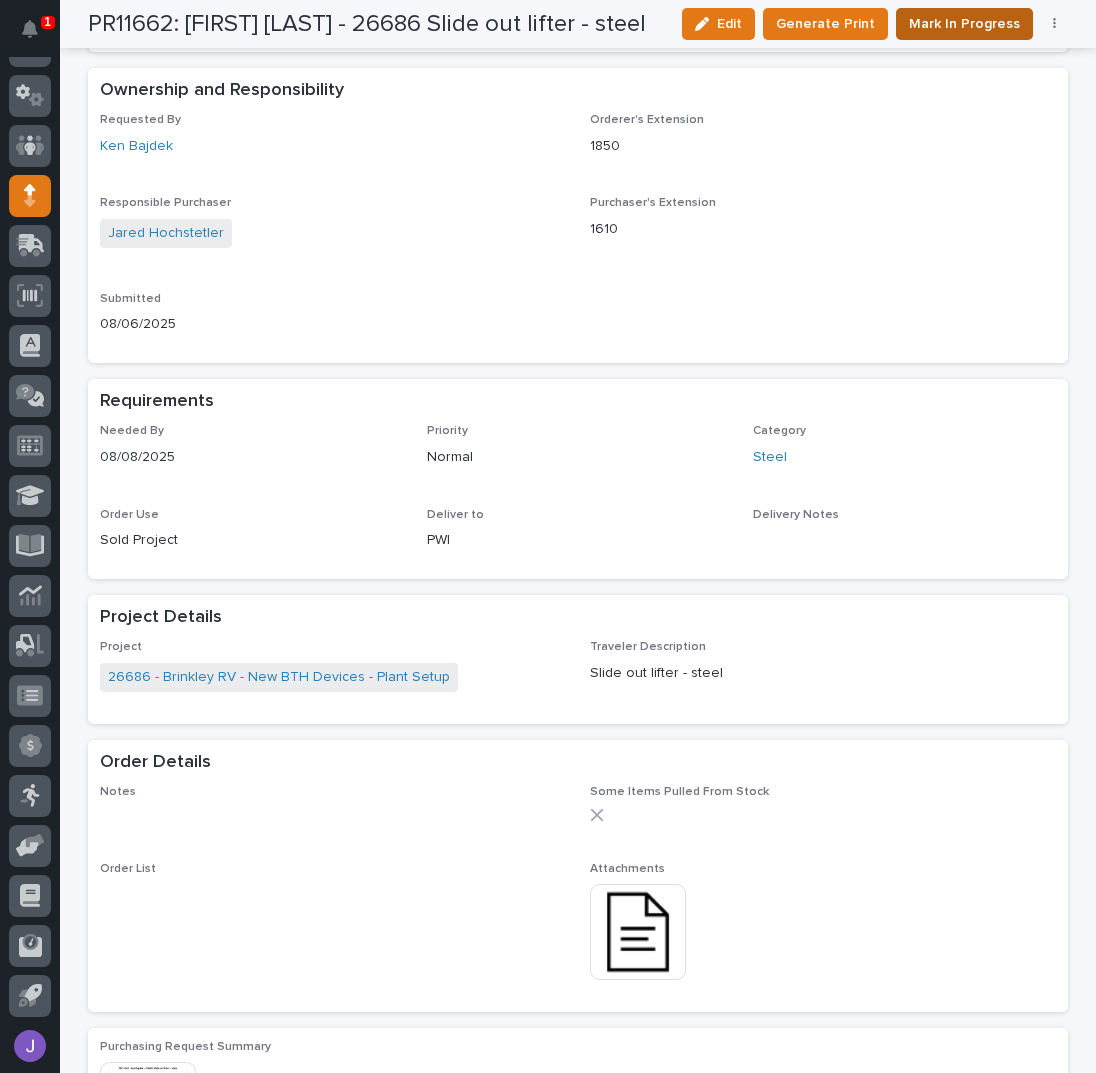 click on "Mark In Progress" at bounding box center [964, 24] 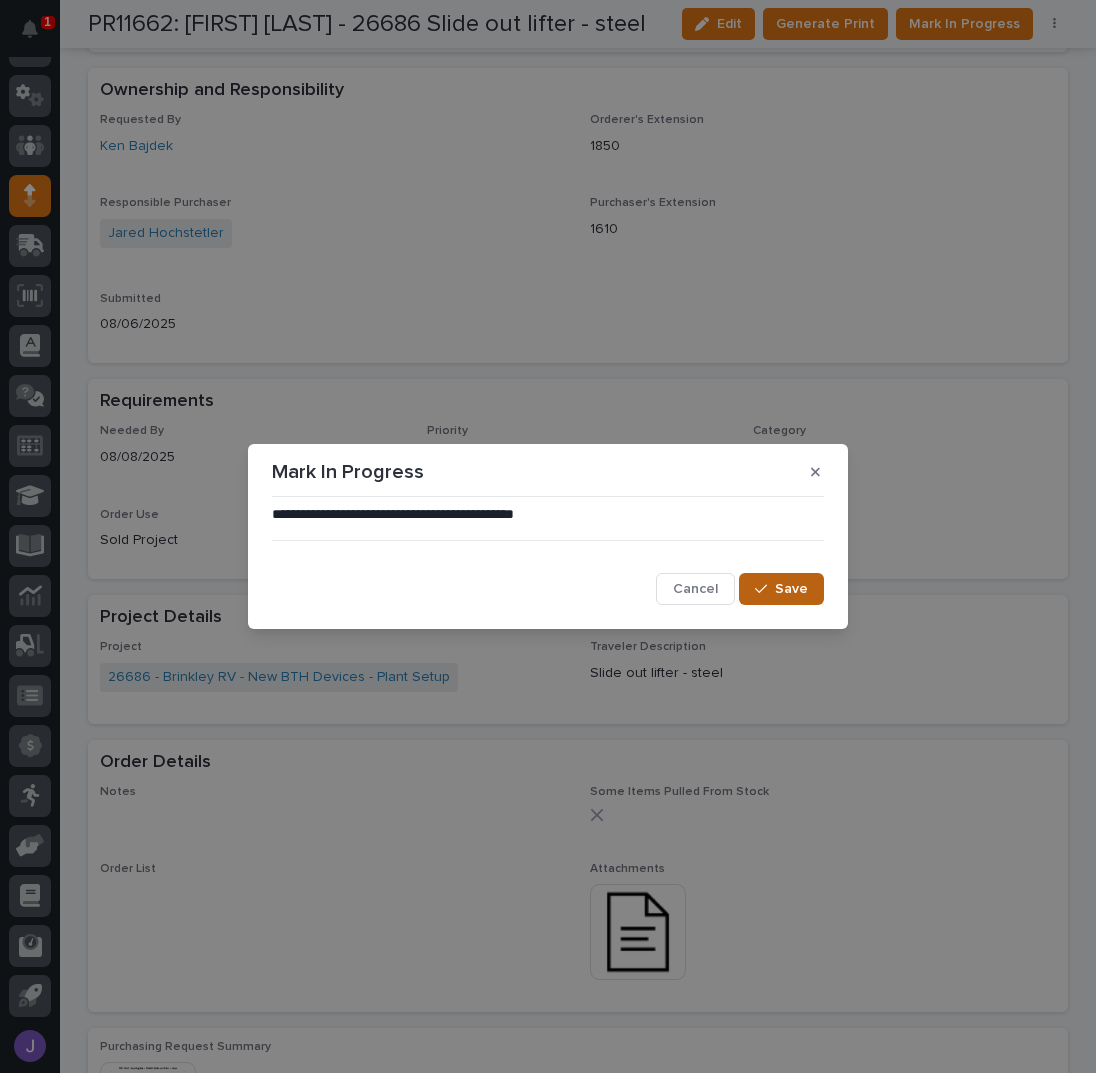 click at bounding box center (765, 589) 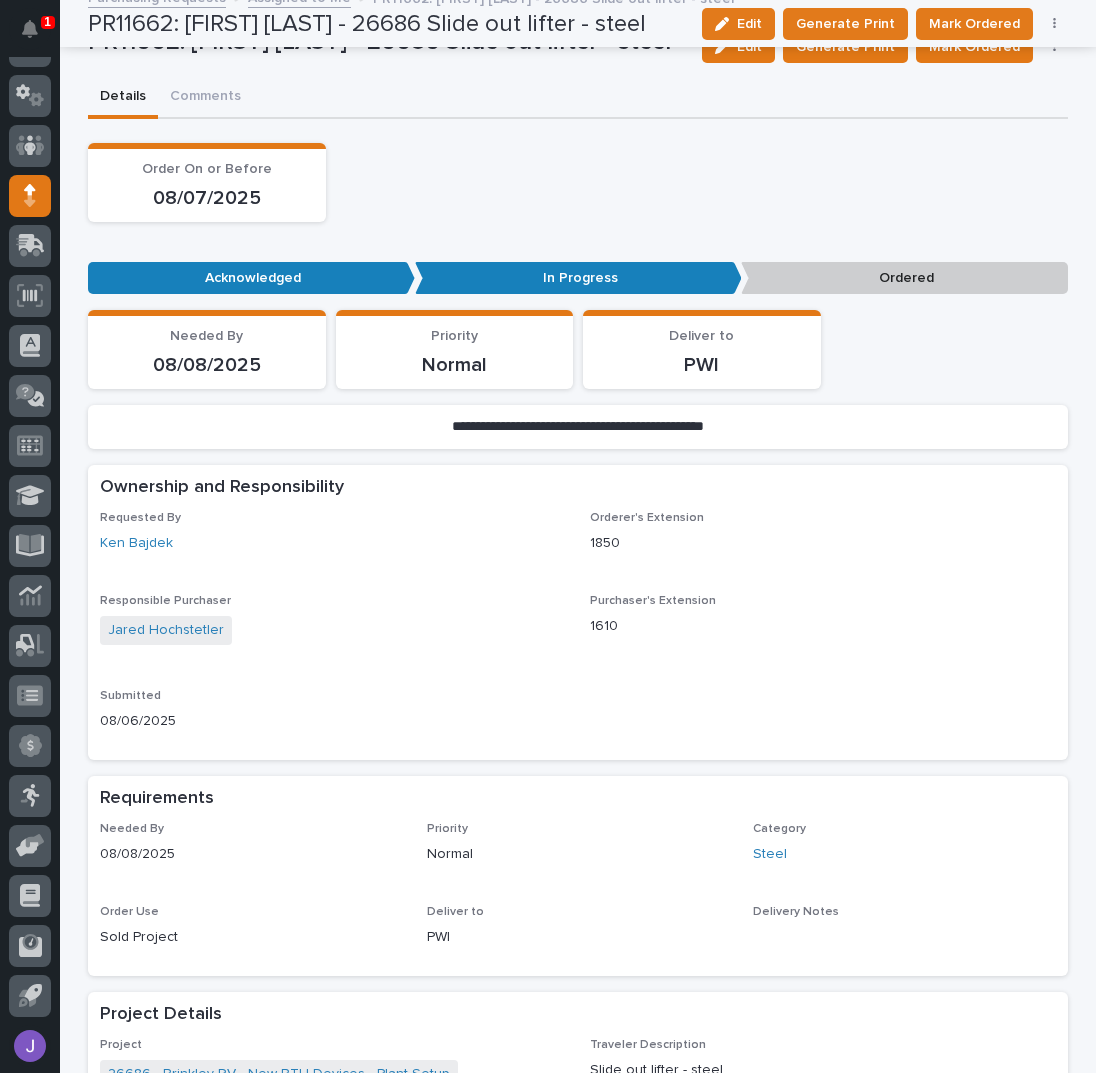 scroll, scrollTop: 0, scrollLeft: 0, axis: both 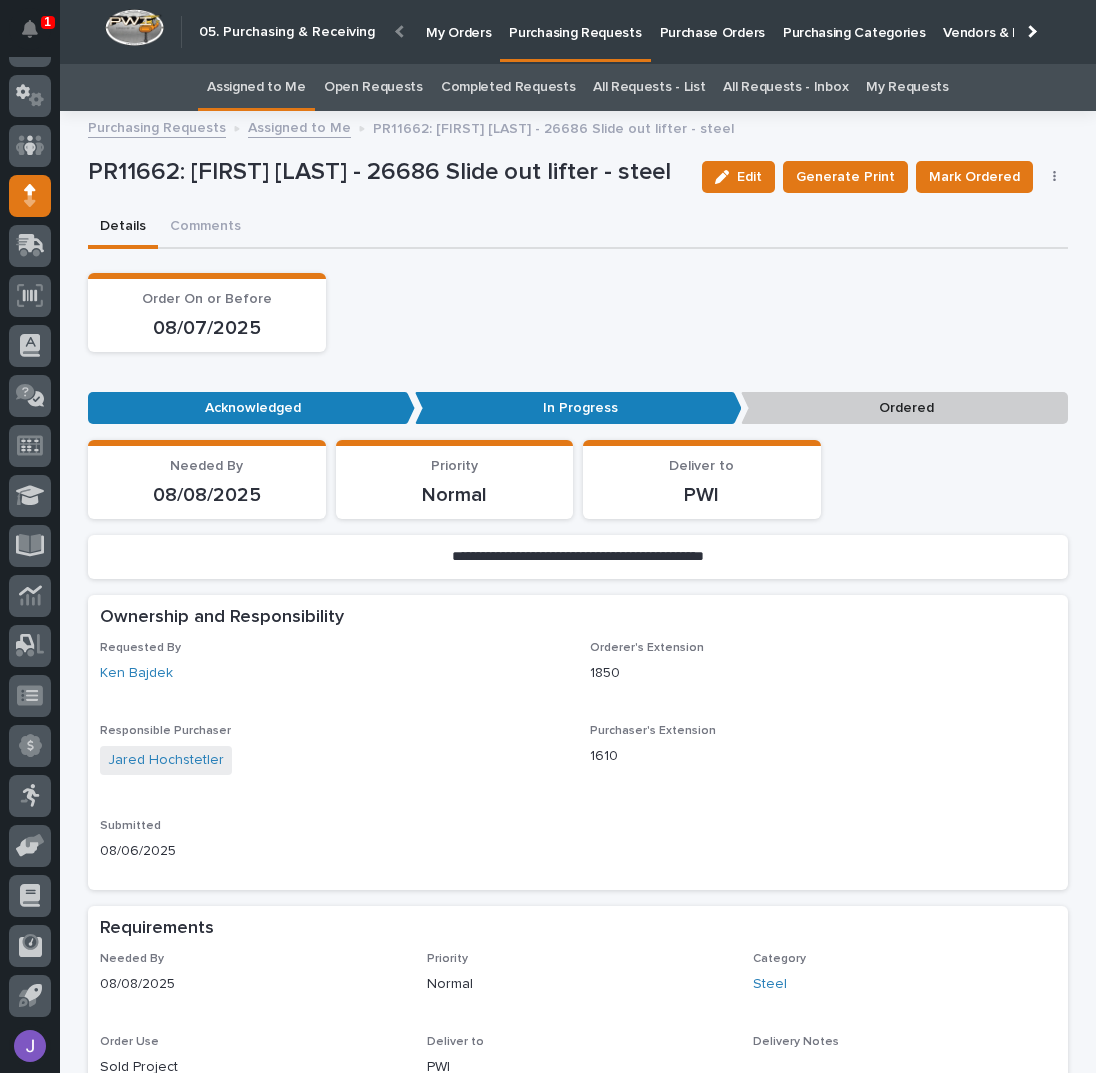 click on "Assigned to Me" at bounding box center (256, 87) 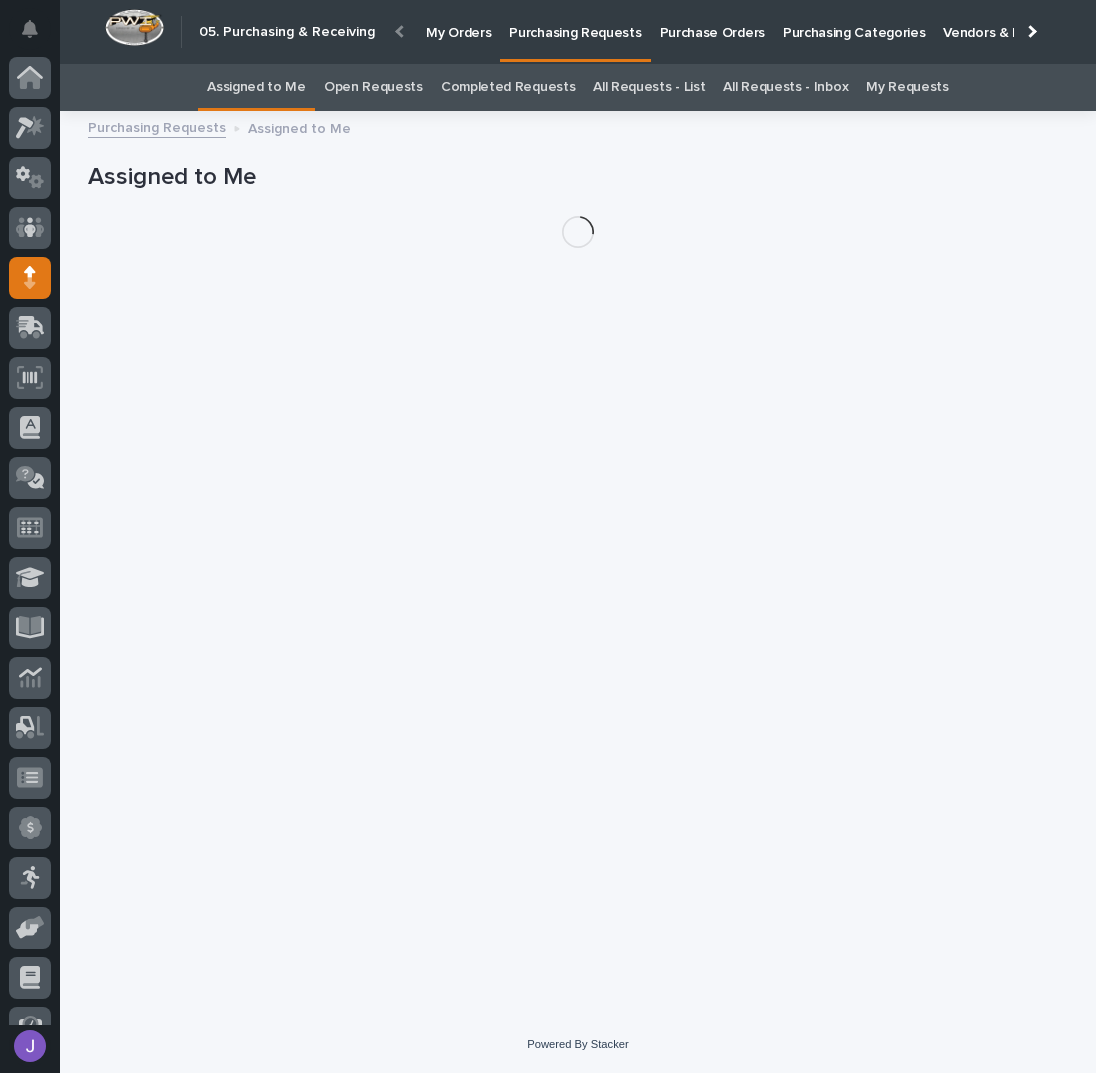 scroll, scrollTop: 82, scrollLeft: 0, axis: vertical 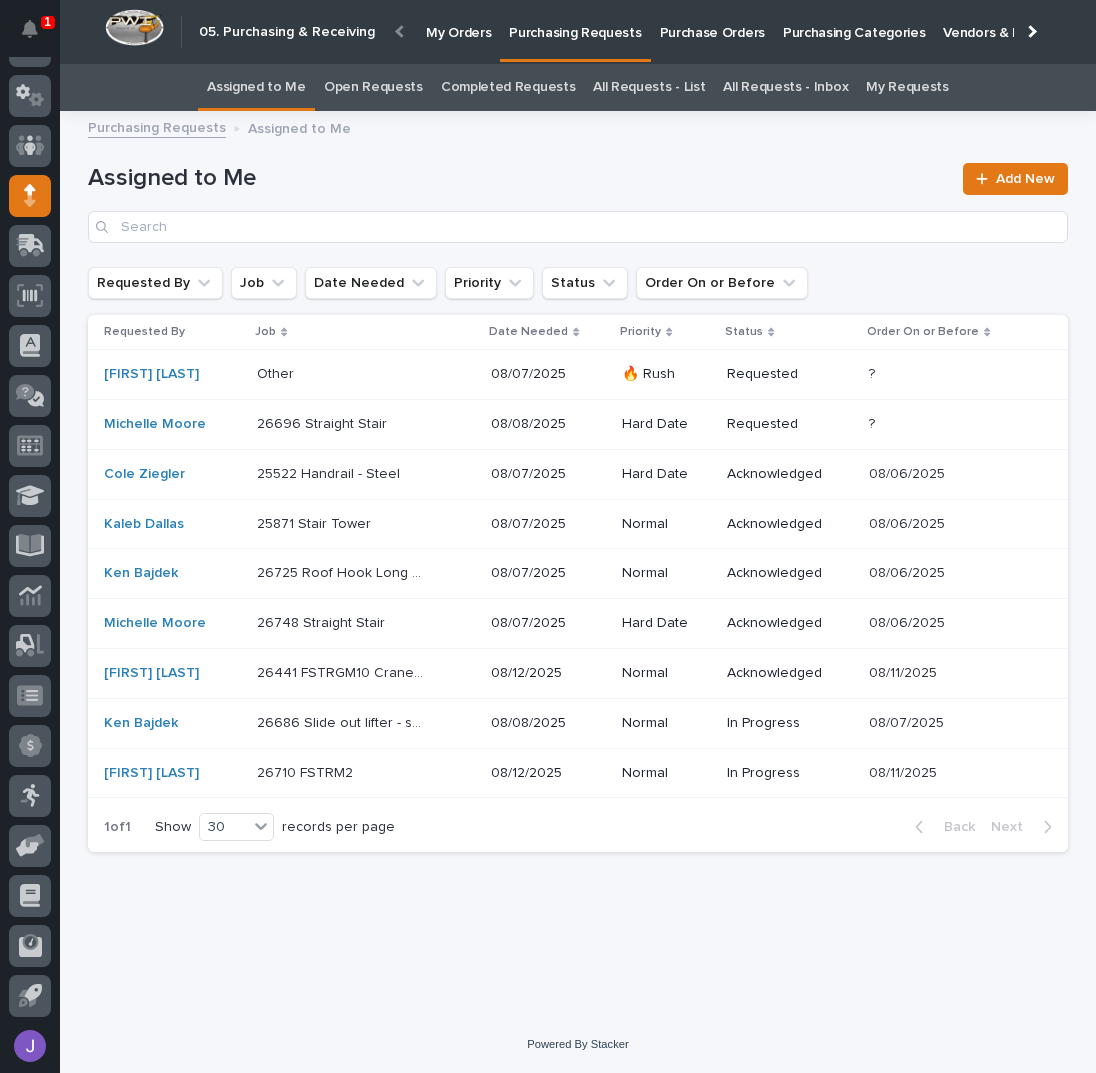 click on "All Requests - List" at bounding box center [649, 87] 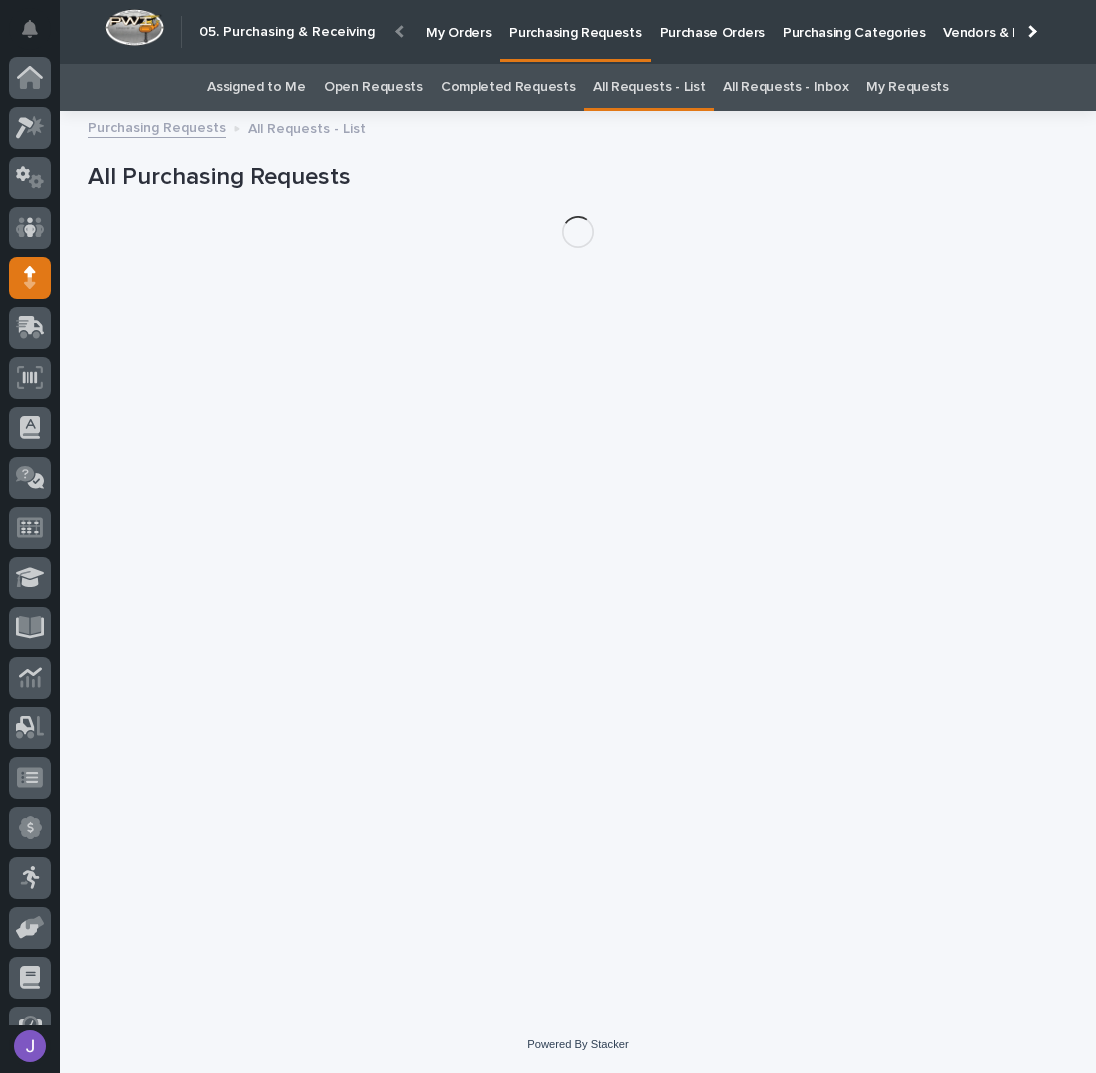 scroll, scrollTop: 82, scrollLeft: 0, axis: vertical 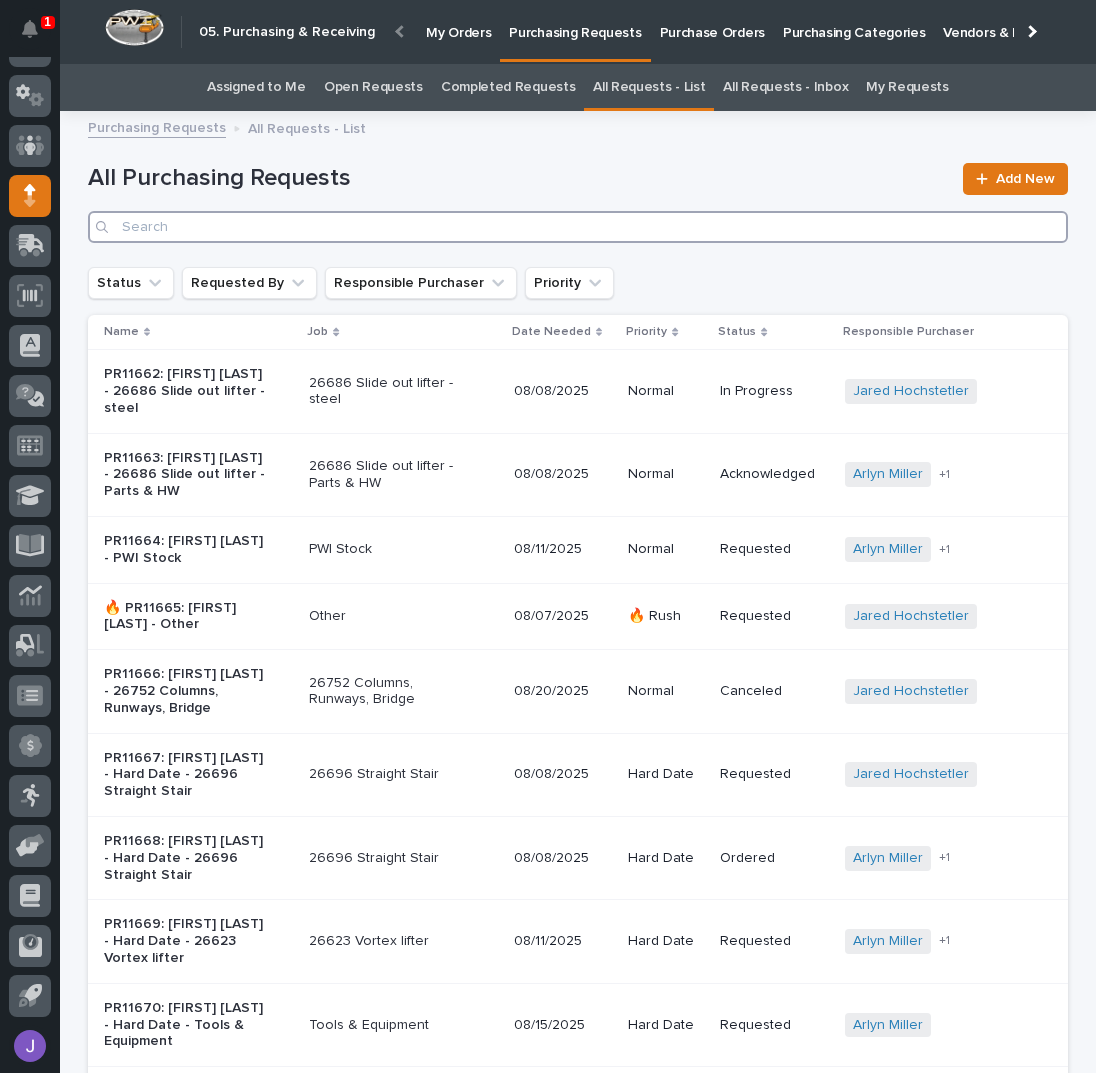 click at bounding box center (578, 227) 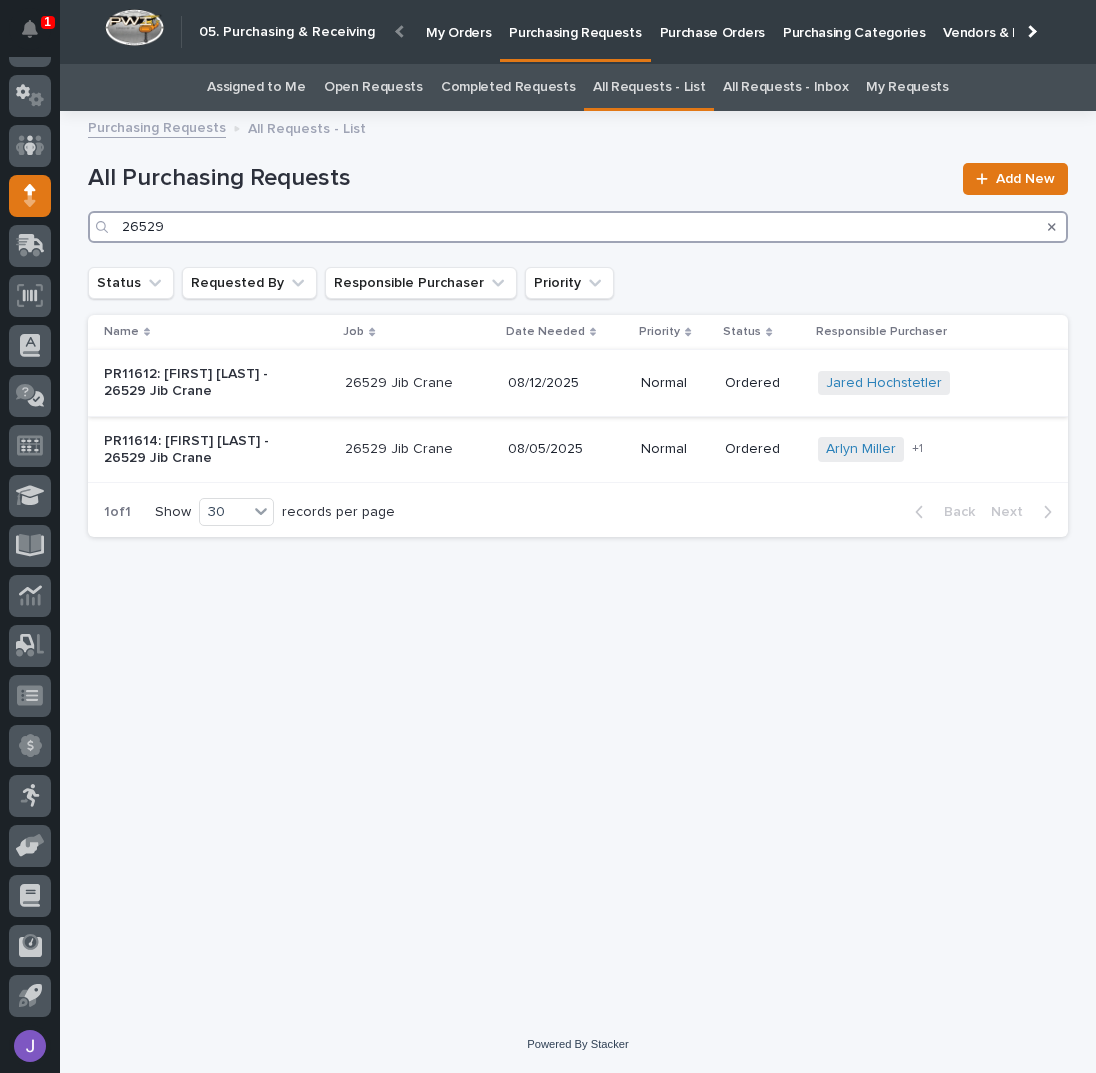 type on "26529" 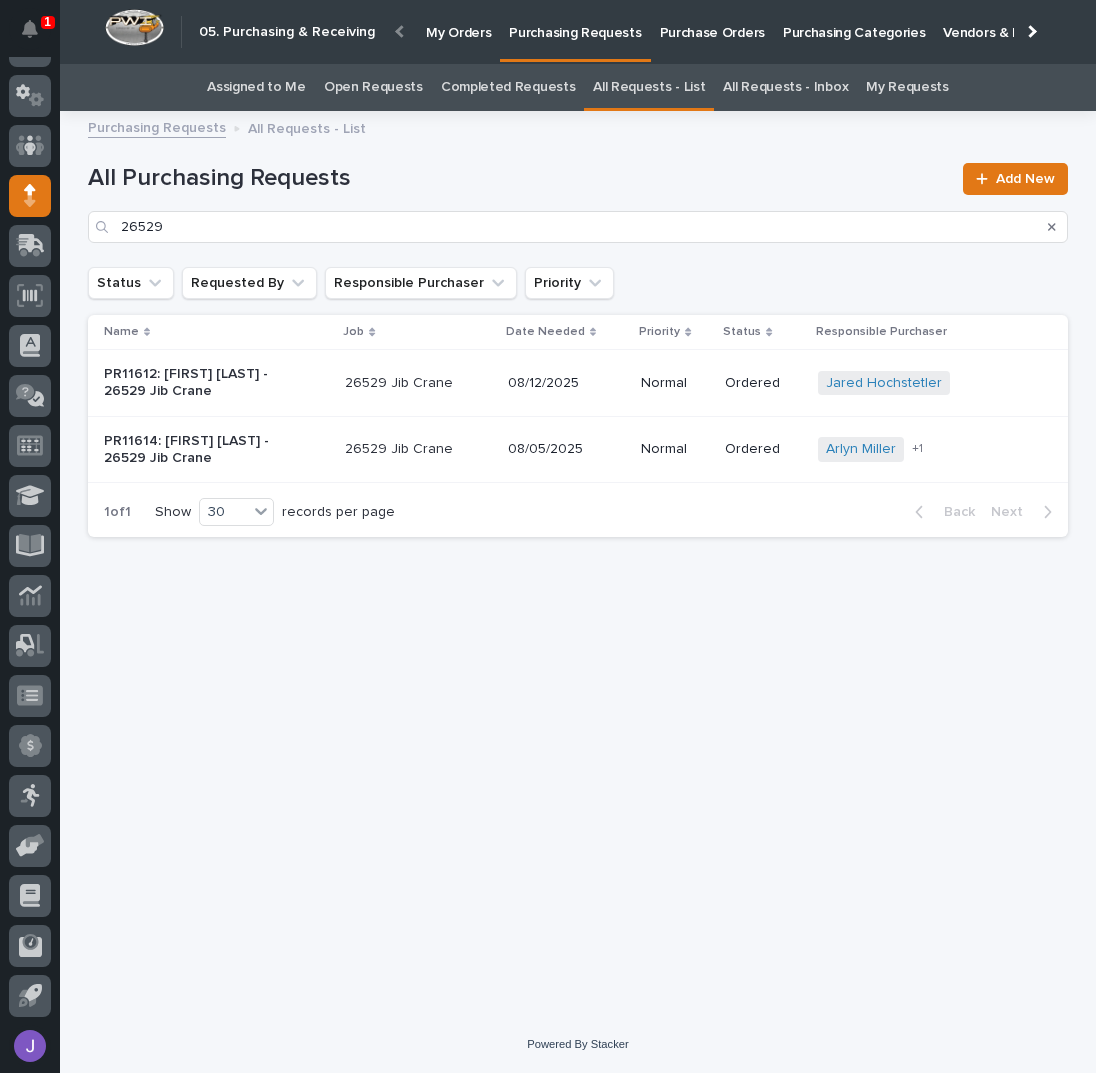 click on "PR11612: [FIRST] [LAST] - 26529 Jib Crane" at bounding box center [216, 383] 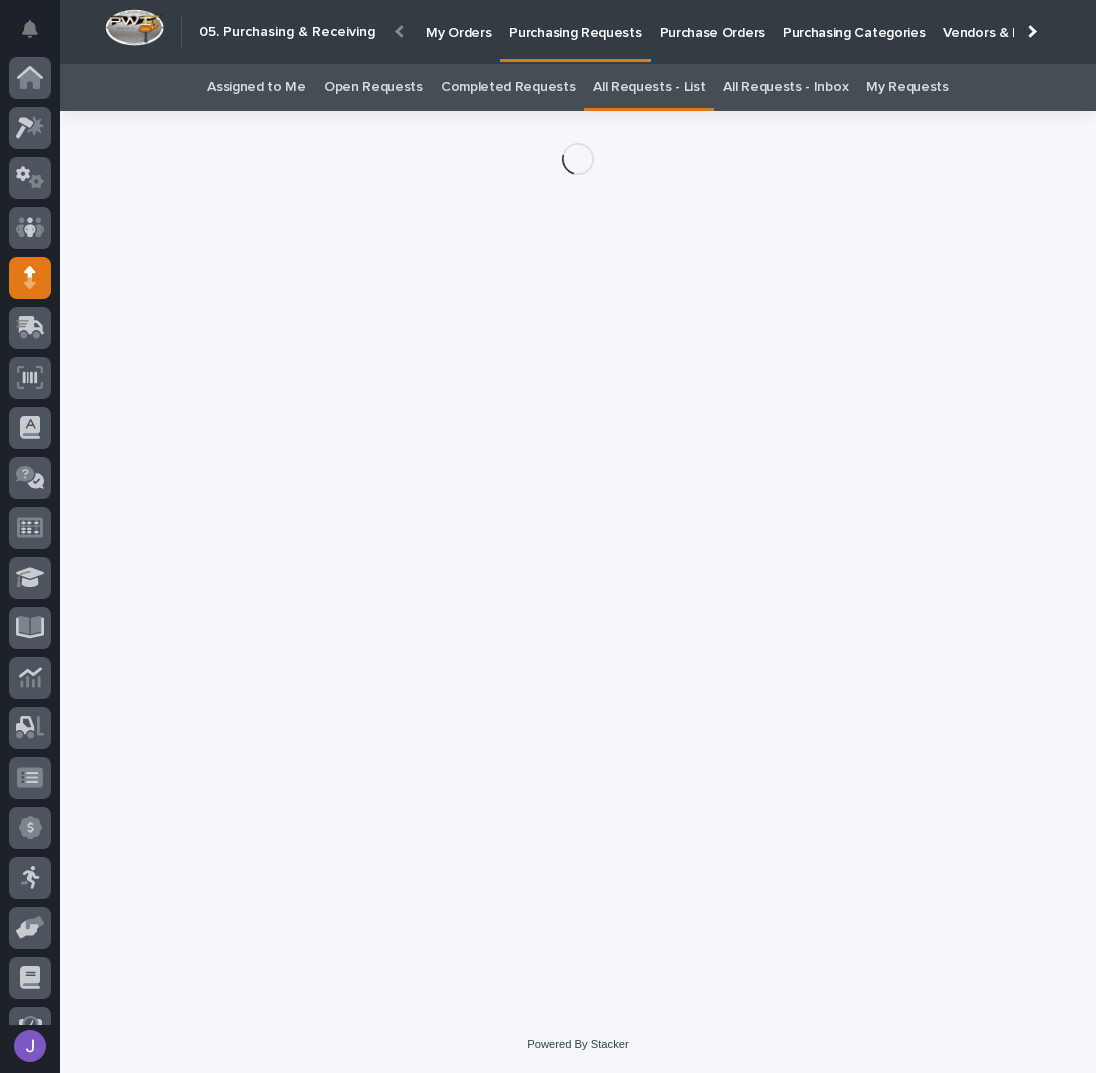 scroll, scrollTop: 82, scrollLeft: 0, axis: vertical 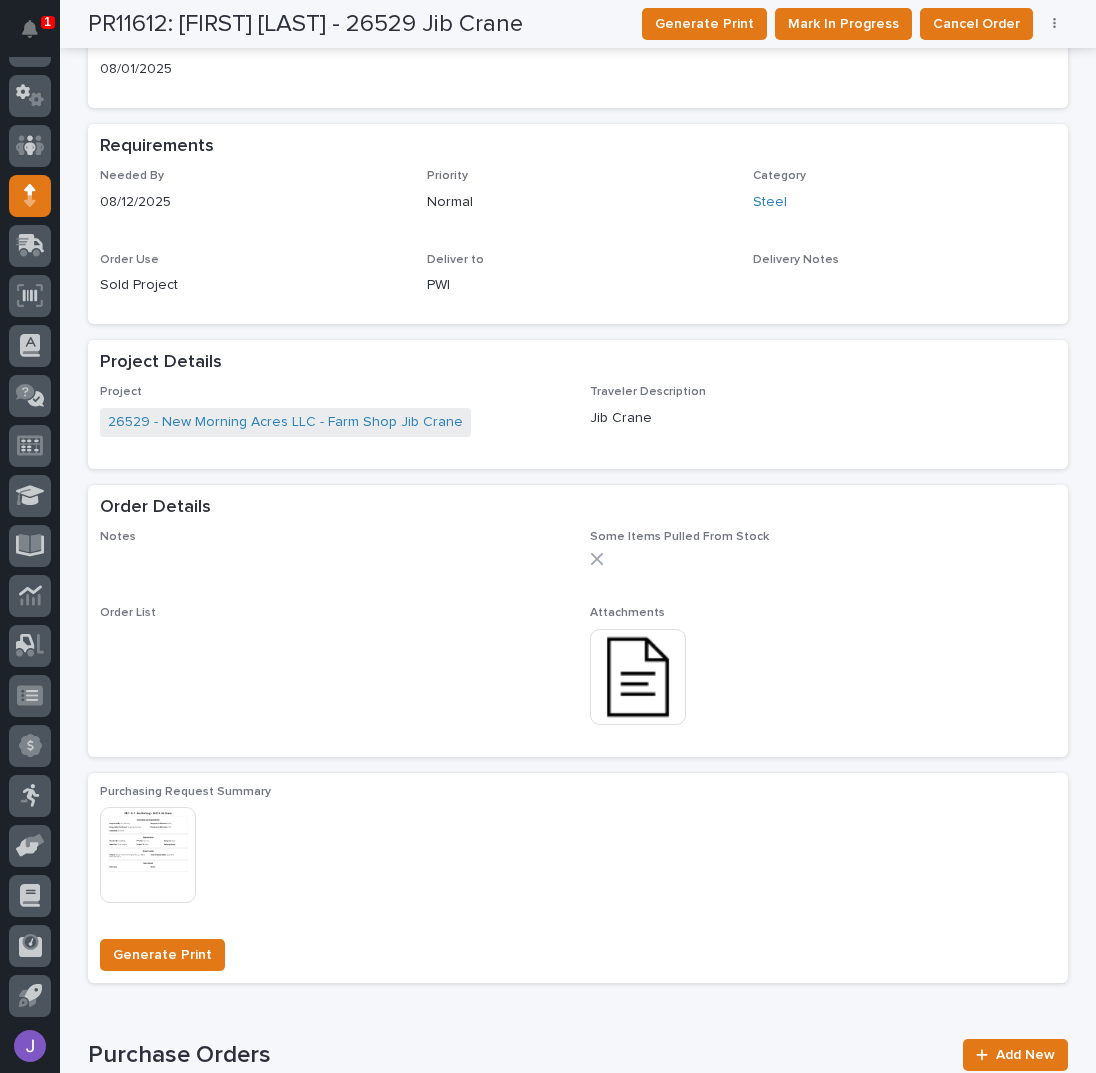 click at bounding box center (638, 677) 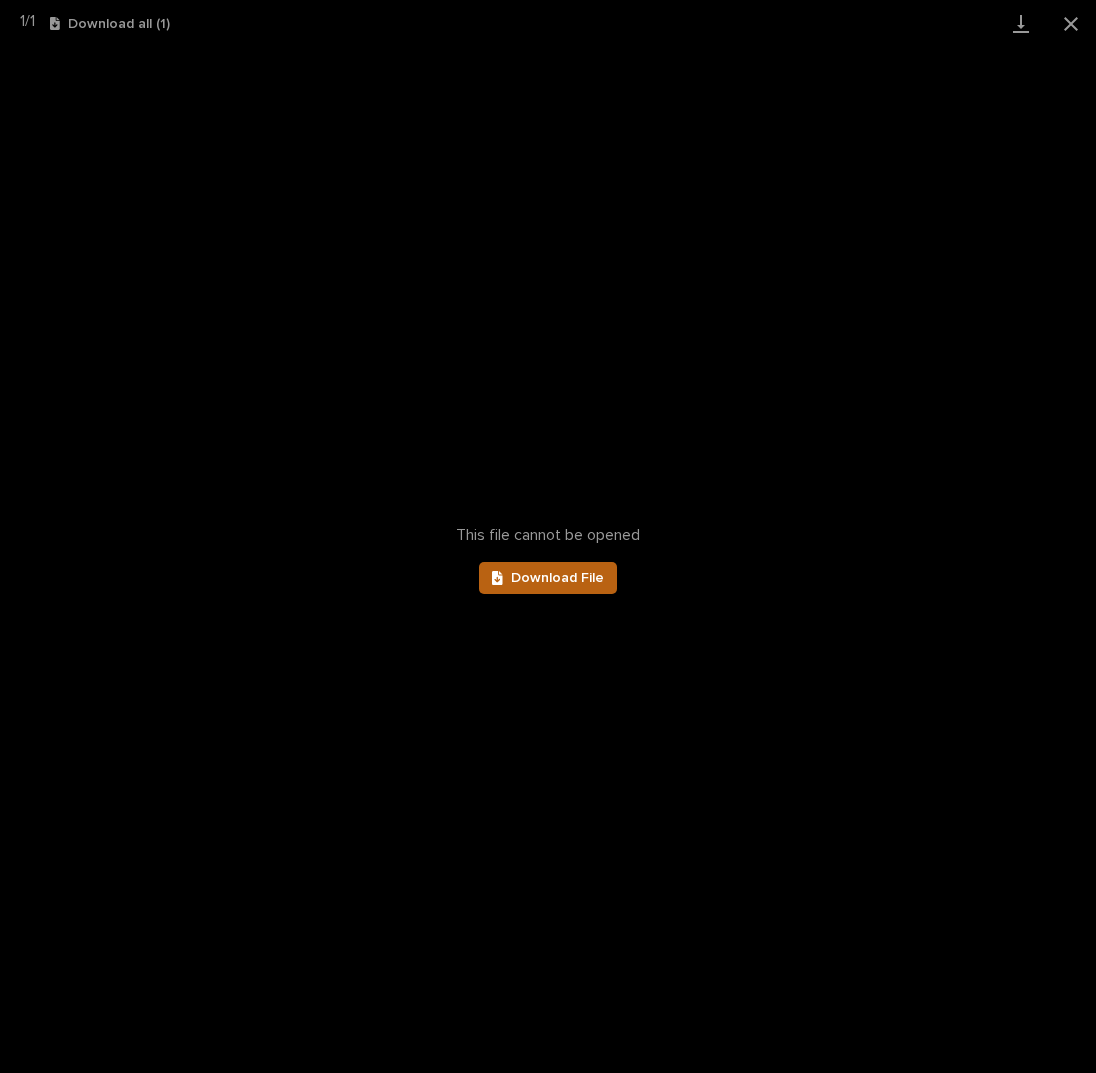 click on "Download File" at bounding box center (548, 578) 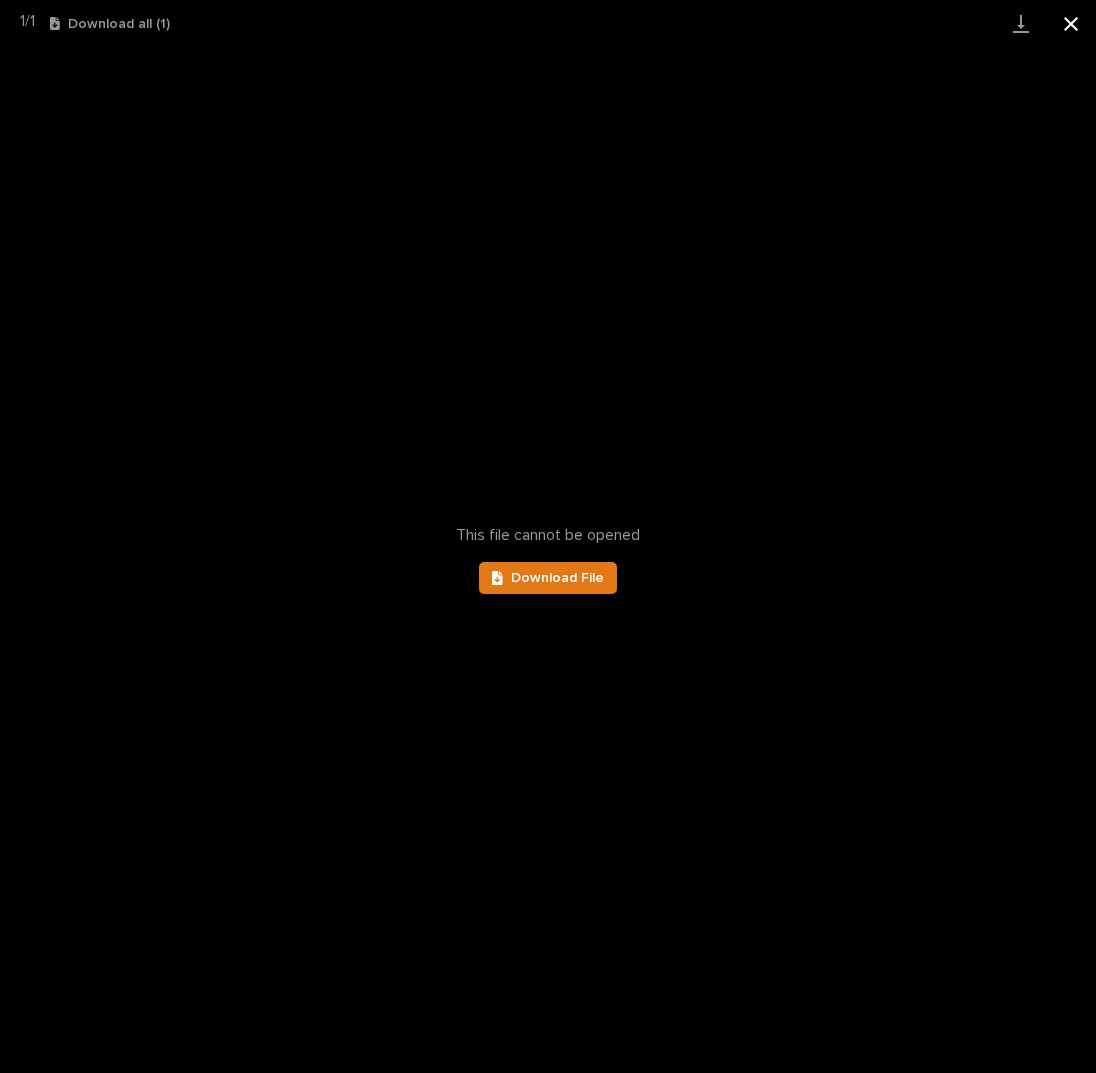 click at bounding box center [1071, 23] 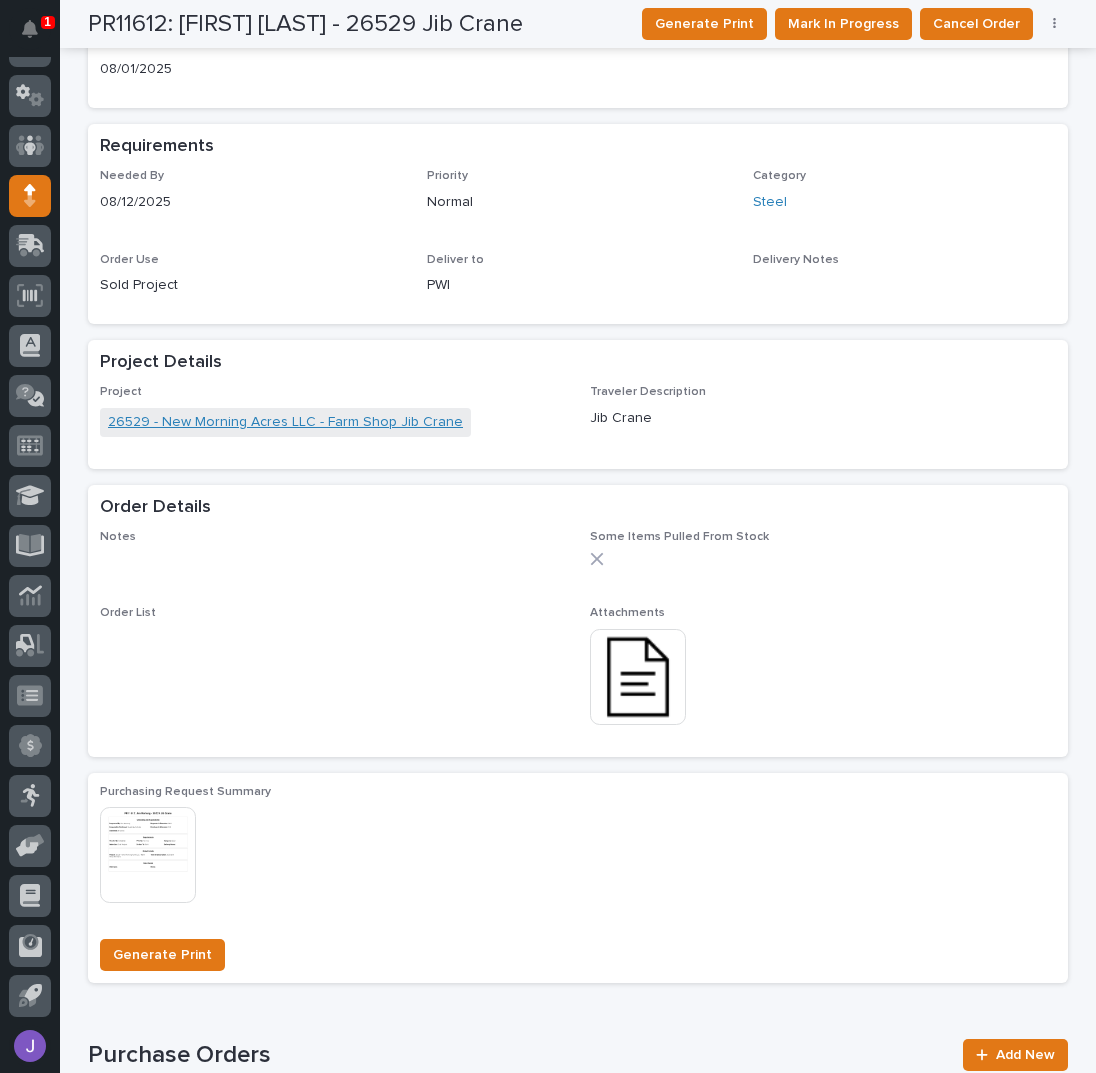 scroll, scrollTop: 0, scrollLeft: 0, axis: both 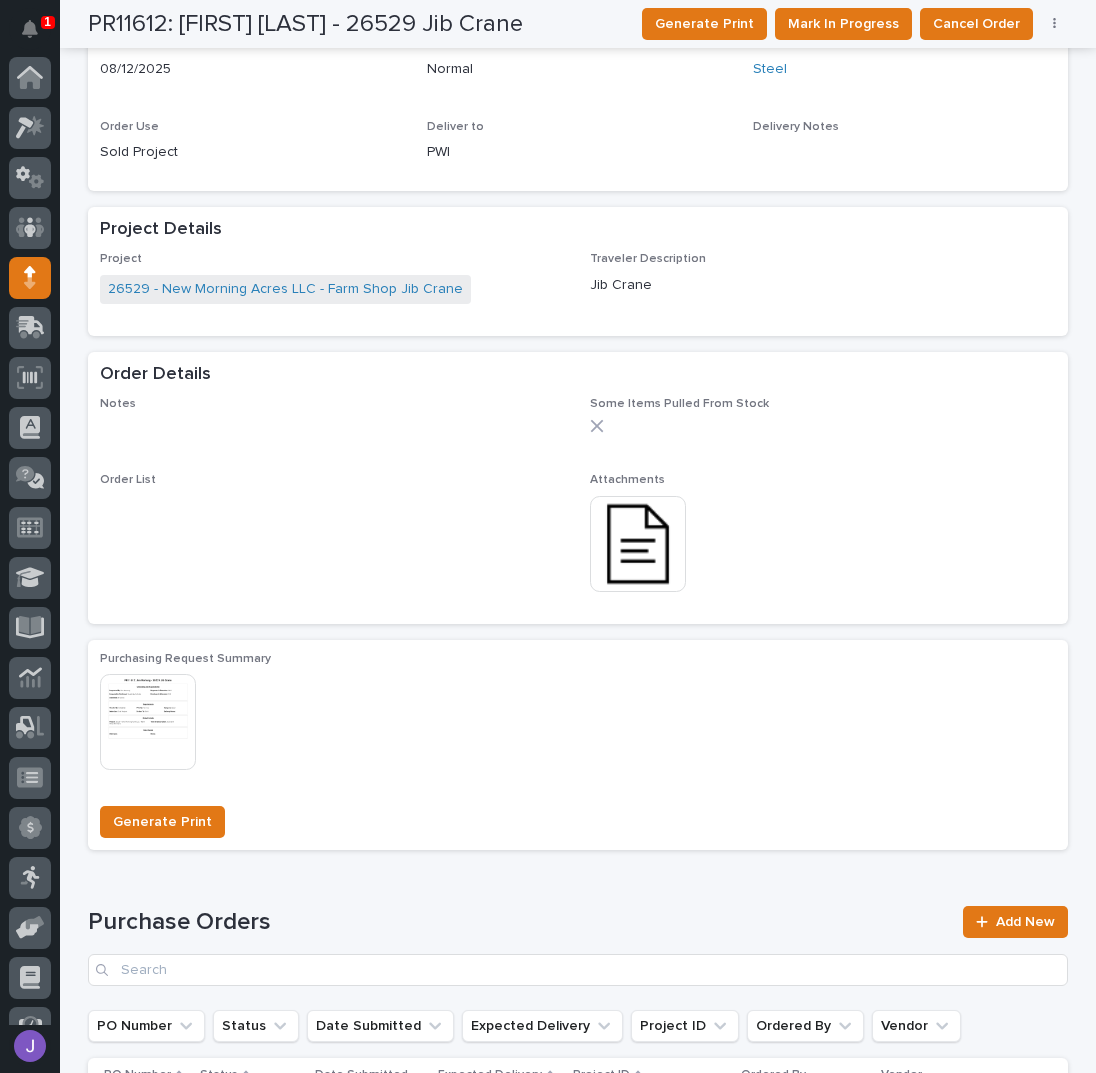 click at bounding box center [638, 544] 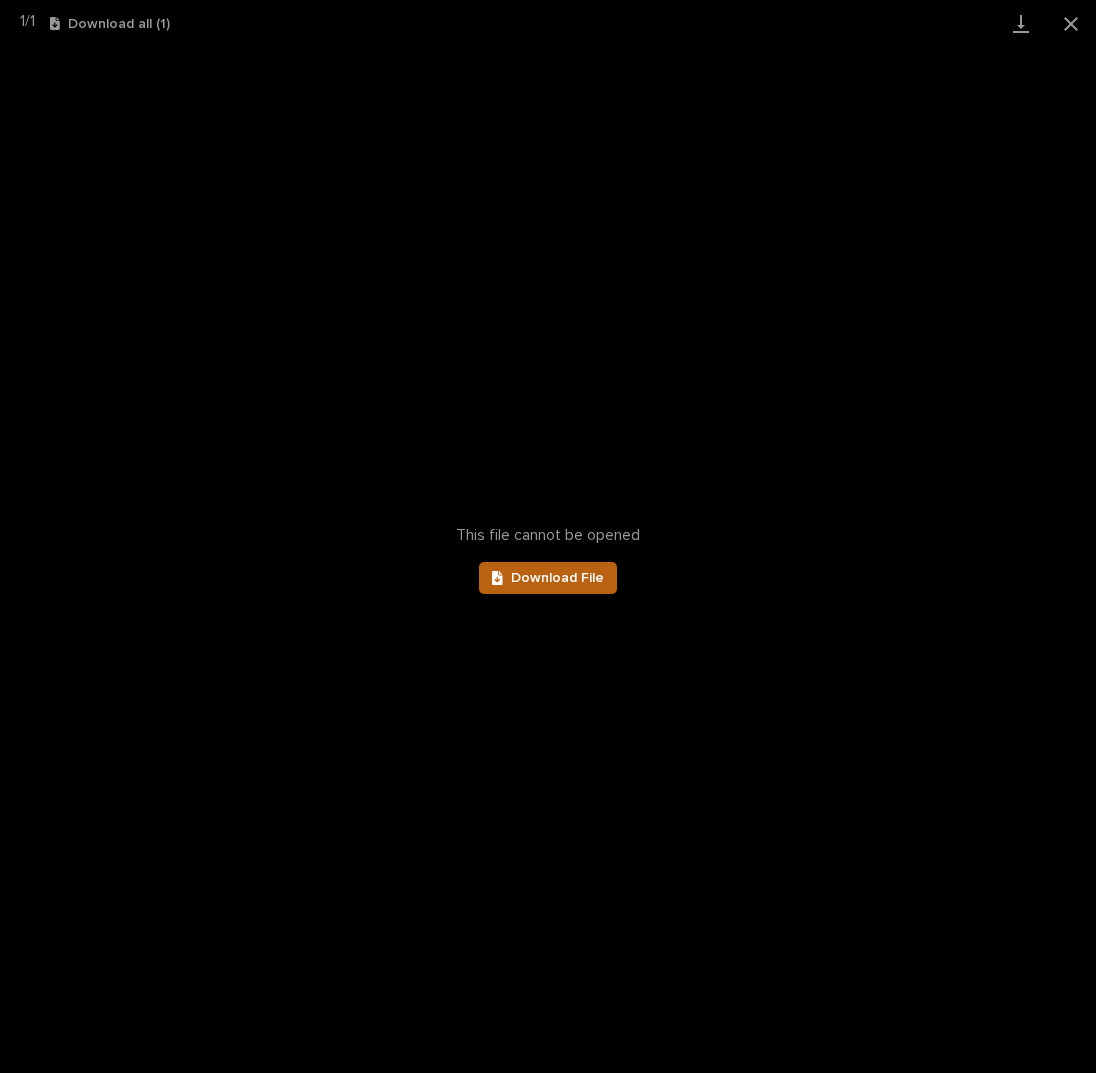 click on "Download File" at bounding box center (557, 578) 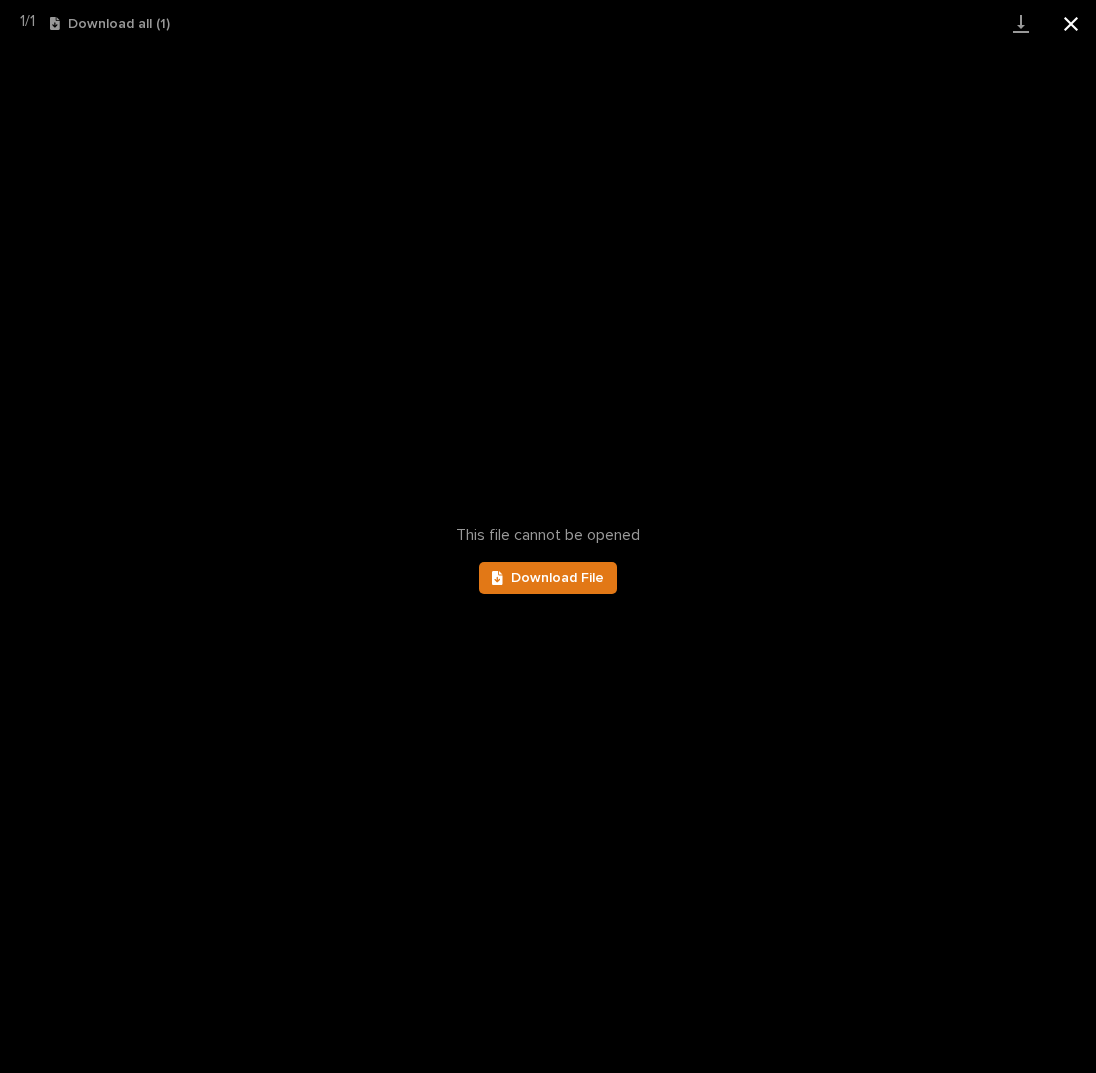 click at bounding box center (1071, 23) 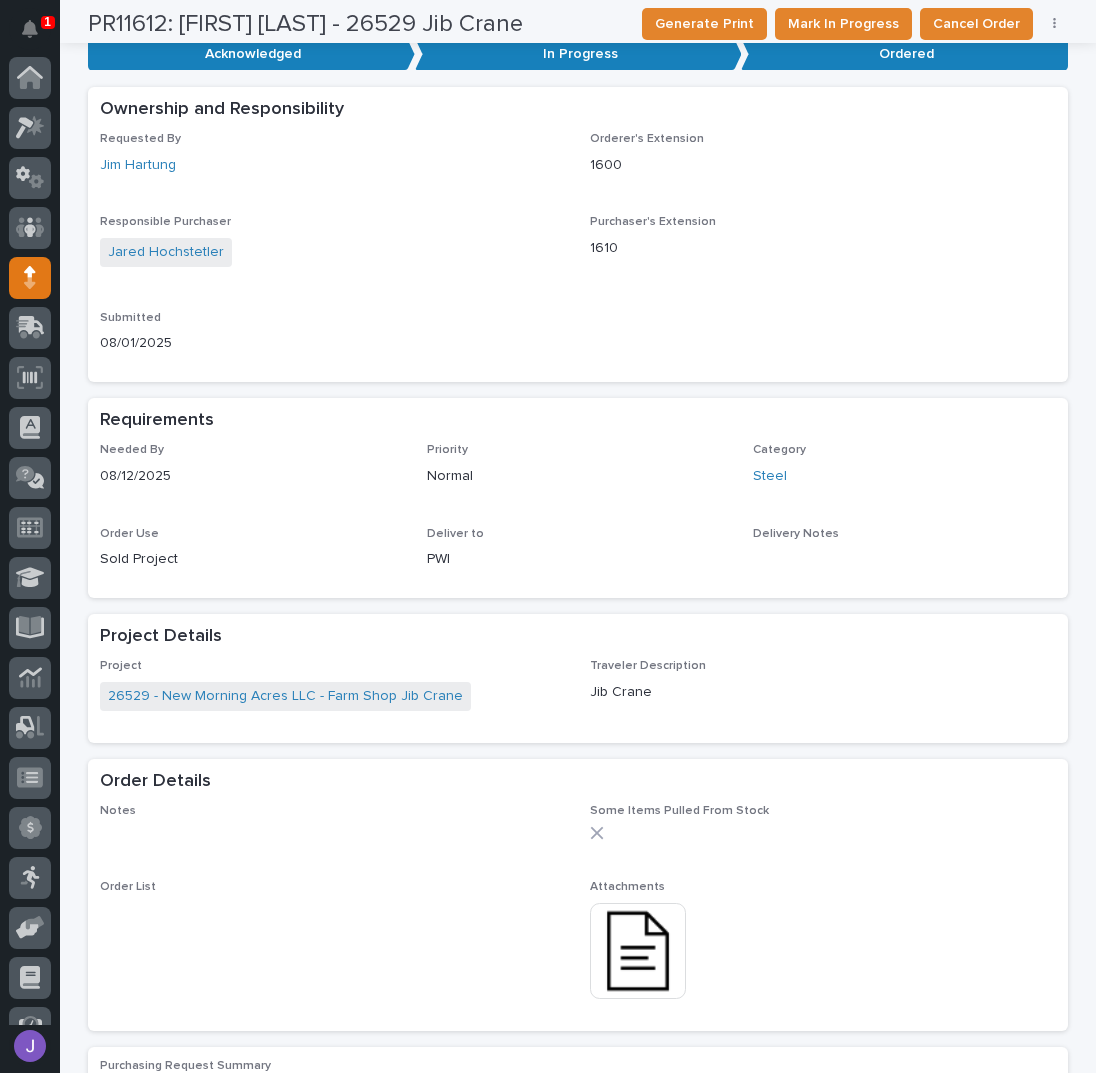 scroll, scrollTop: 0, scrollLeft: 0, axis: both 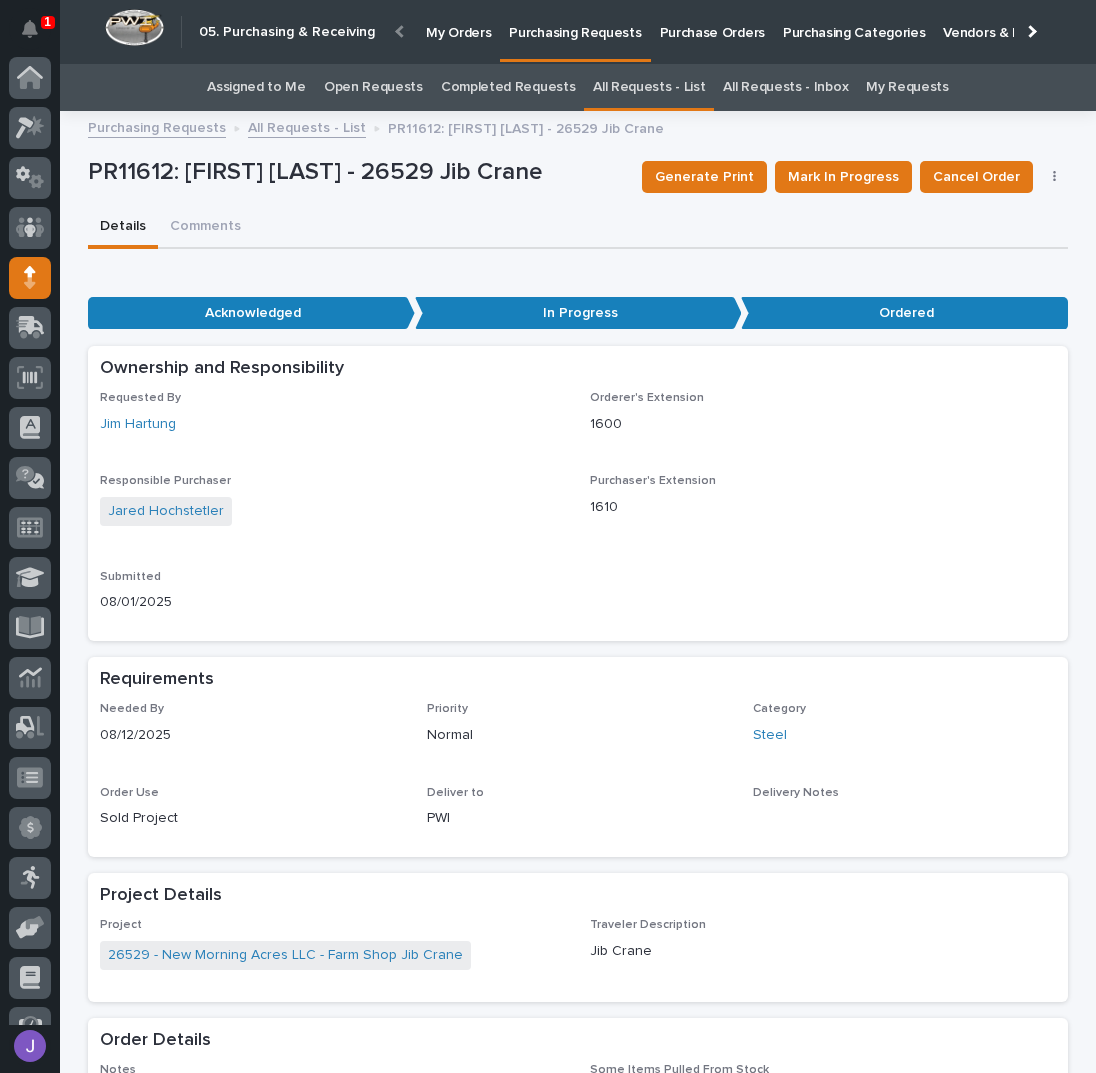 click on "Assigned to Me" at bounding box center [256, 87] 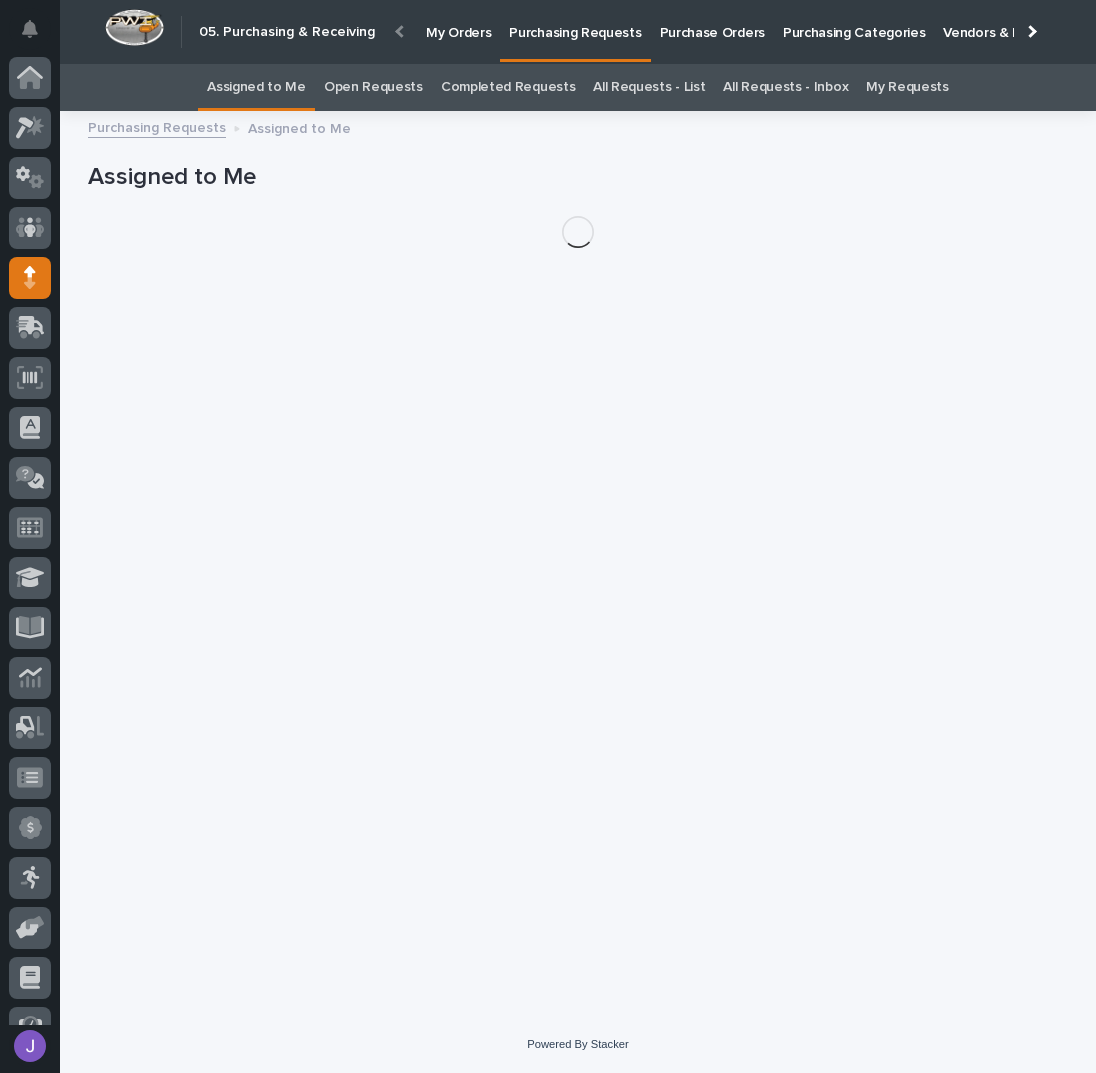 scroll, scrollTop: 82, scrollLeft: 0, axis: vertical 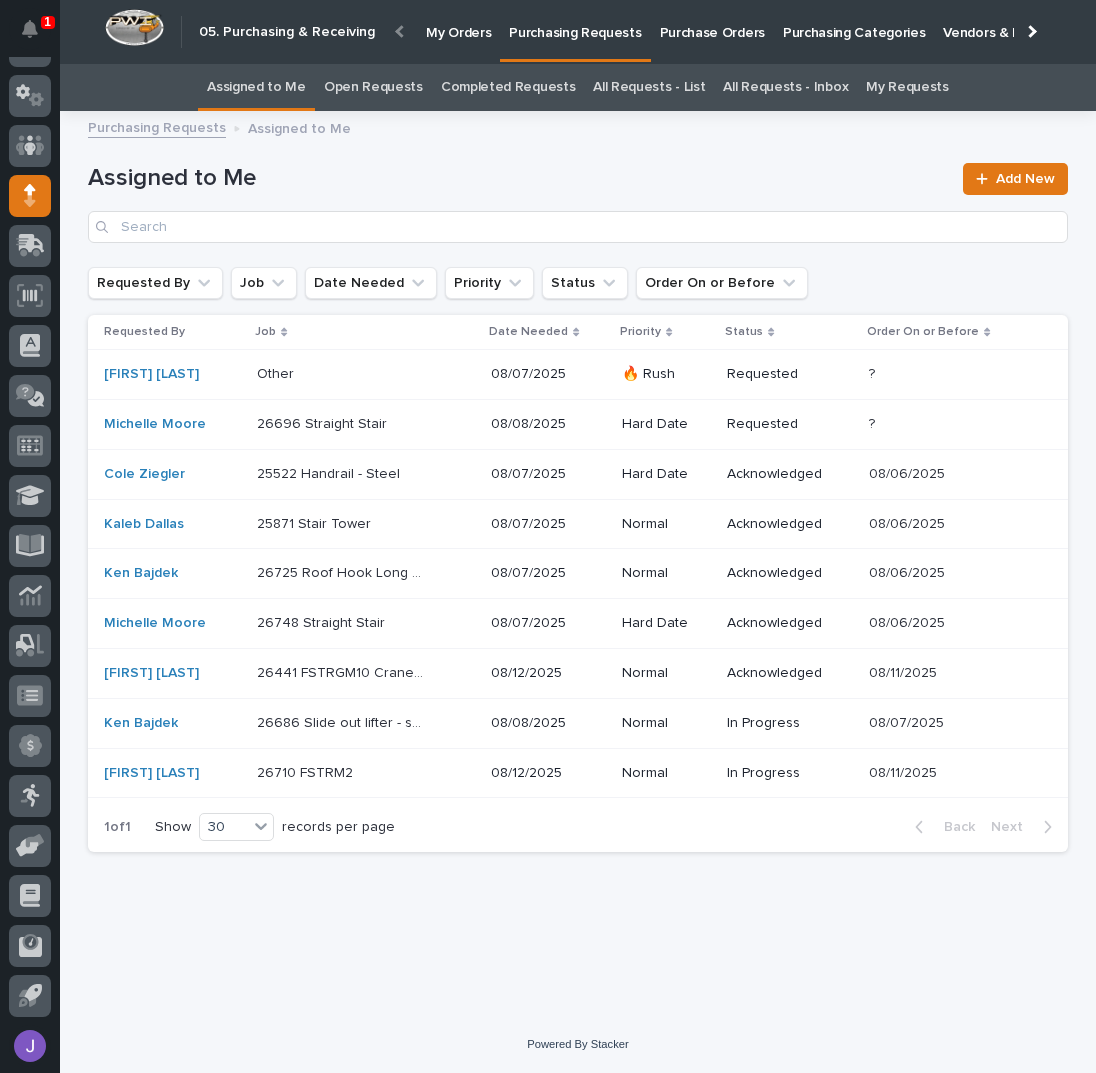click on "All Requests - List" at bounding box center [649, 87] 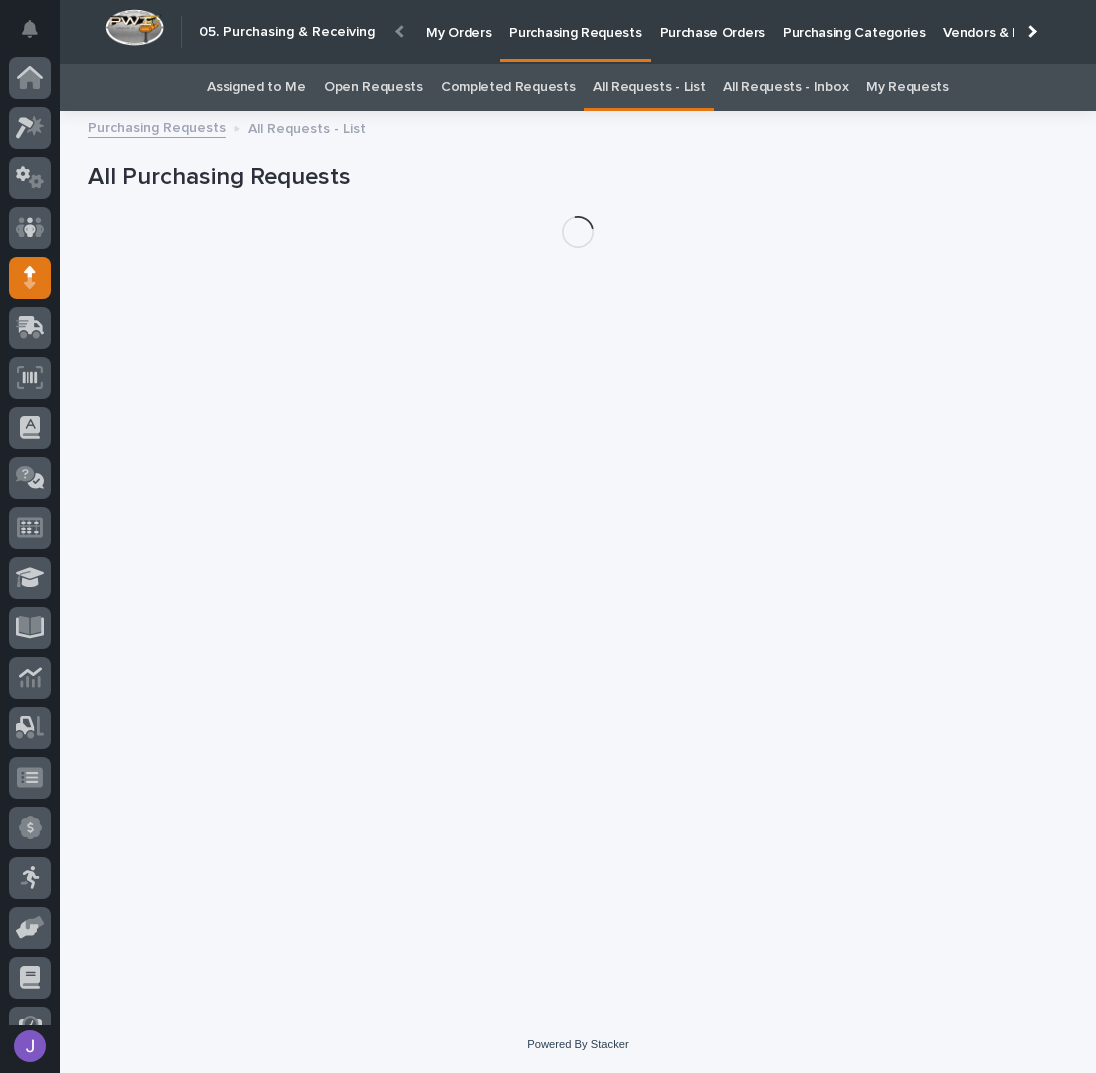 scroll, scrollTop: 82, scrollLeft: 0, axis: vertical 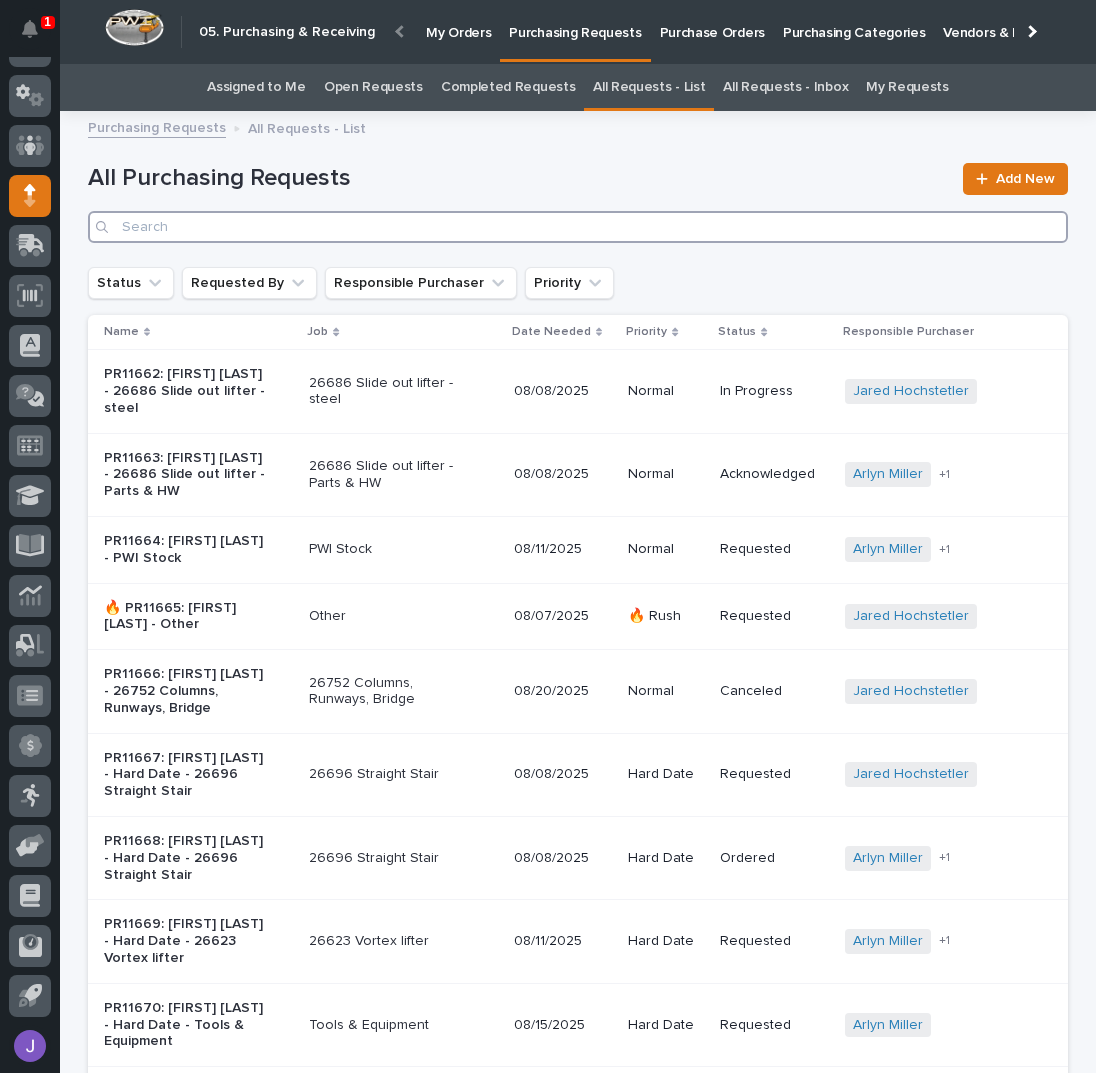 click at bounding box center [578, 227] 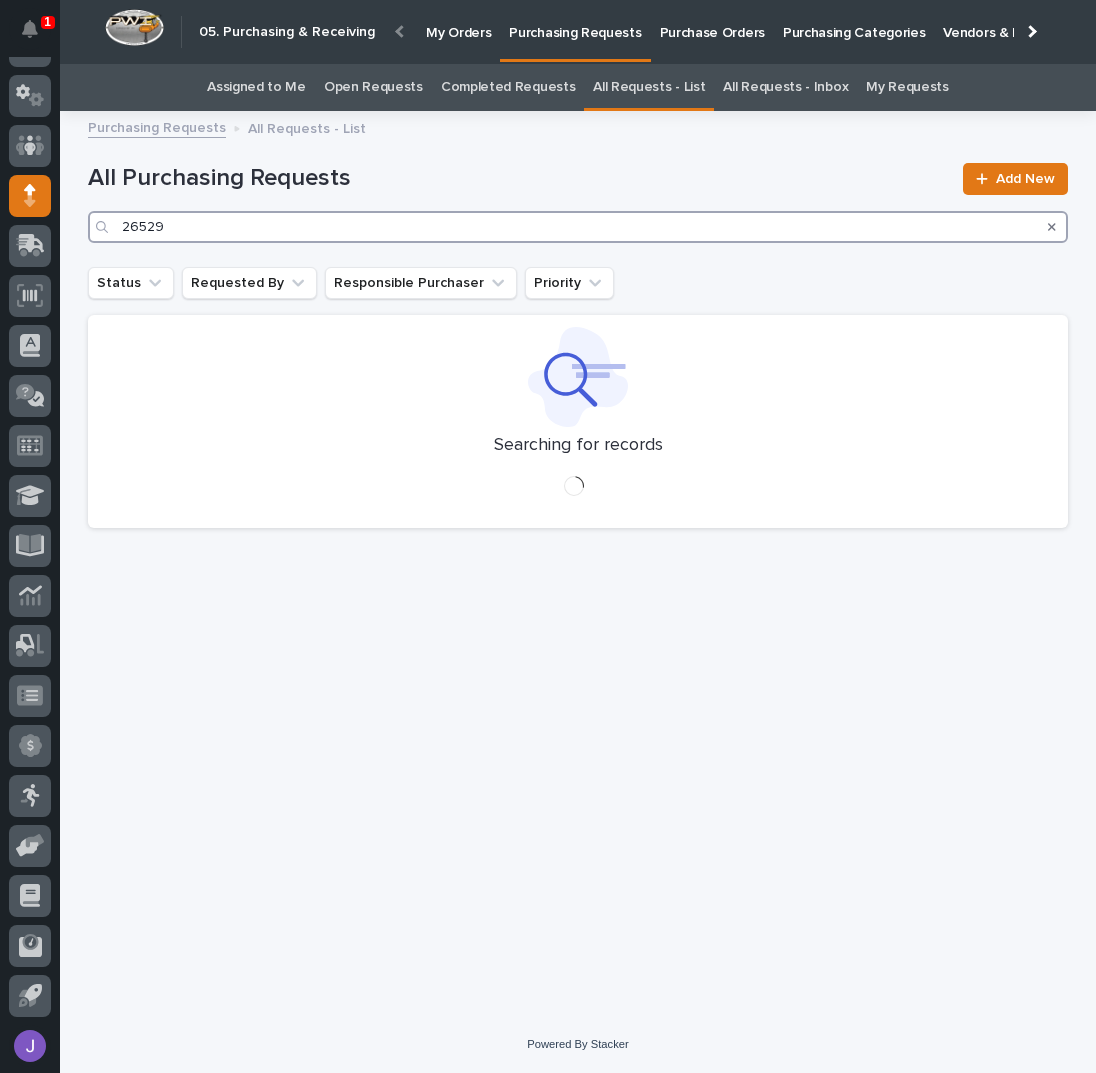 type on "26529" 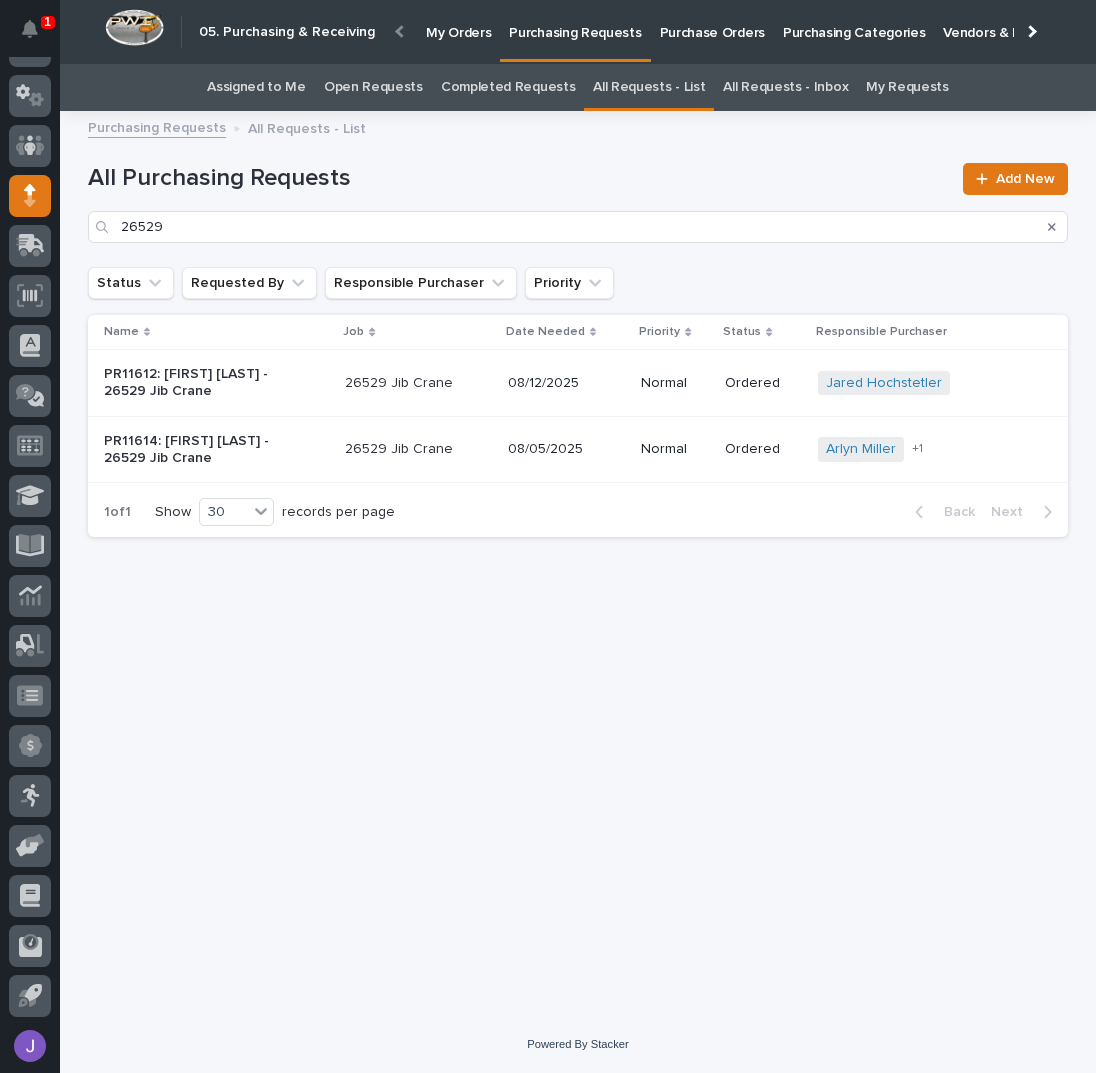 click on "PR11614: [FIRST] [LAST] - 26529 Jib Crane" at bounding box center (216, 450) 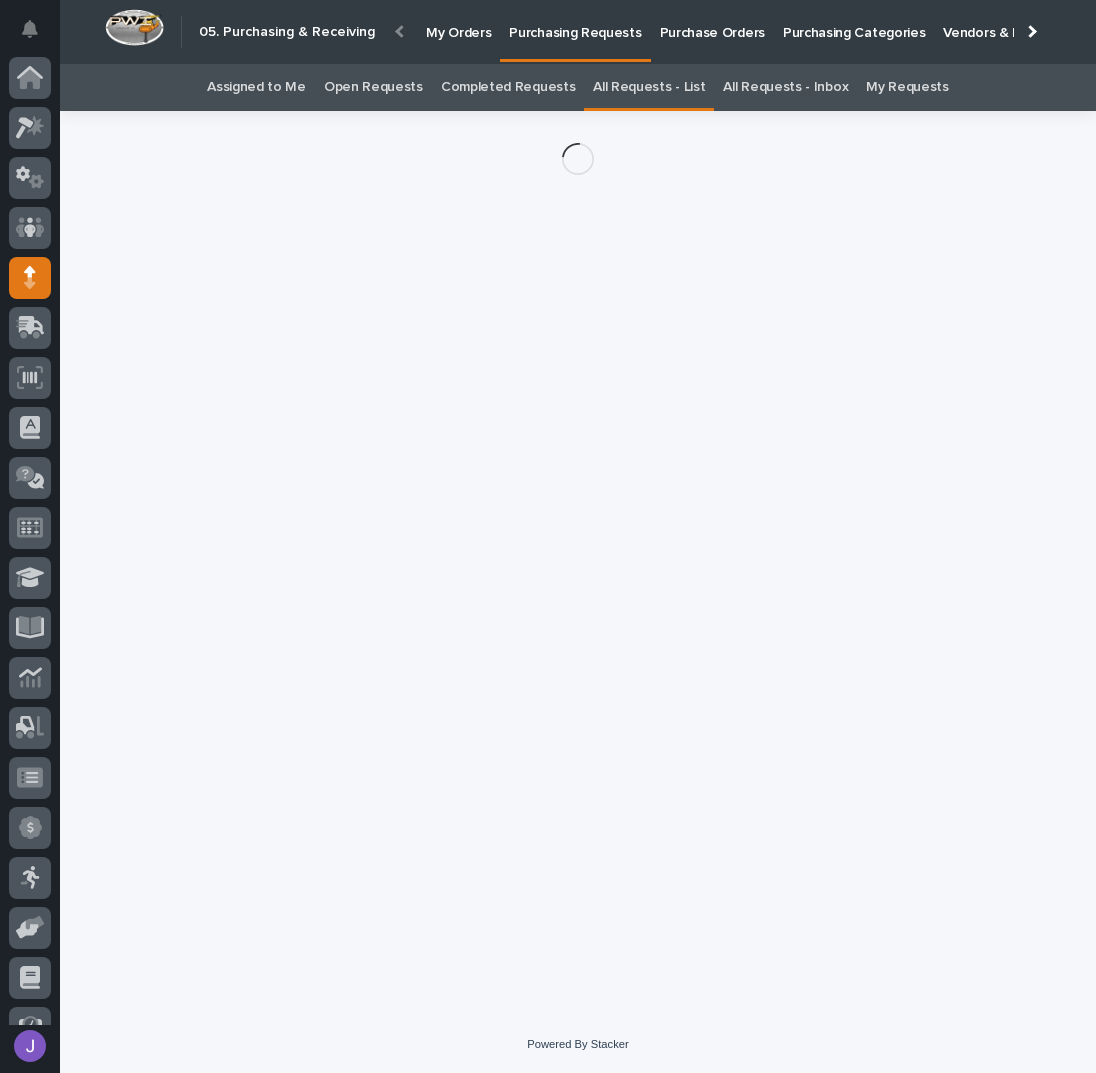scroll, scrollTop: 82, scrollLeft: 0, axis: vertical 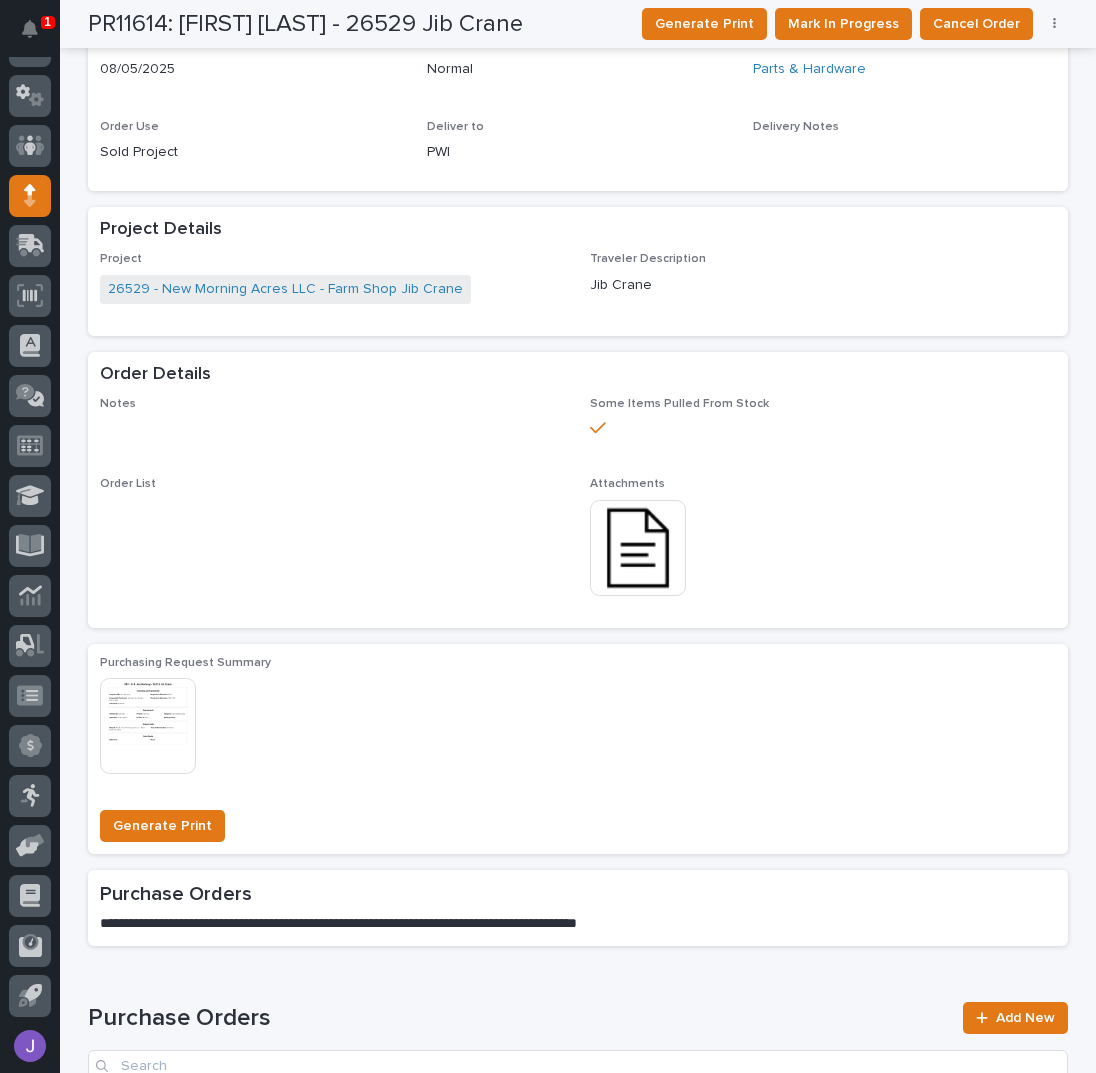 click on "Notes                                         •••                                                                     Some Items Pulled From Stock Order List                                         •••                                                                     Attachments This file cannot be opened Download File" at bounding box center [578, 506] 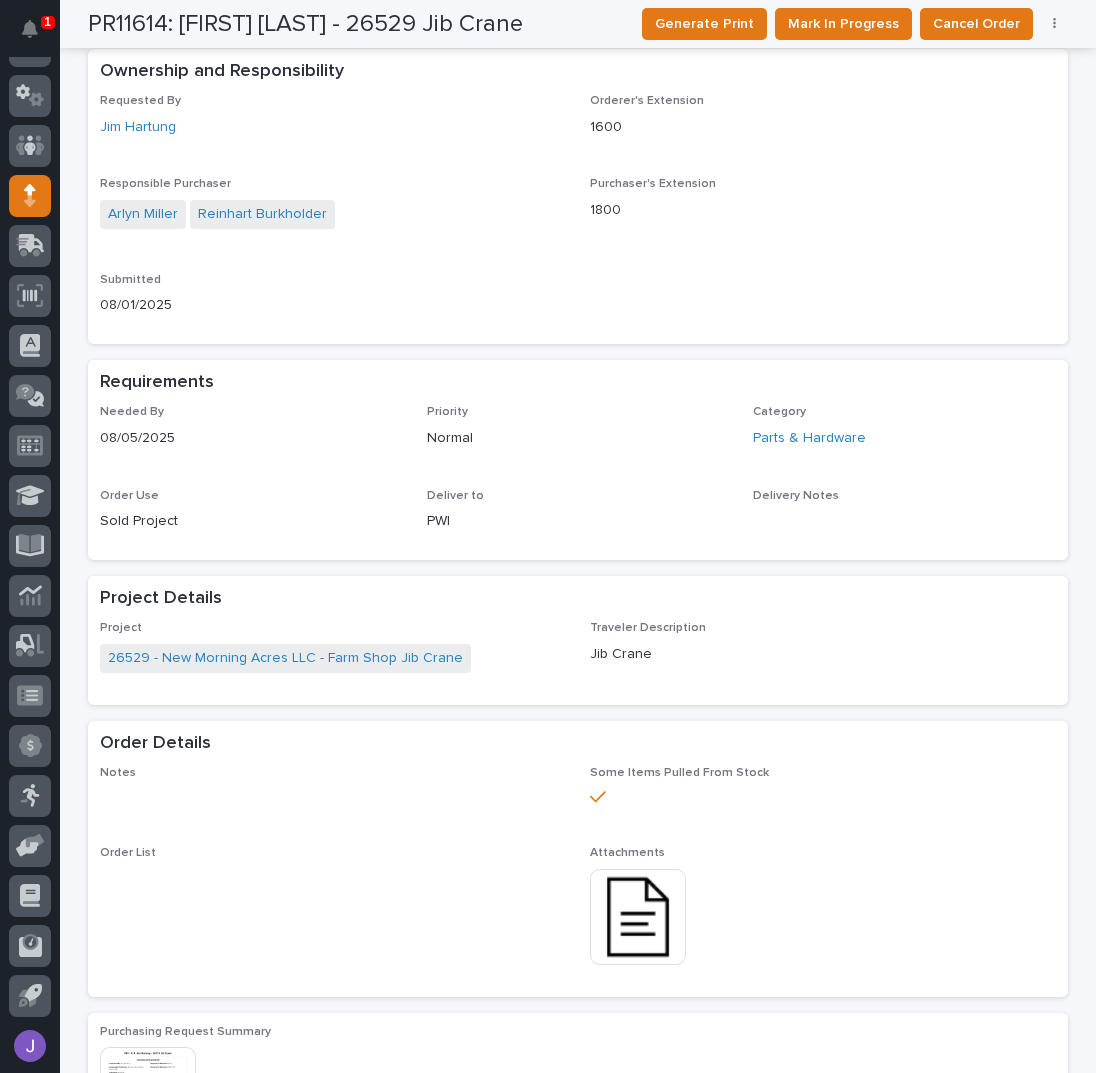 scroll, scrollTop: 0, scrollLeft: 0, axis: both 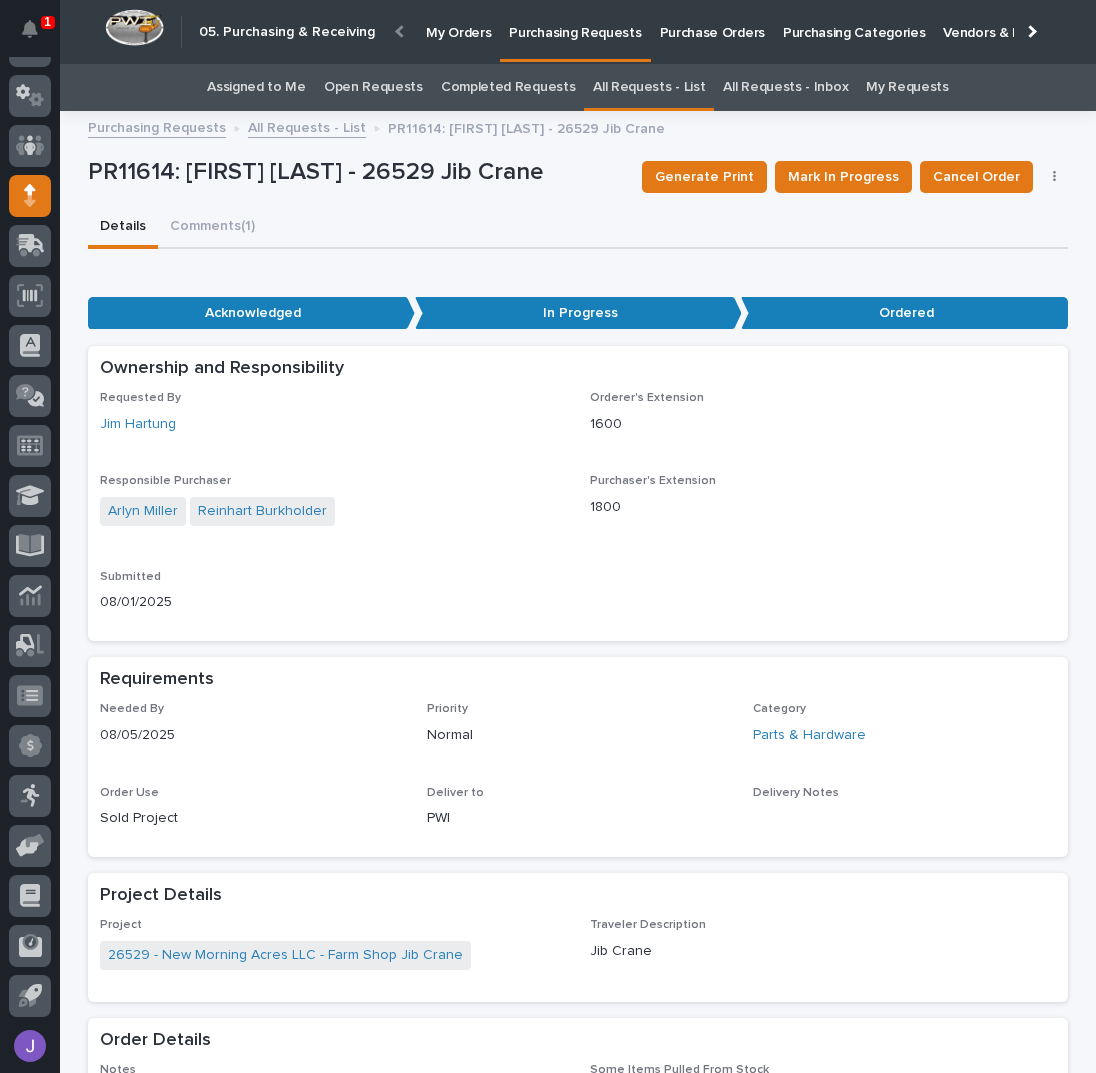 click on "Assigned to Me" at bounding box center [256, 87] 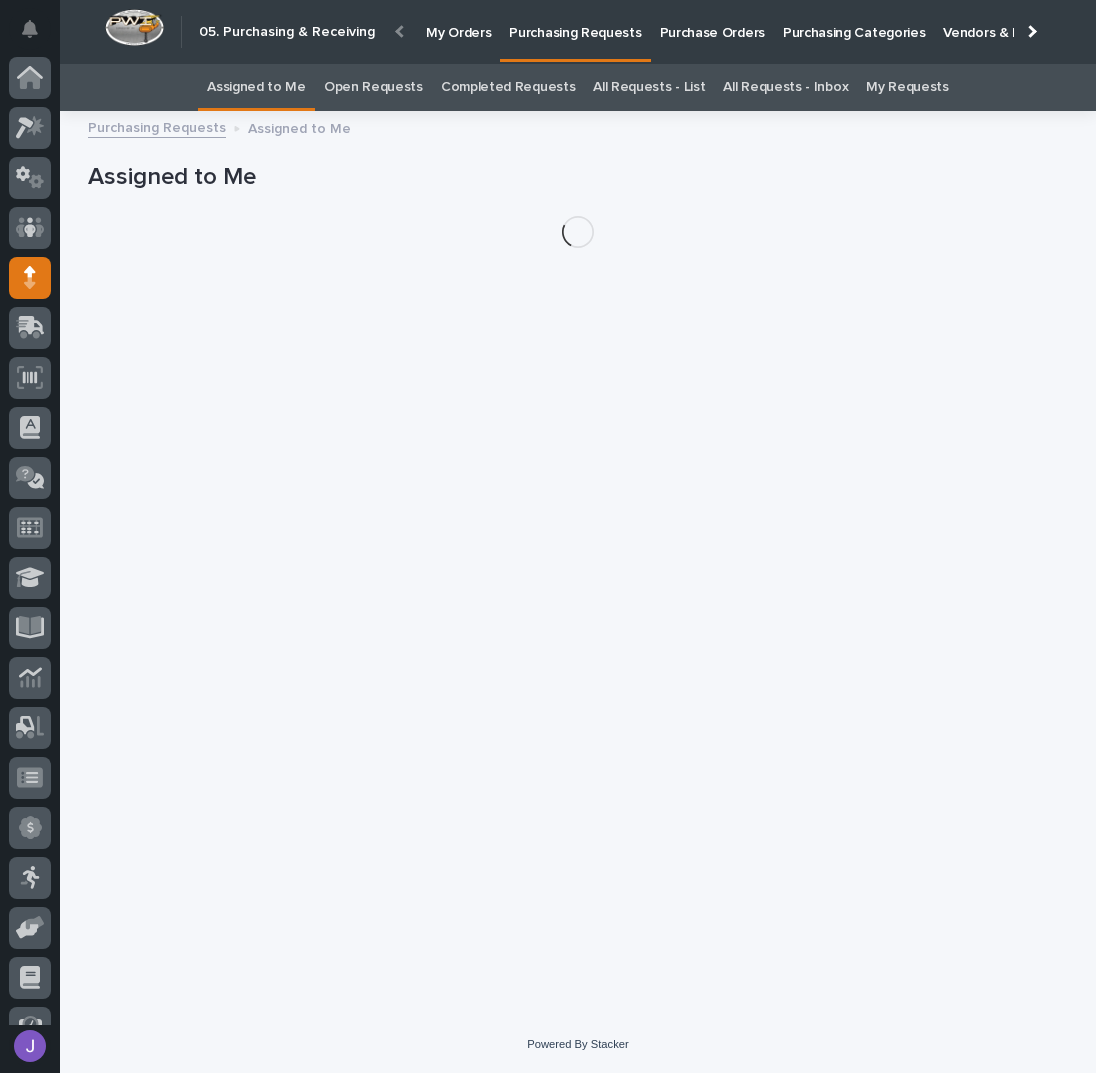 scroll, scrollTop: 82, scrollLeft: 0, axis: vertical 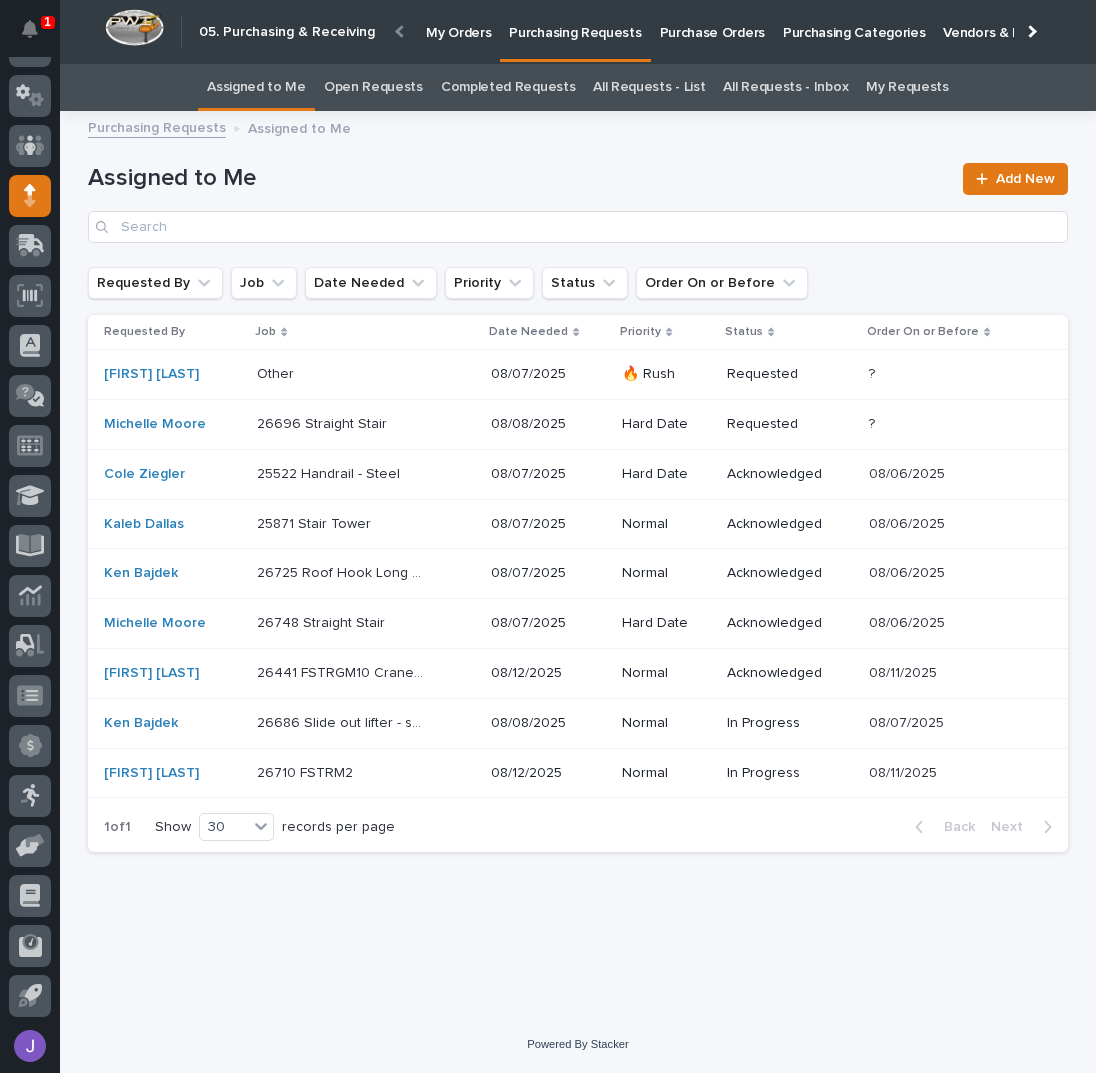 click on "26441 FSTRGM10 Crane System" at bounding box center [342, 671] 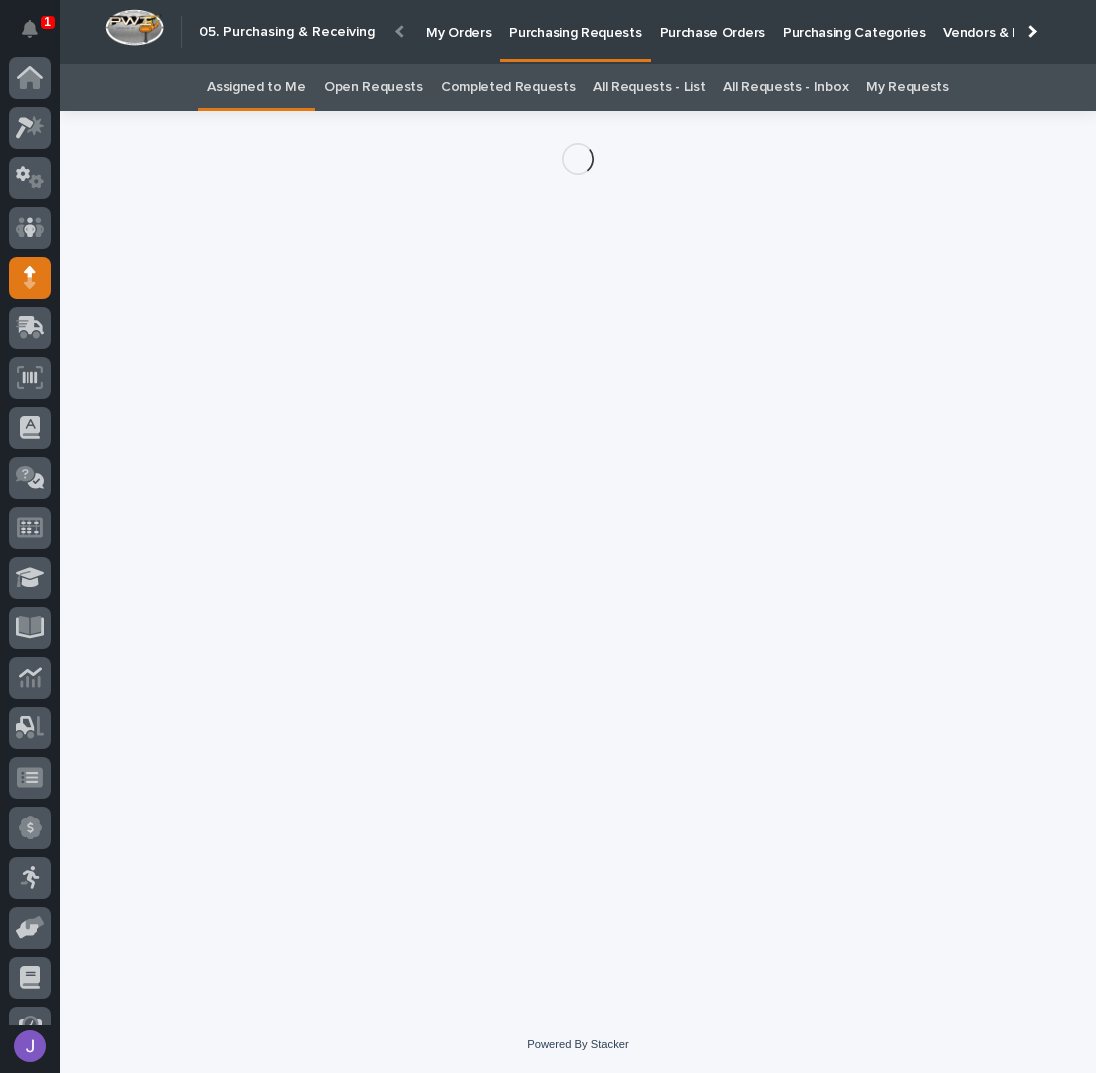 scroll, scrollTop: 82, scrollLeft: 0, axis: vertical 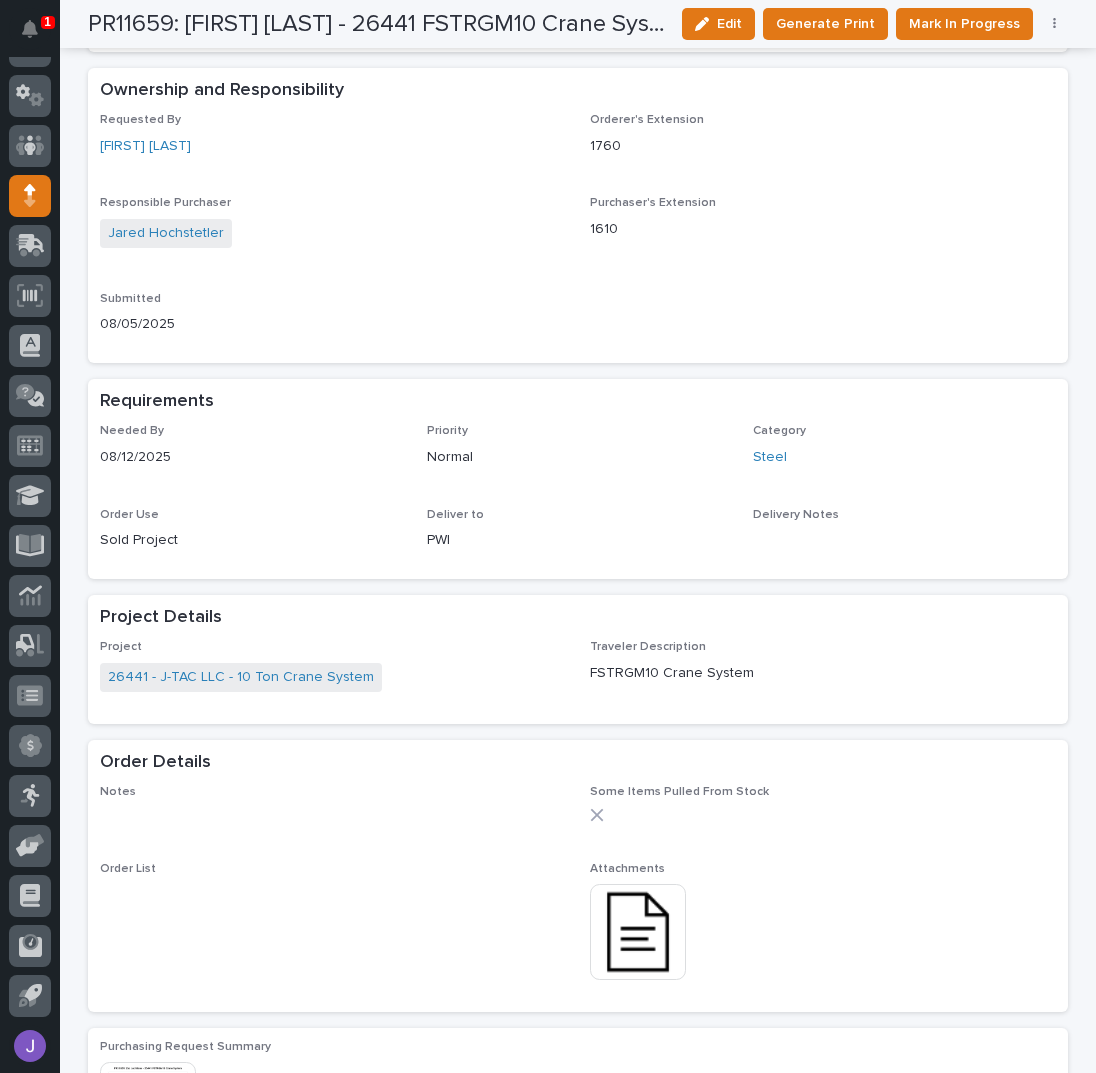 click at bounding box center (638, 932) 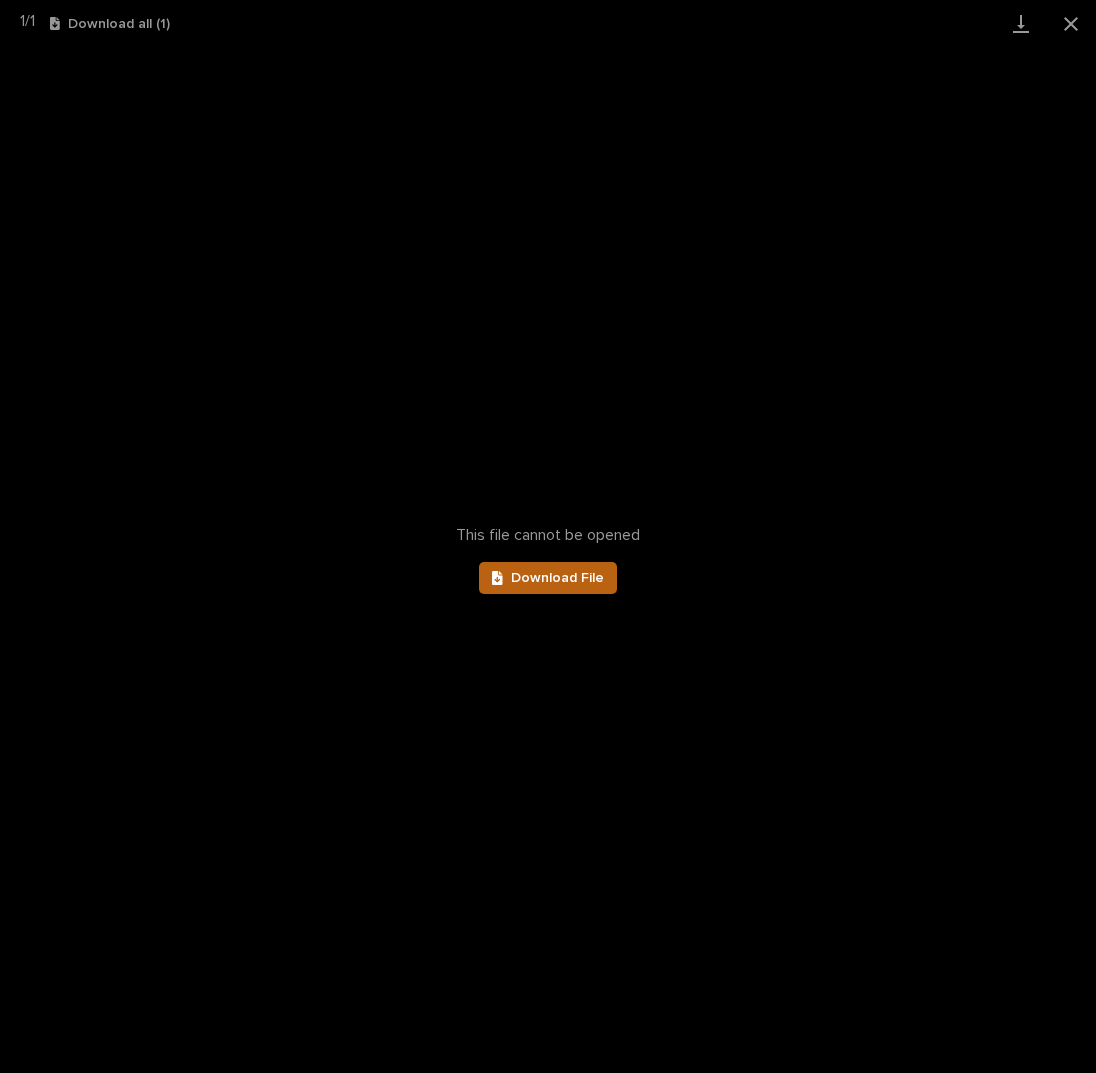 click on "Download File" at bounding box center (548, 578) 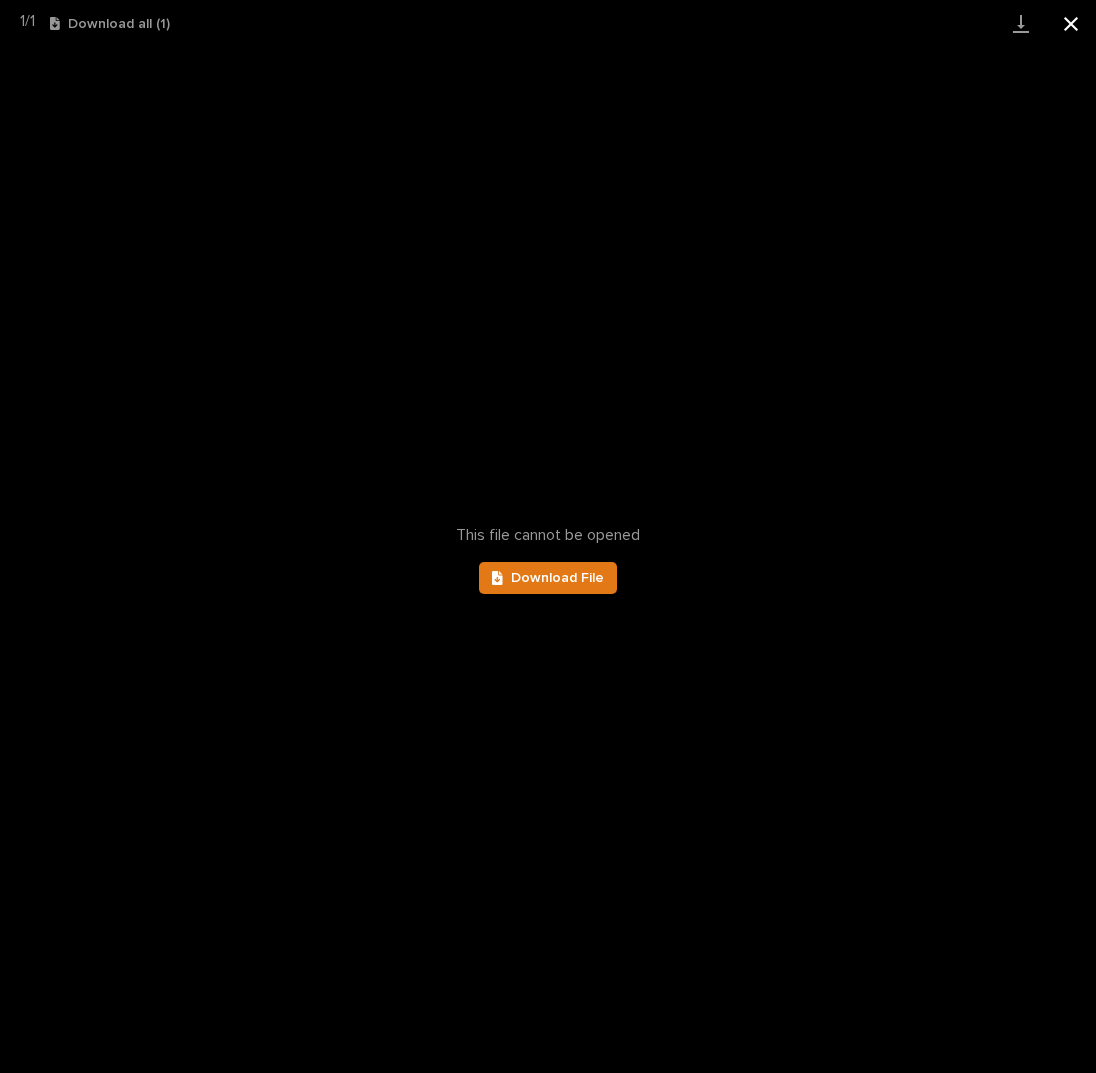 click at bounding box center [1071, 23] 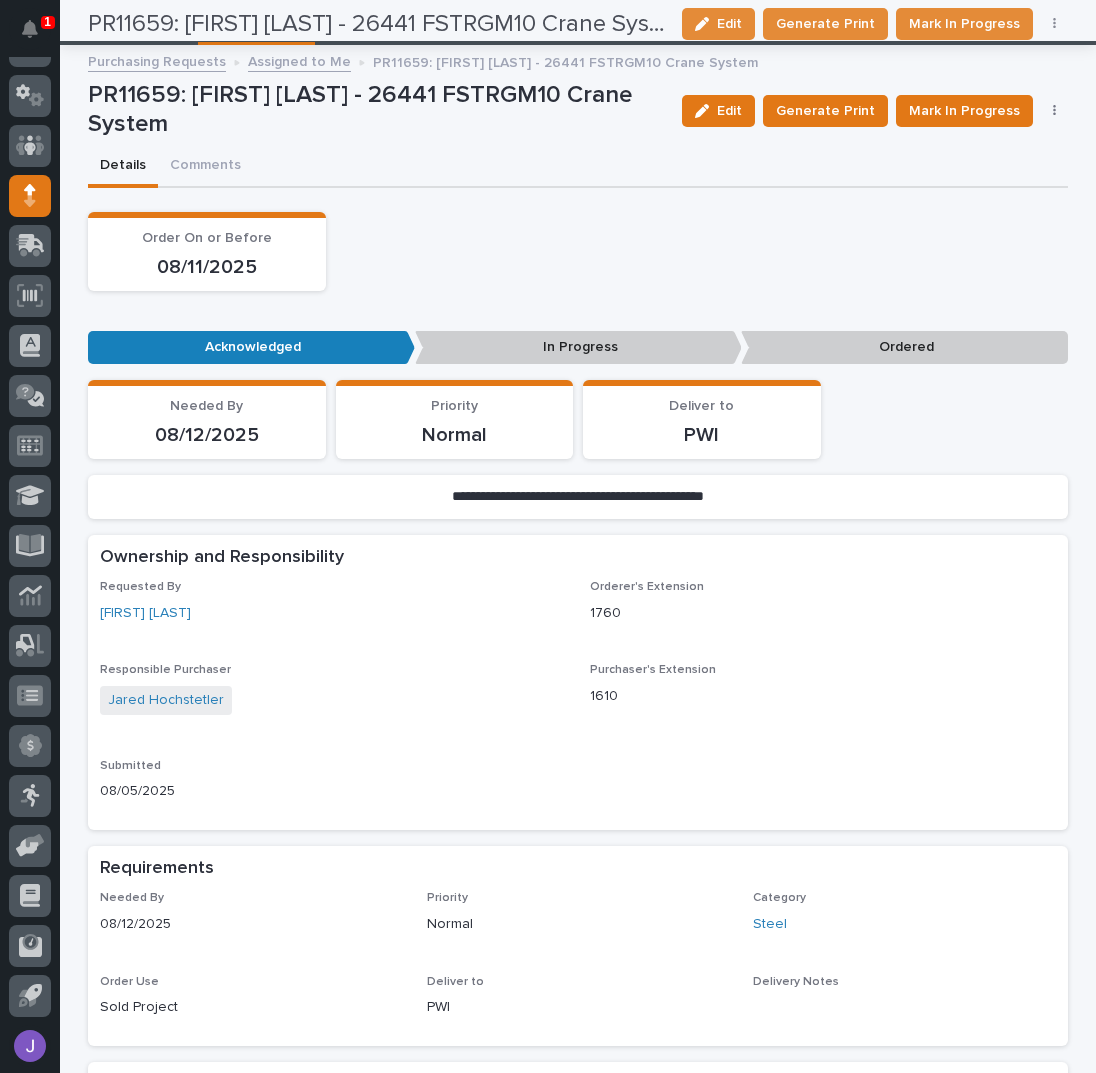scroll, scrollTop: 0, scrollLeft: 0, axis: both 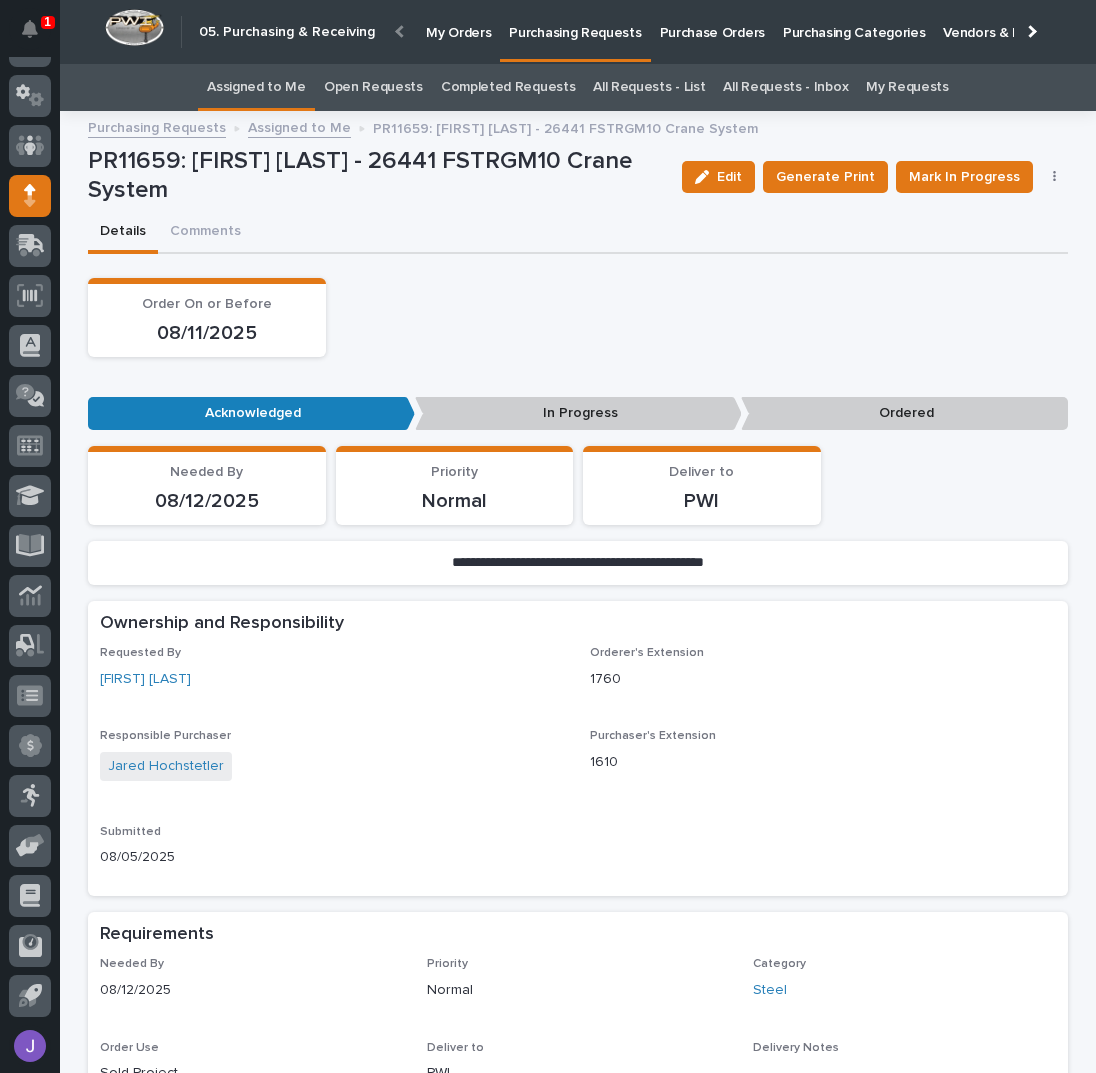 click on "All Requests - List" at bounding box center (649, 87) 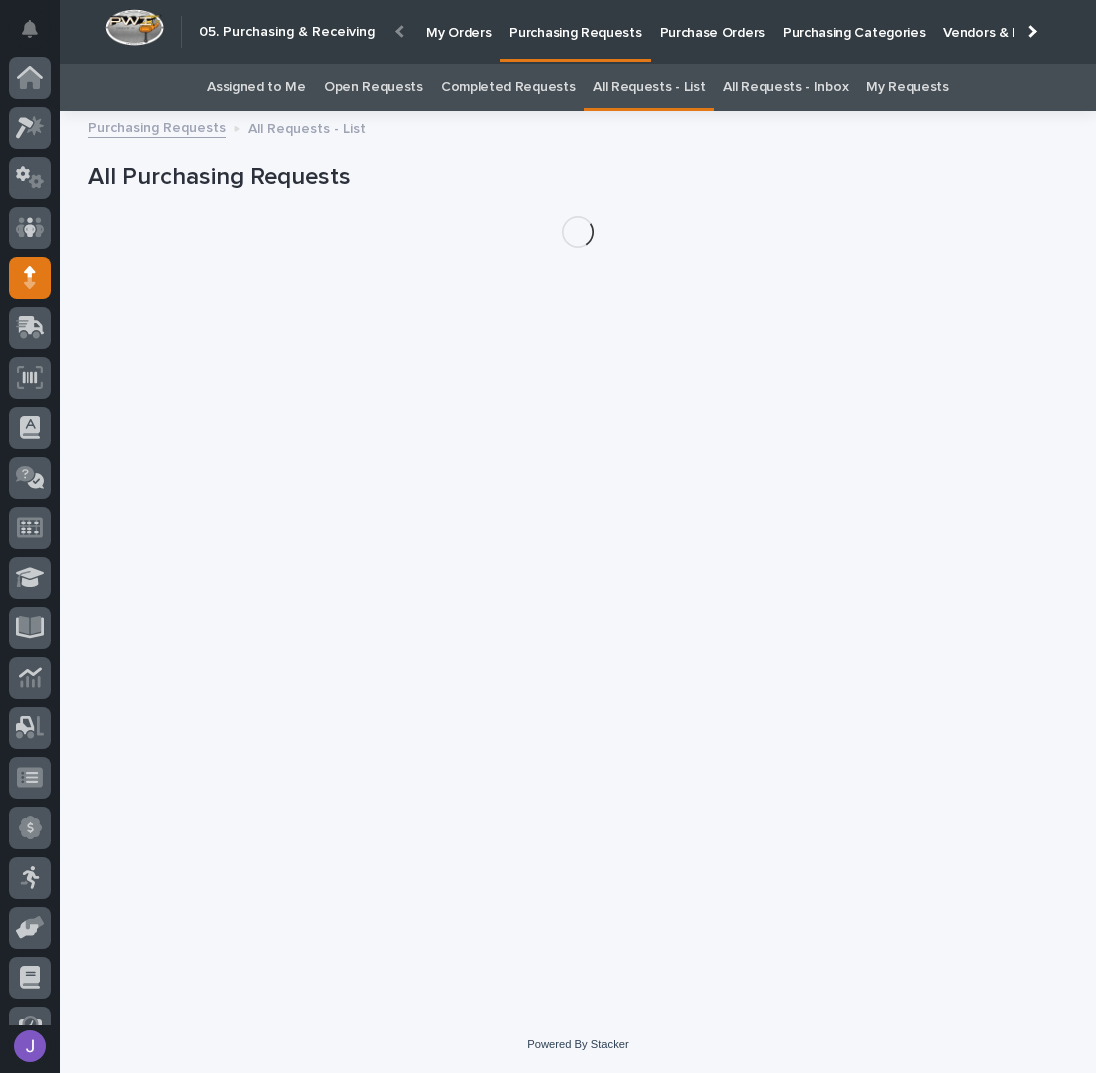 scroll, scrollTop: 82, scrollLeft: 0, axis: vertical 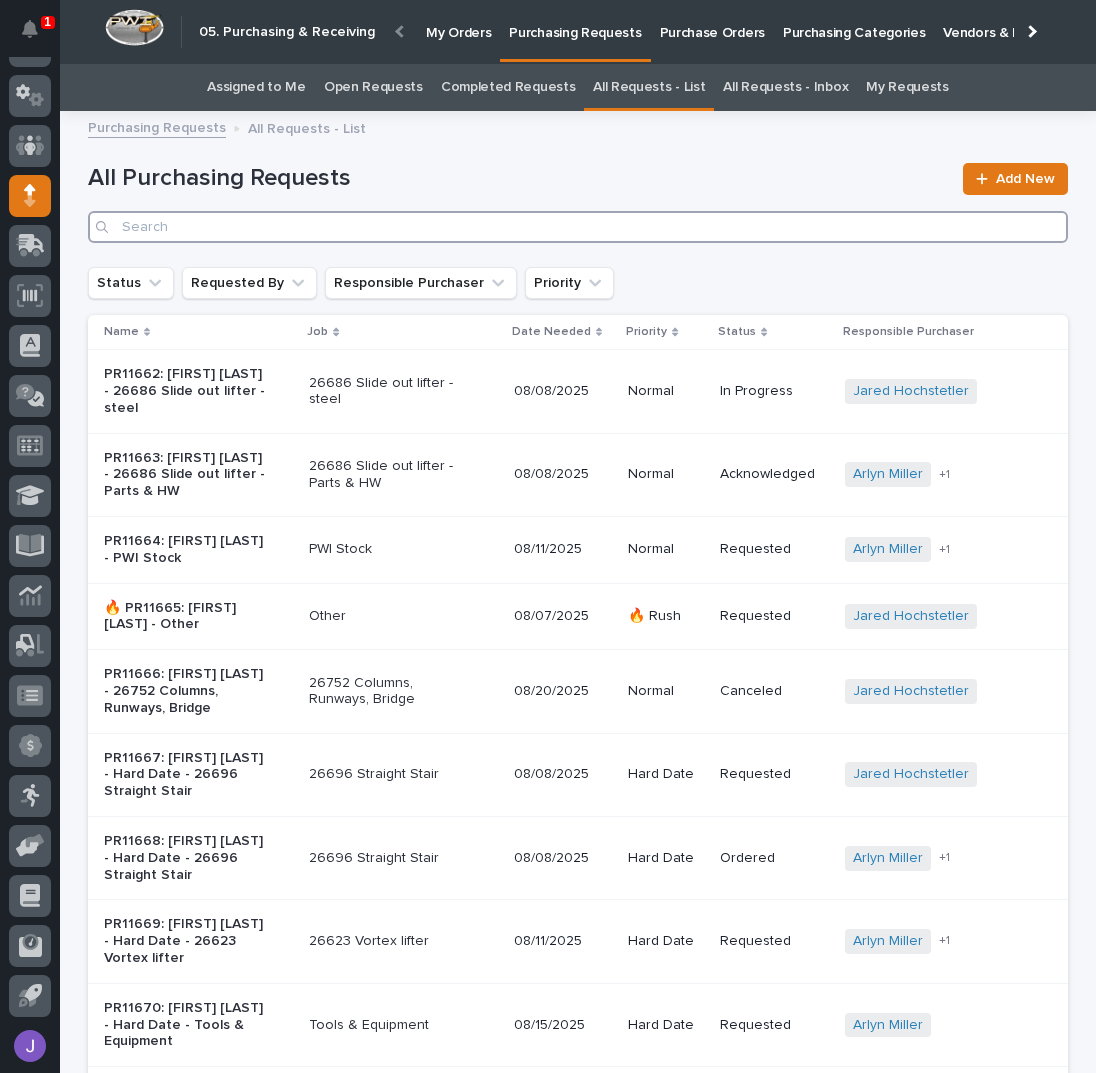 click at bounding box center (578, 227) 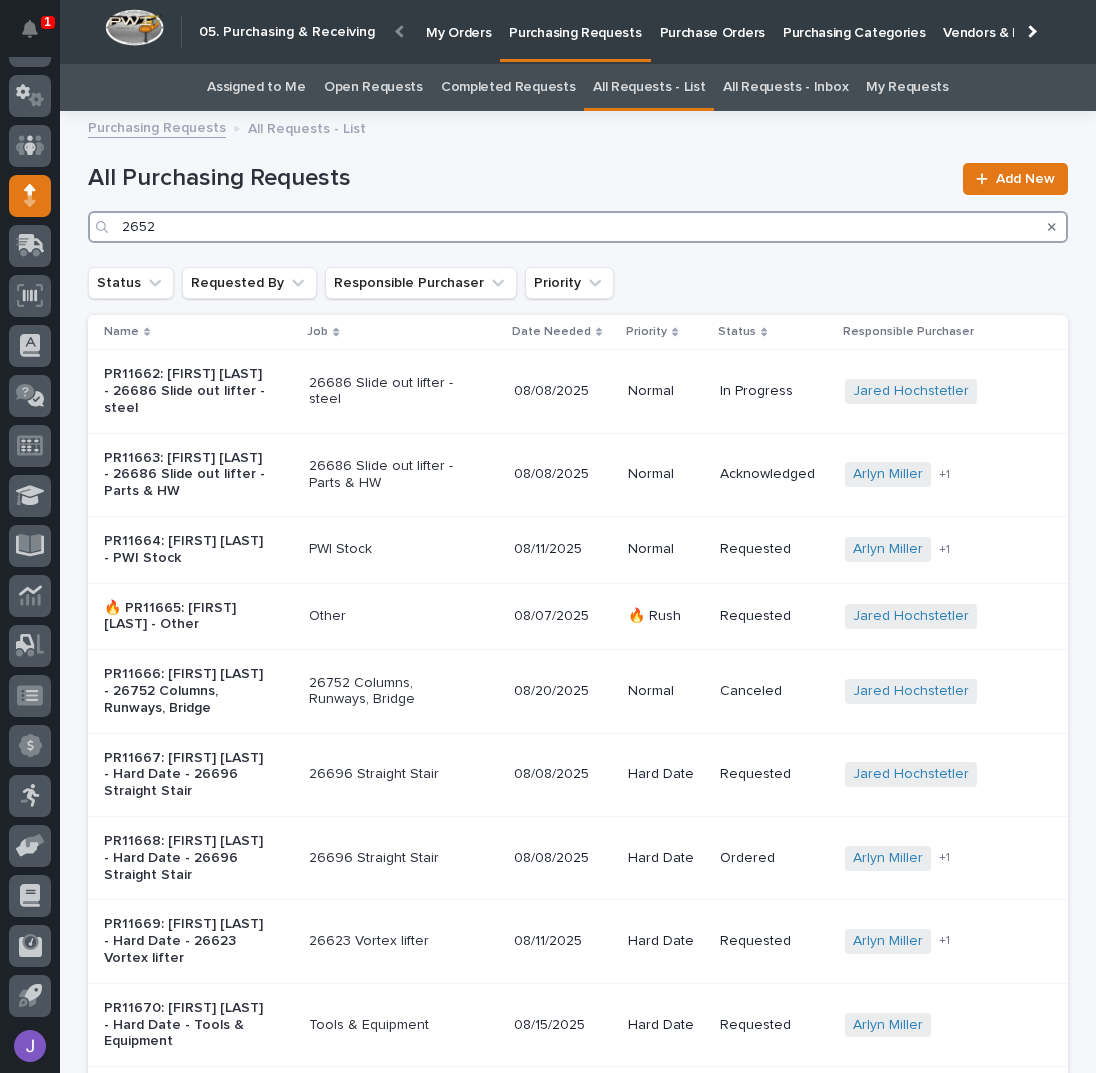 type on "26529" 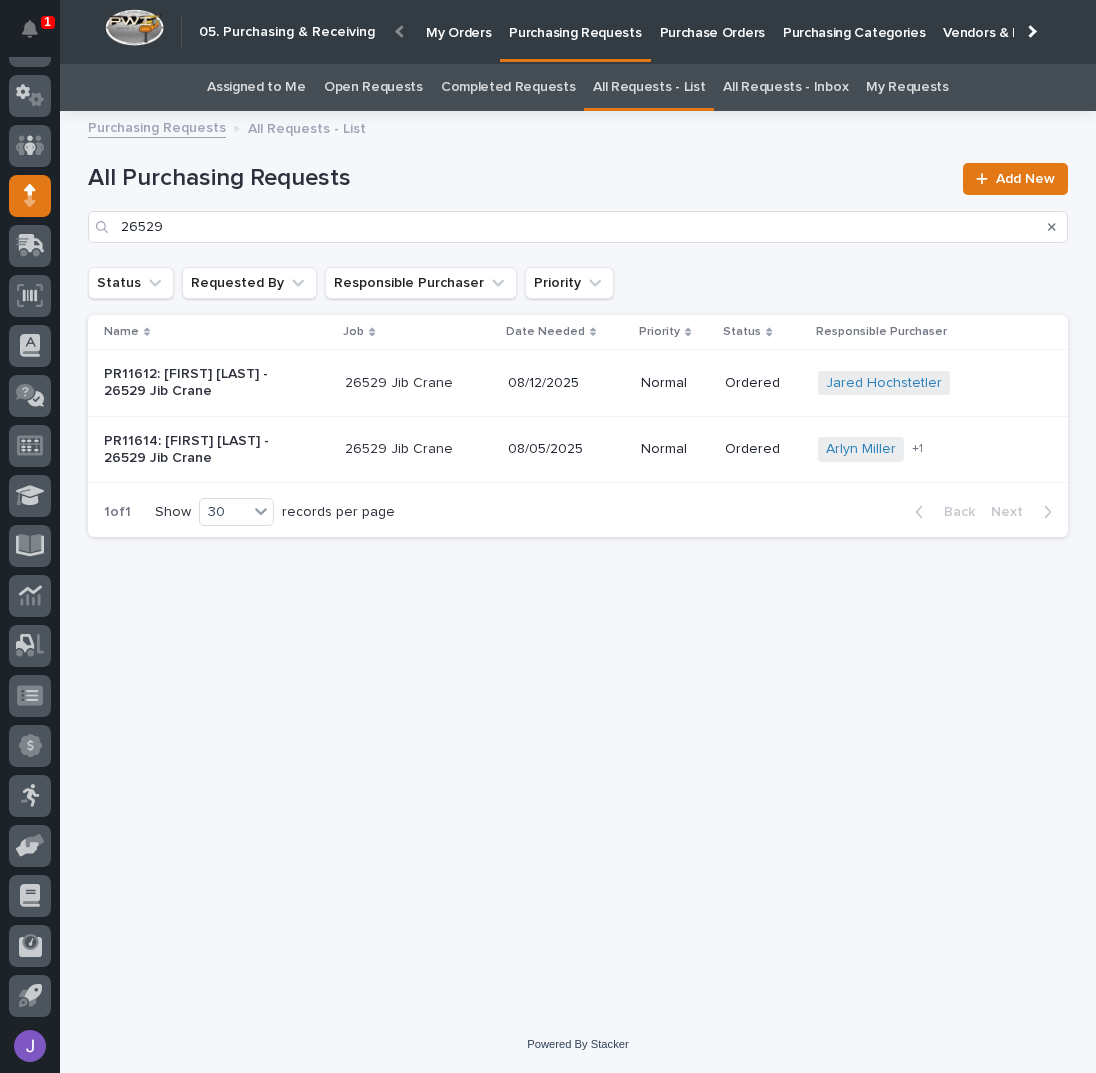 click on "PR11614: [FIRST] [LAST] - 26529 Jib Crane" at bounding box center (216, 450) 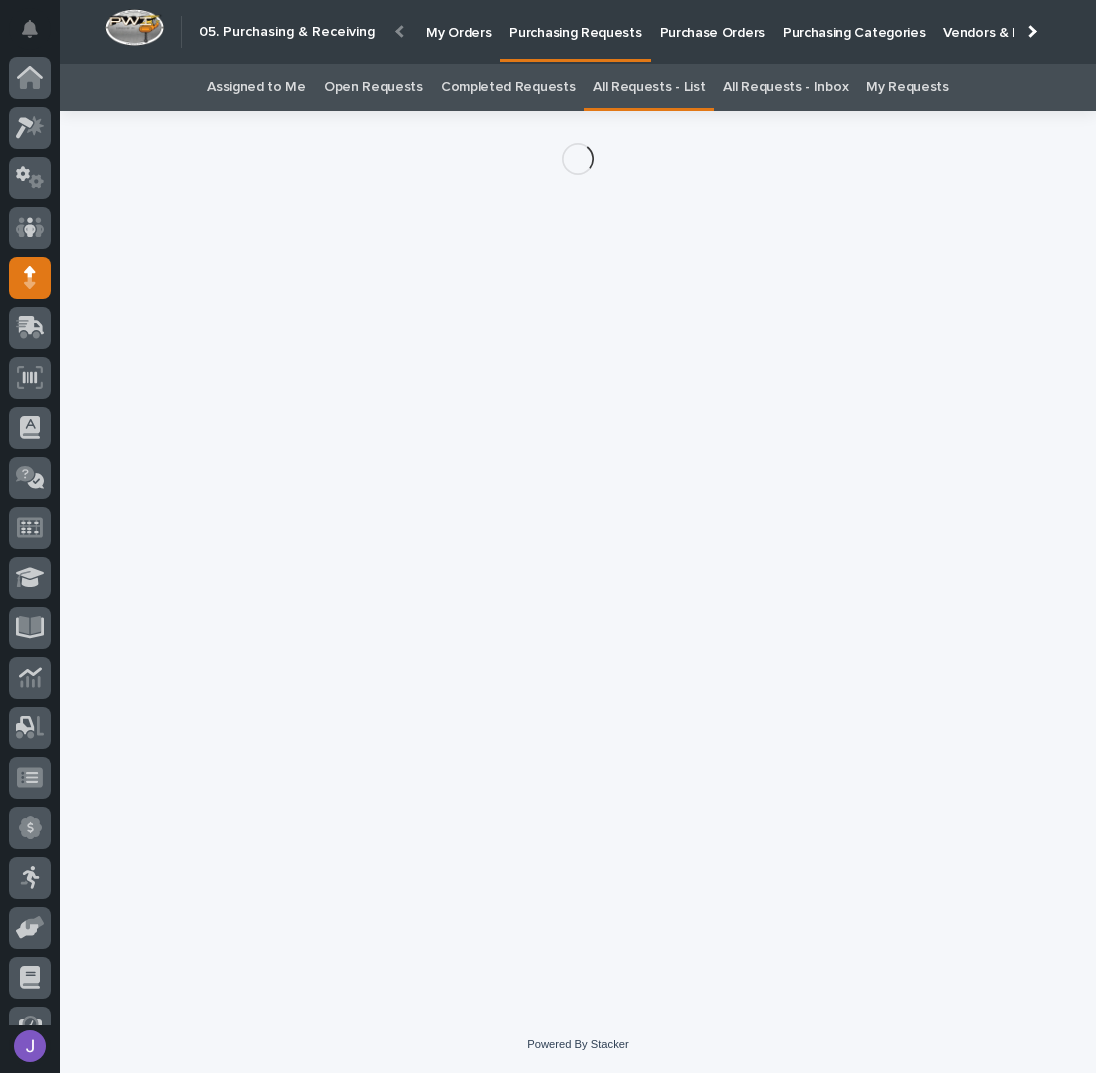 scroll, scrollTop: 82, scrollLeft: 0, axis: vertical 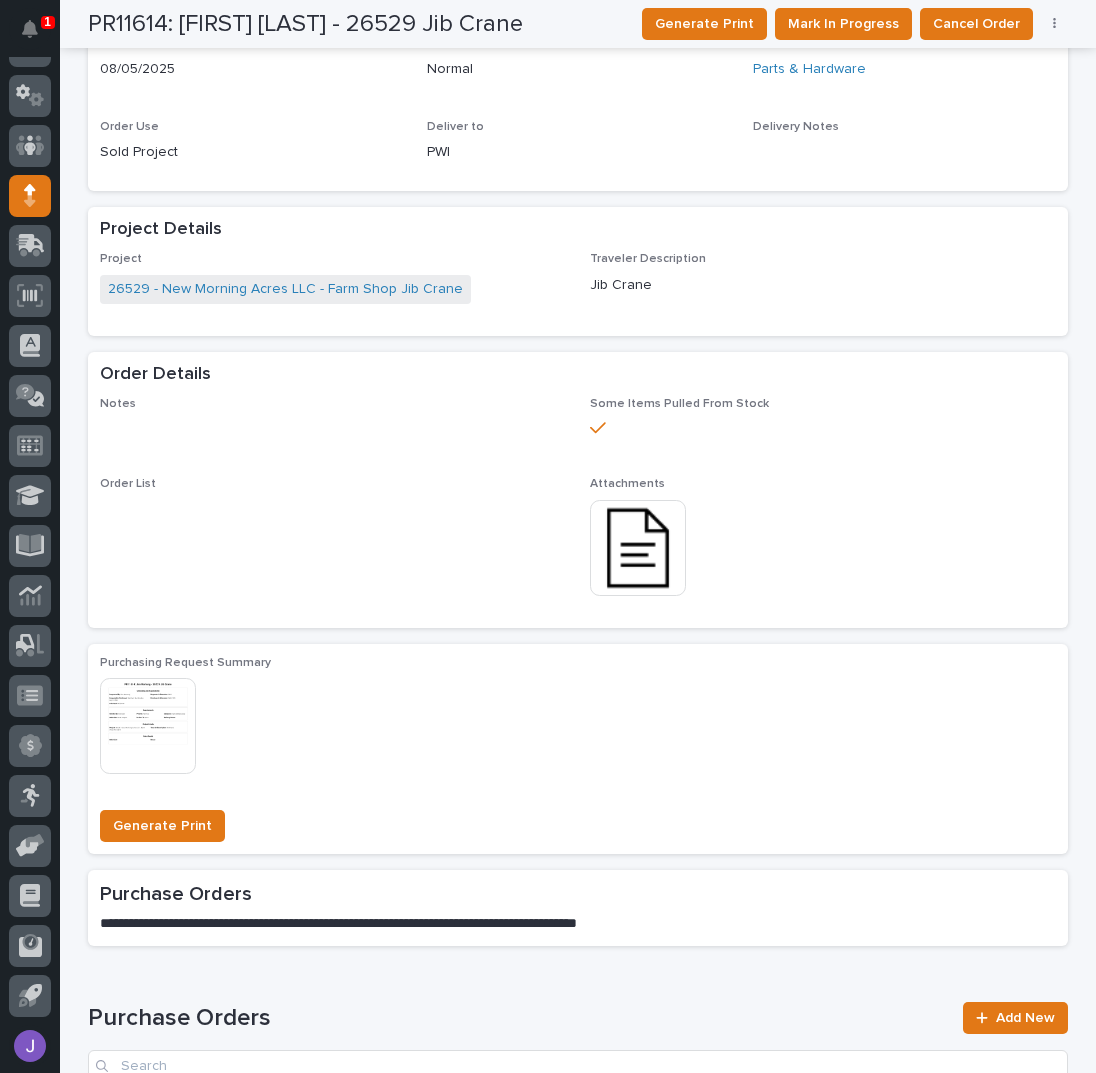 click at bounding box center (638, 548) 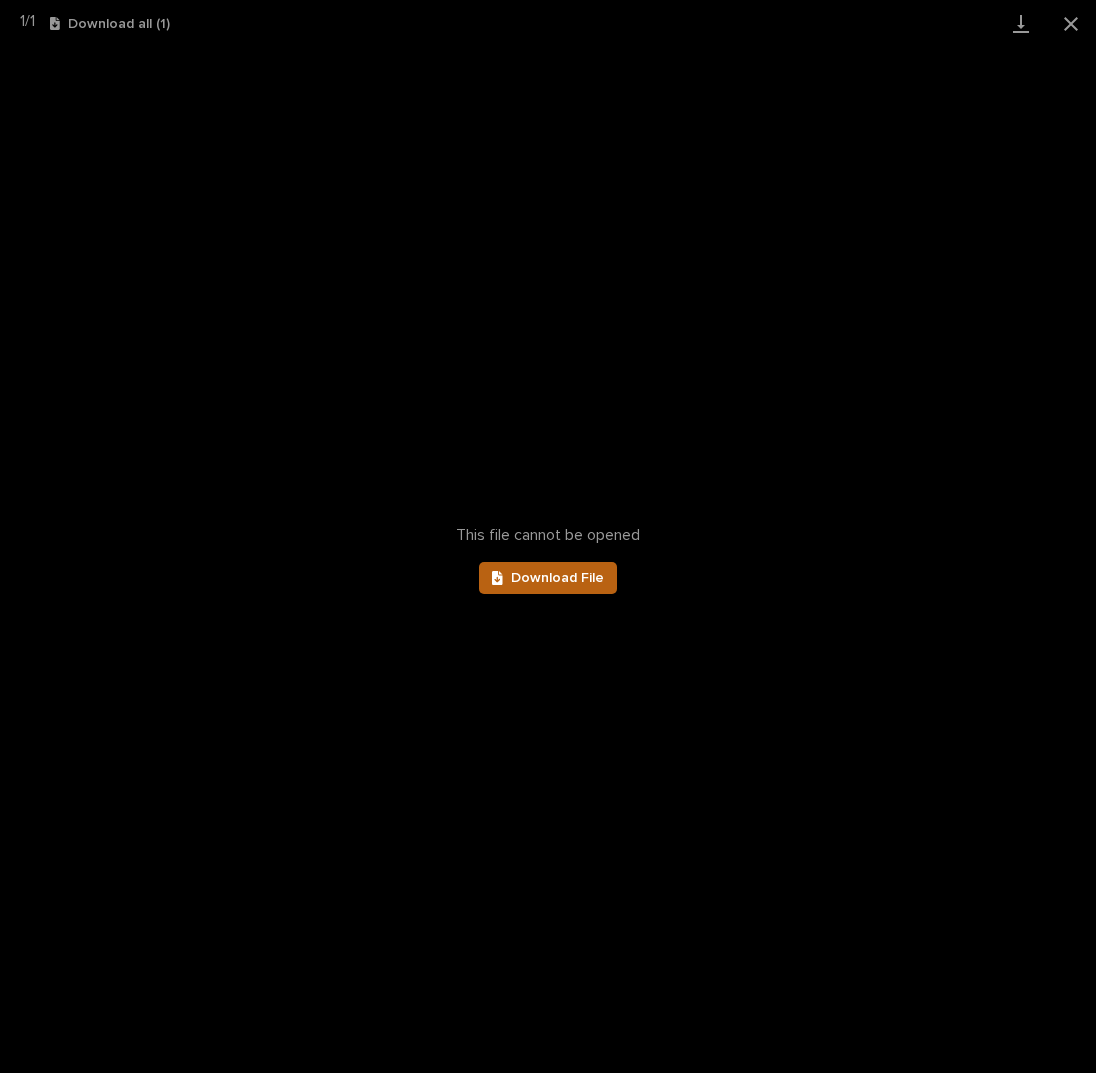 click on "Download File" at bounding box center [557, 578] 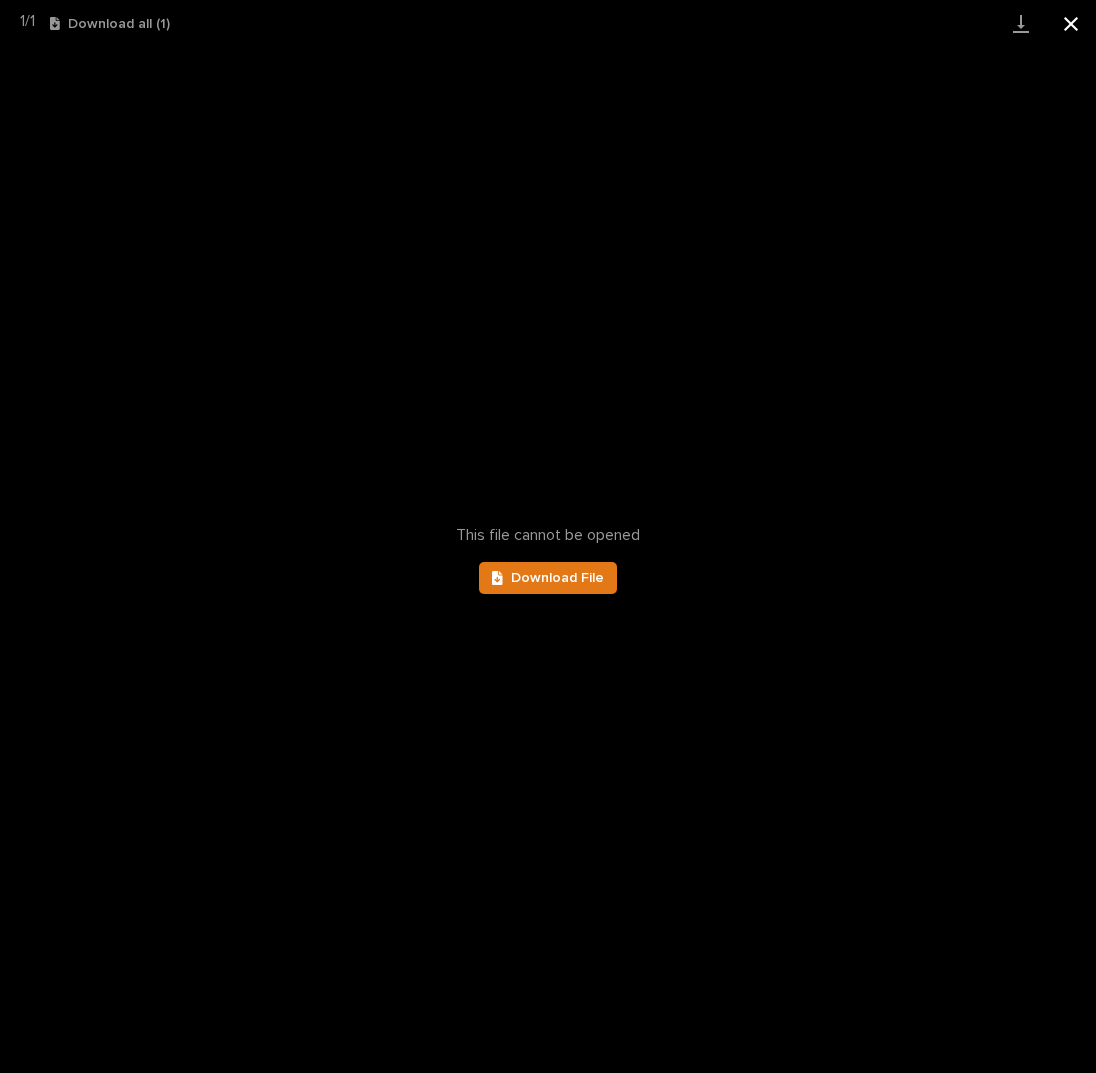 click at bounding box center [1071, 23] 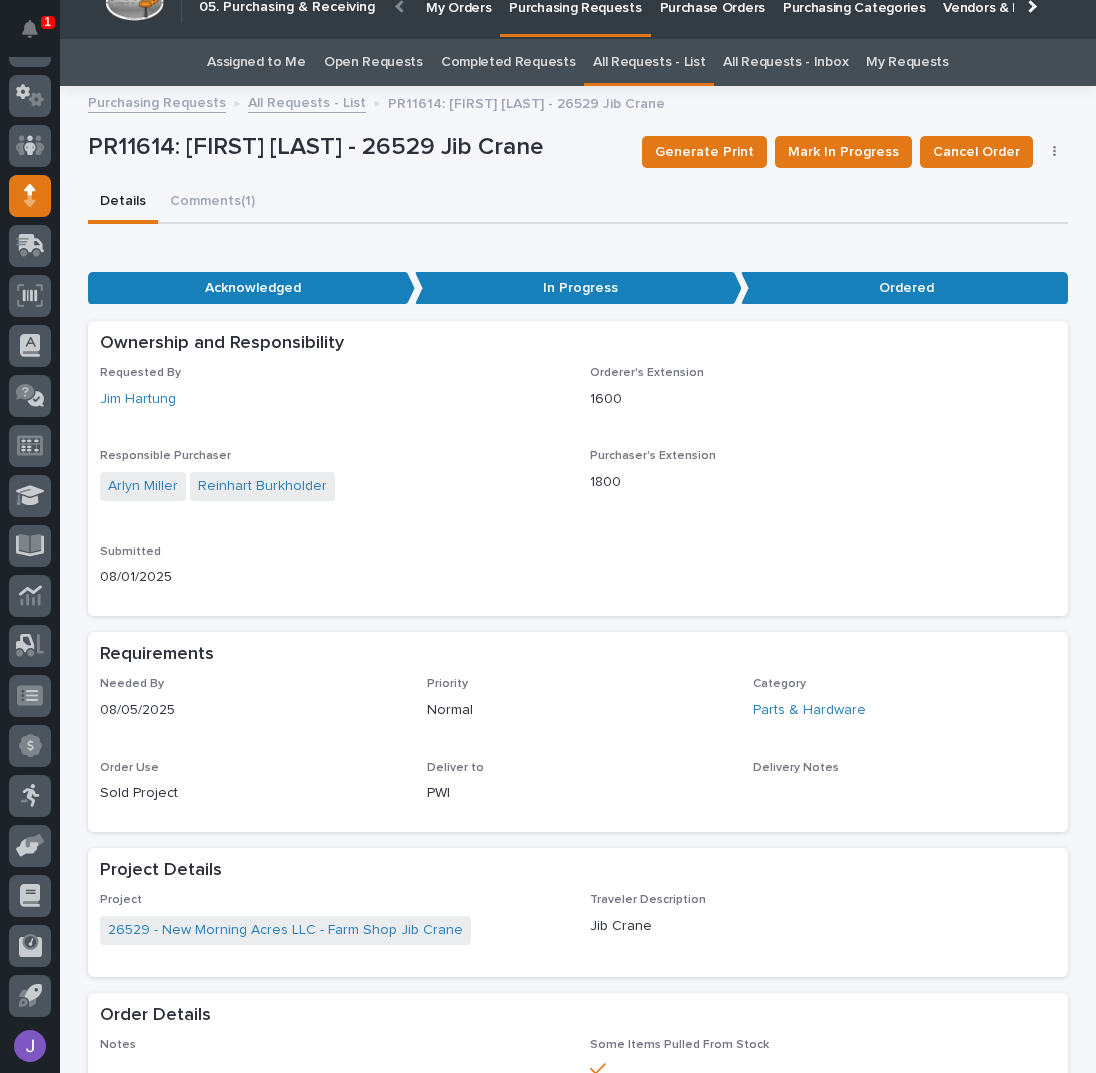 scroll, scrollTop: 0, scrollLeft: 0, axis: both 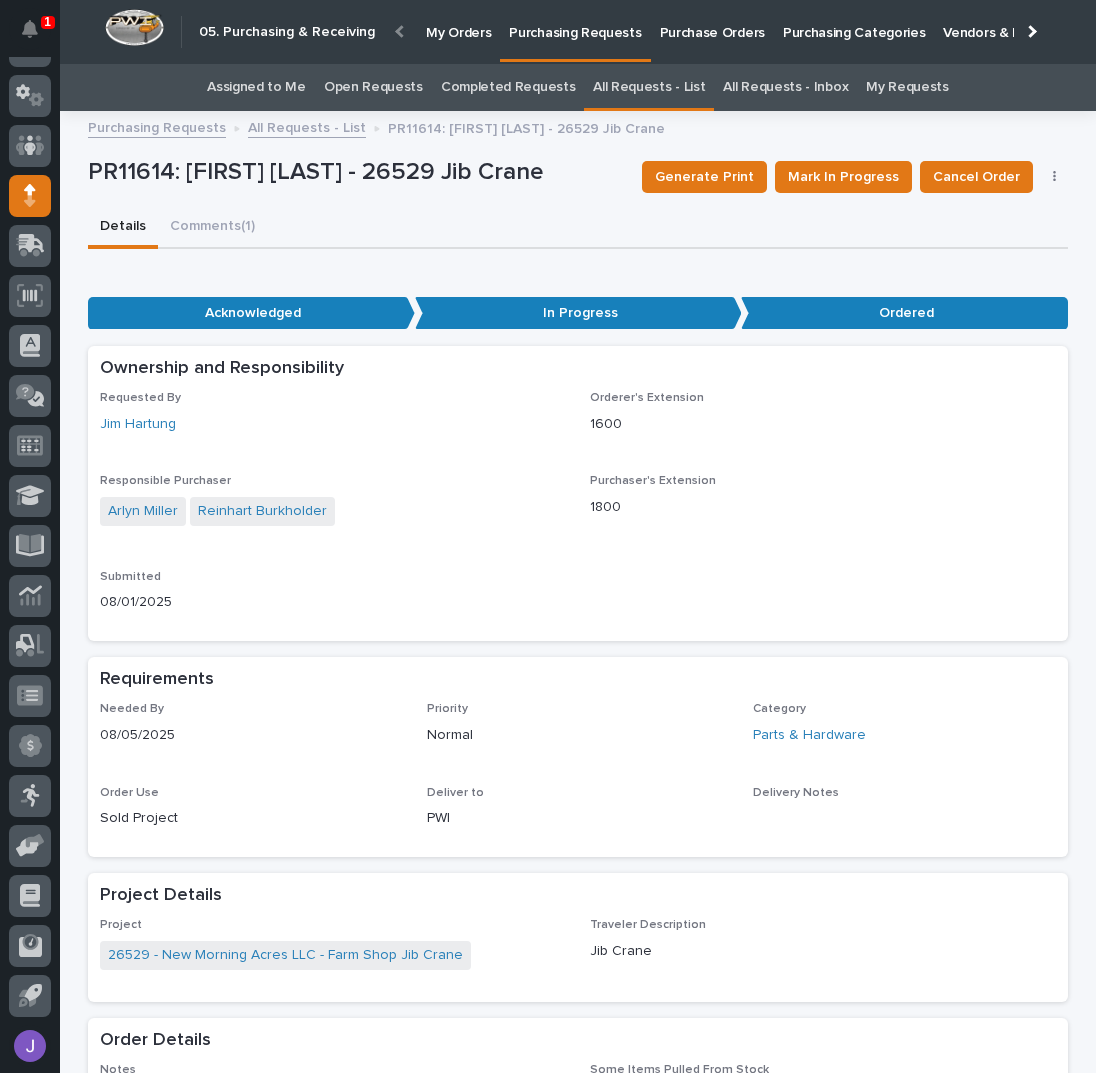 click on "All Requests - List" at bounding box center [307, 126] 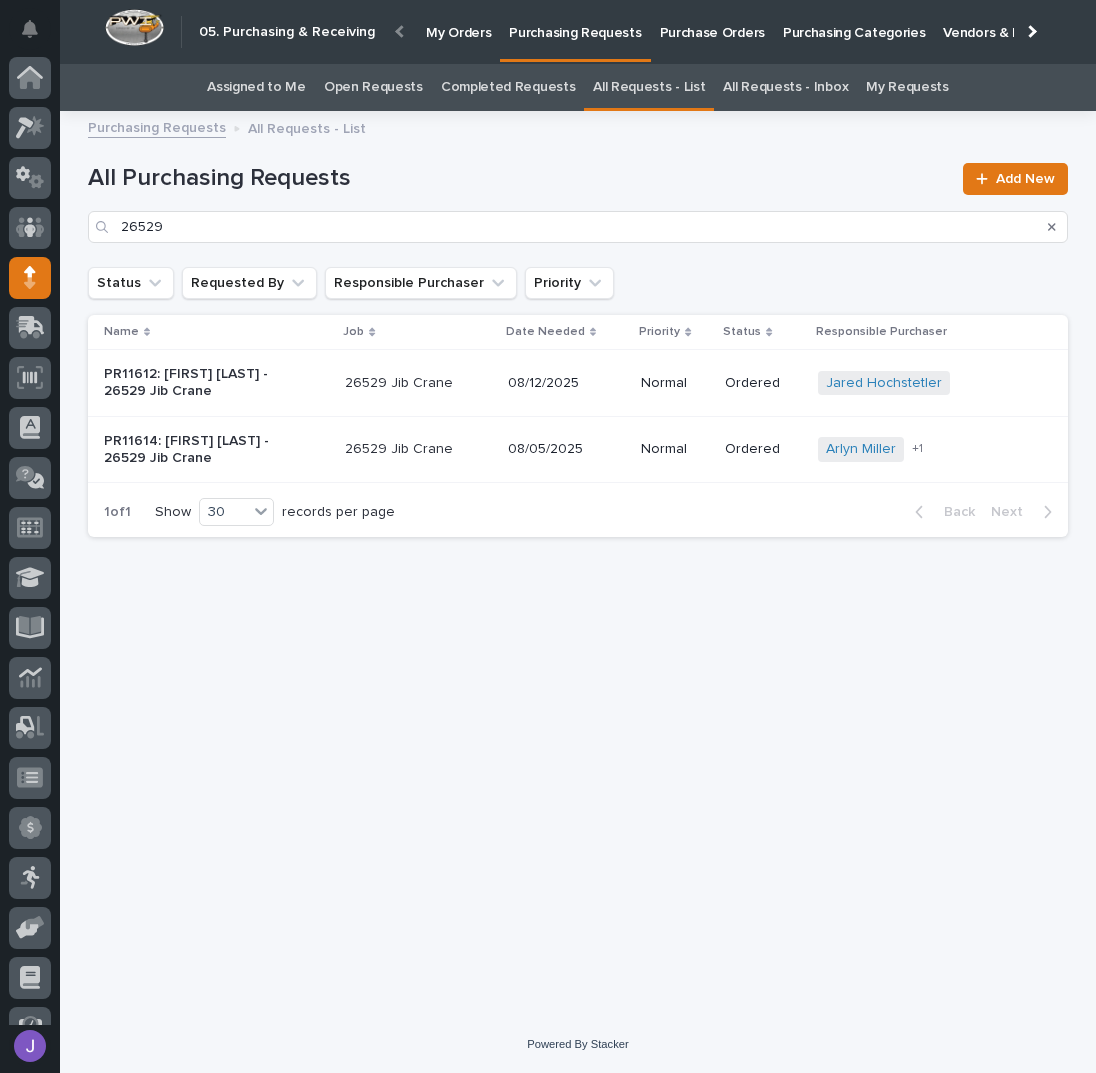 scroll, scrollTop: 82, scrollLeft: 0, axis: vertical 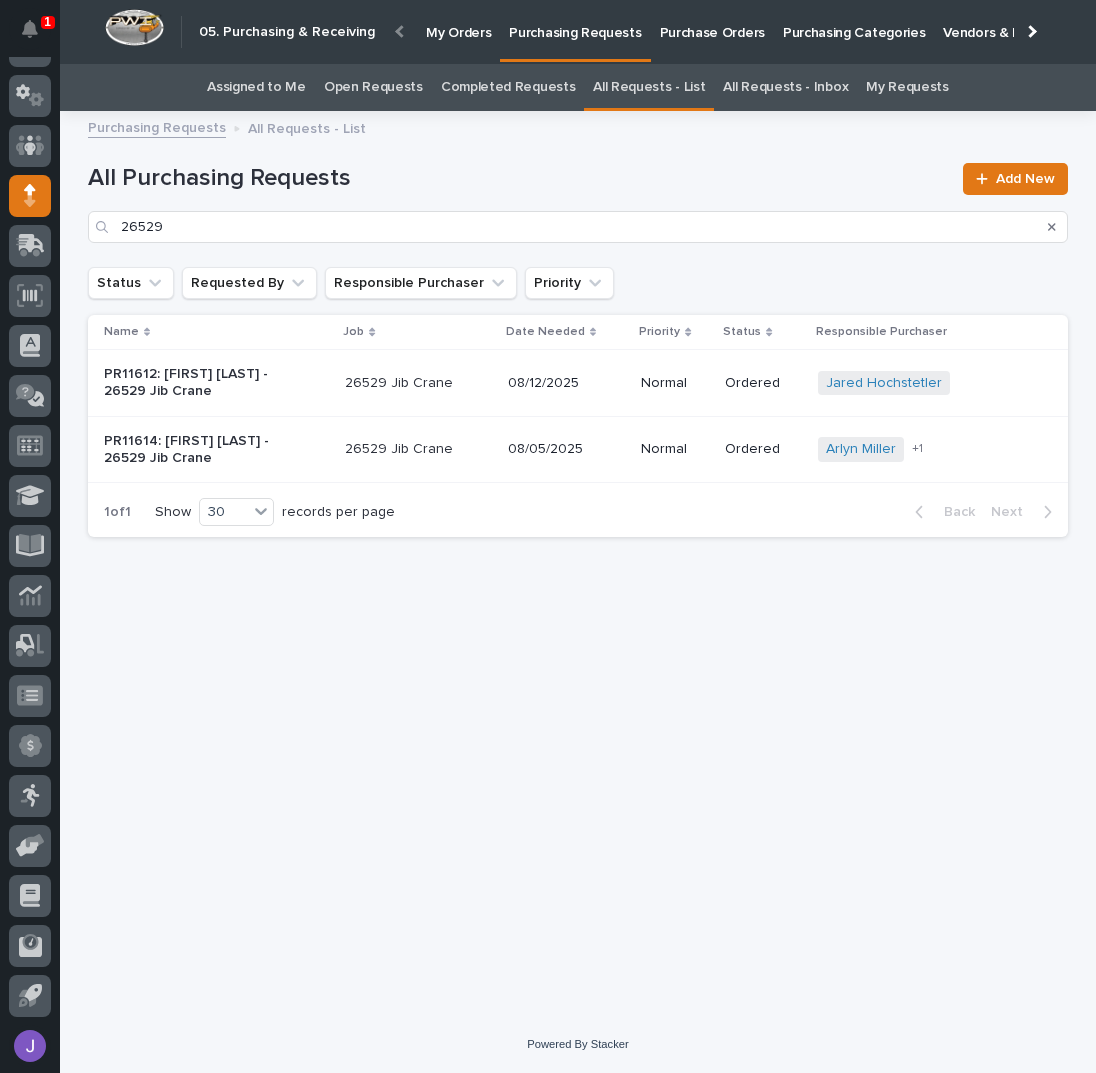 click on "PR11612: [FIRST] [LAST] - 26529 Jib Crane" at bounding box center [216, 383] 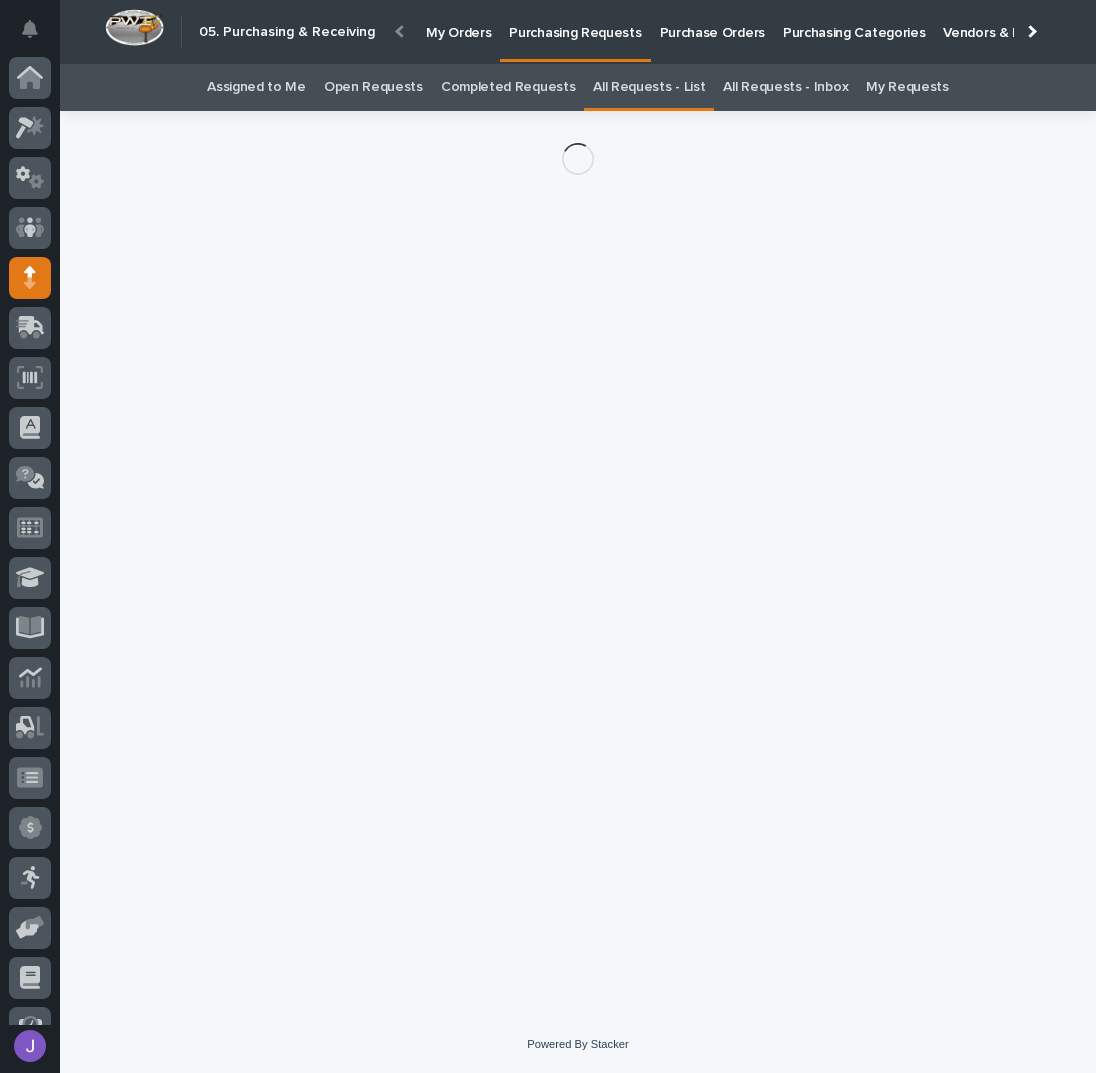 scroll, scrollTop: 82, scrollLeft: 0, axis: vertical 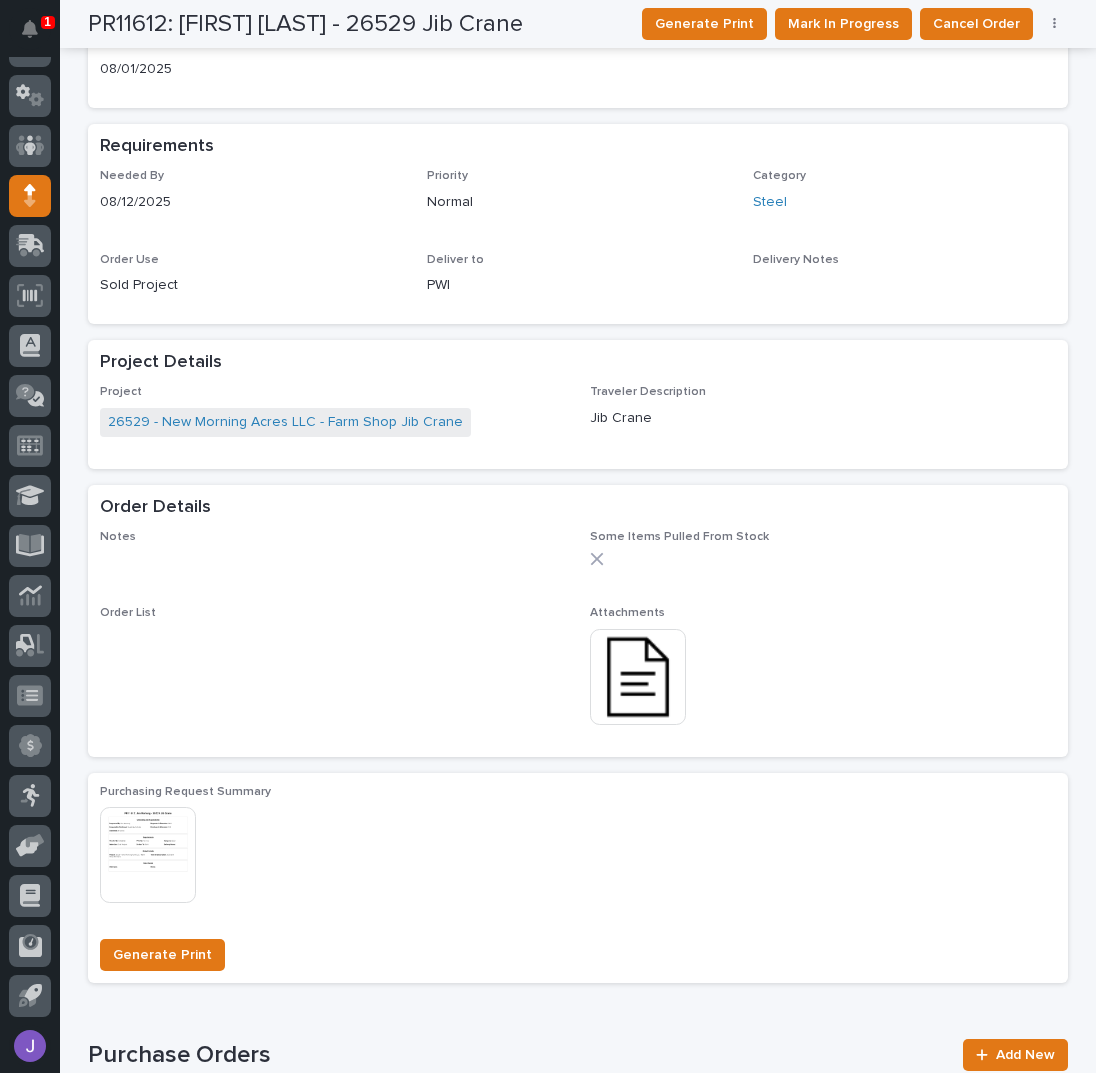 click at bounding box center [638, 677] 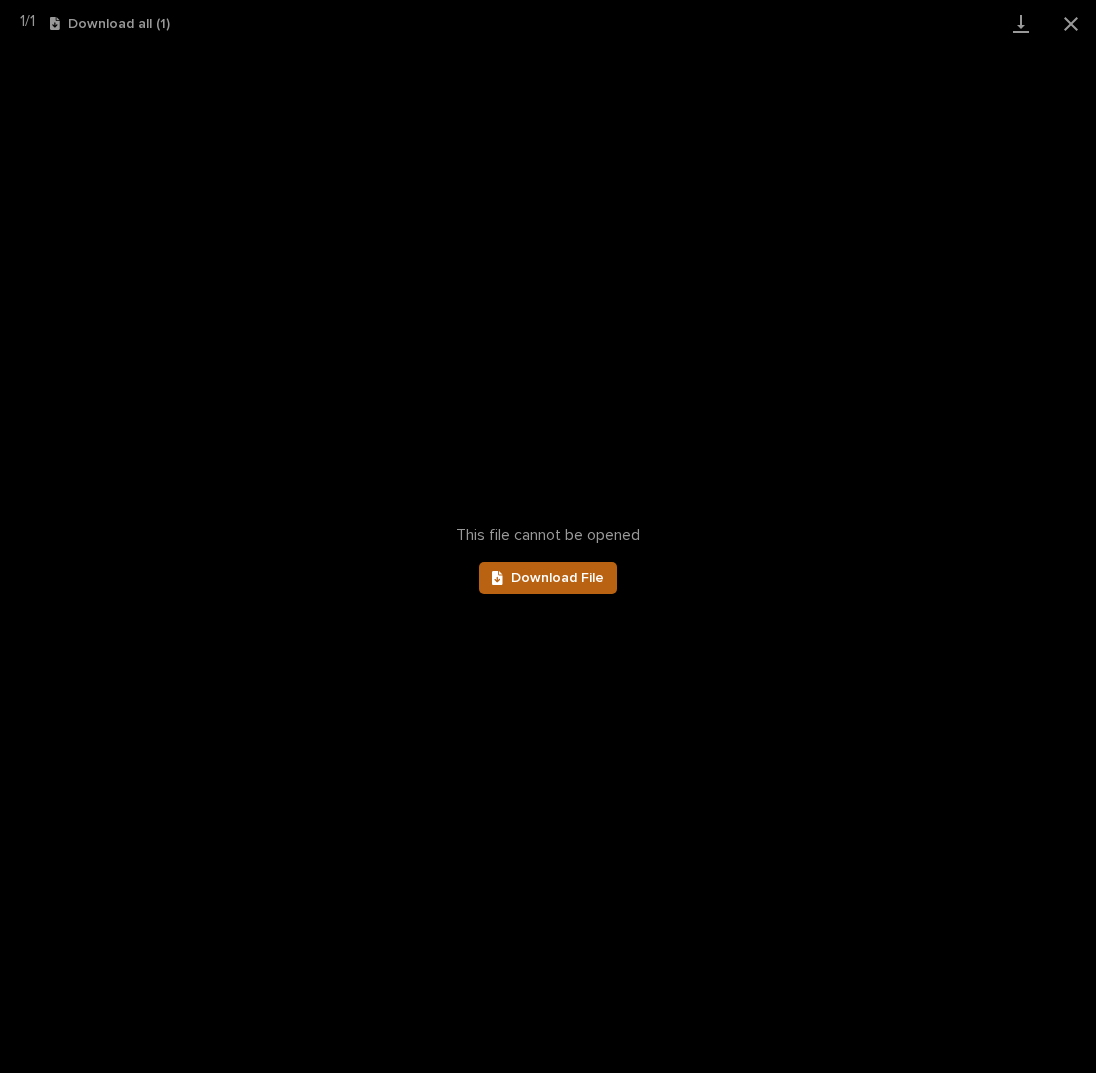 click on "Download File" at bounding box center [557, 578] 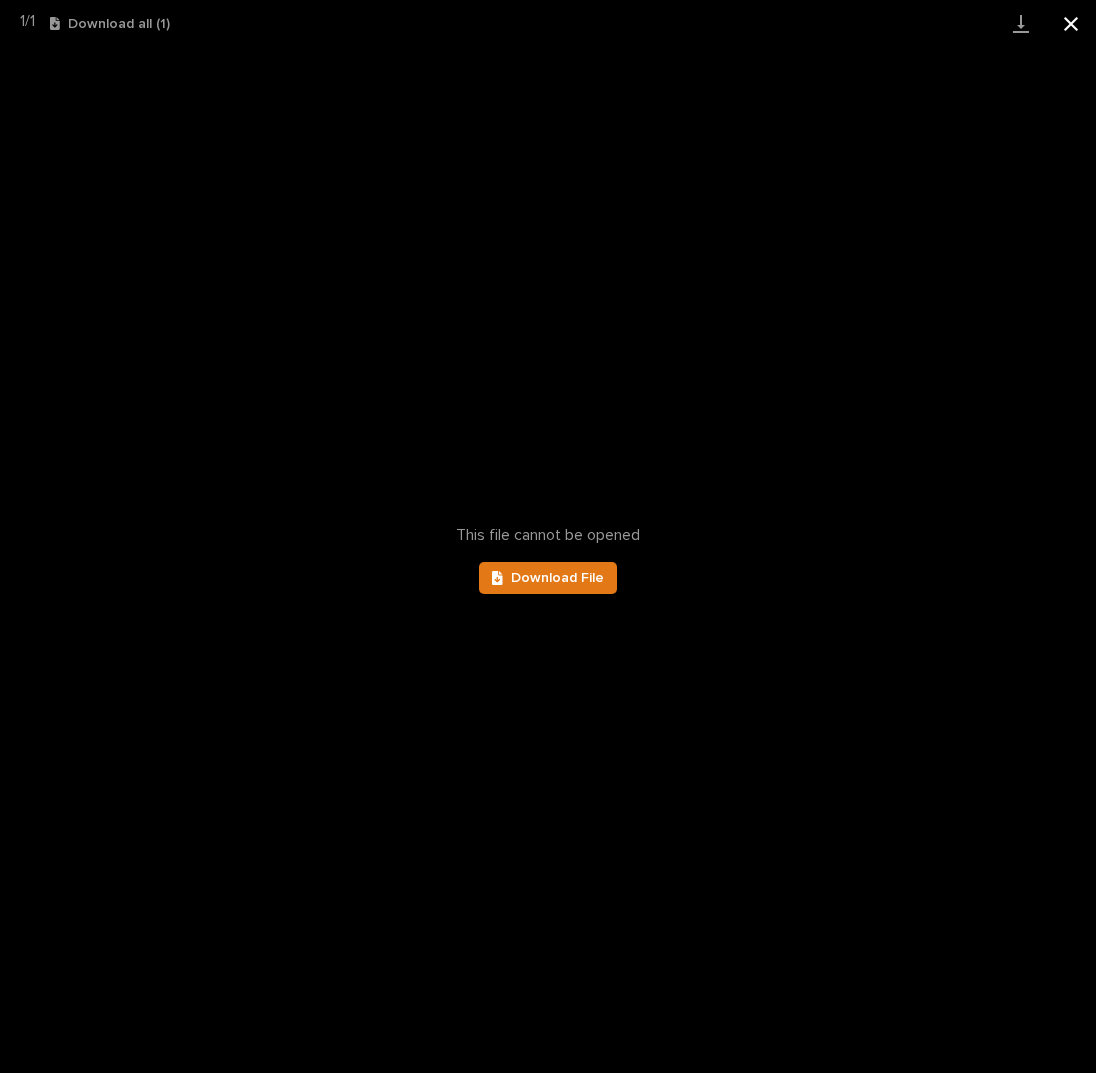click at bounding box center [1071, 23] 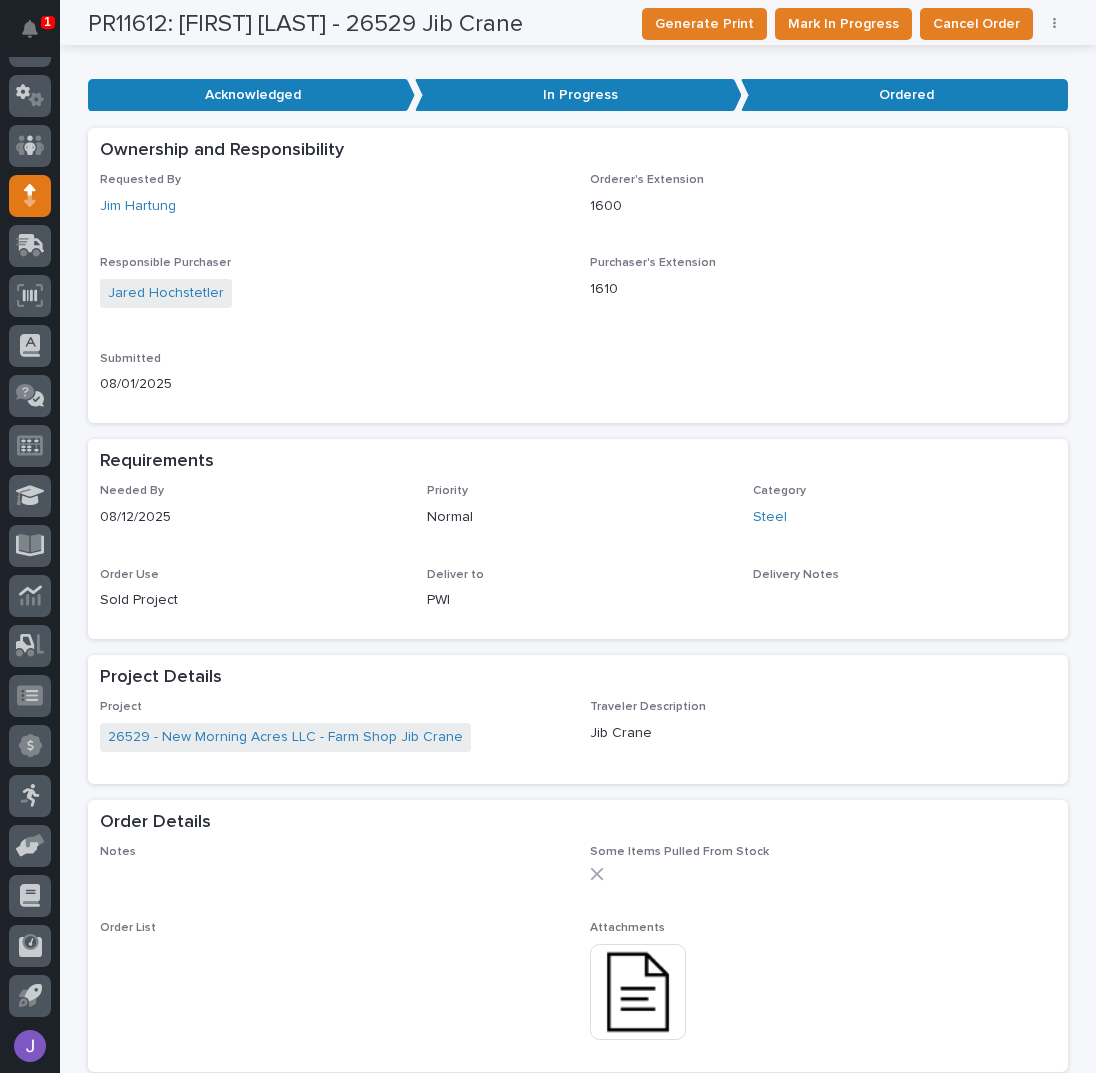 scroll, scrollTop: 0, scrollLeft: 0, axis: both 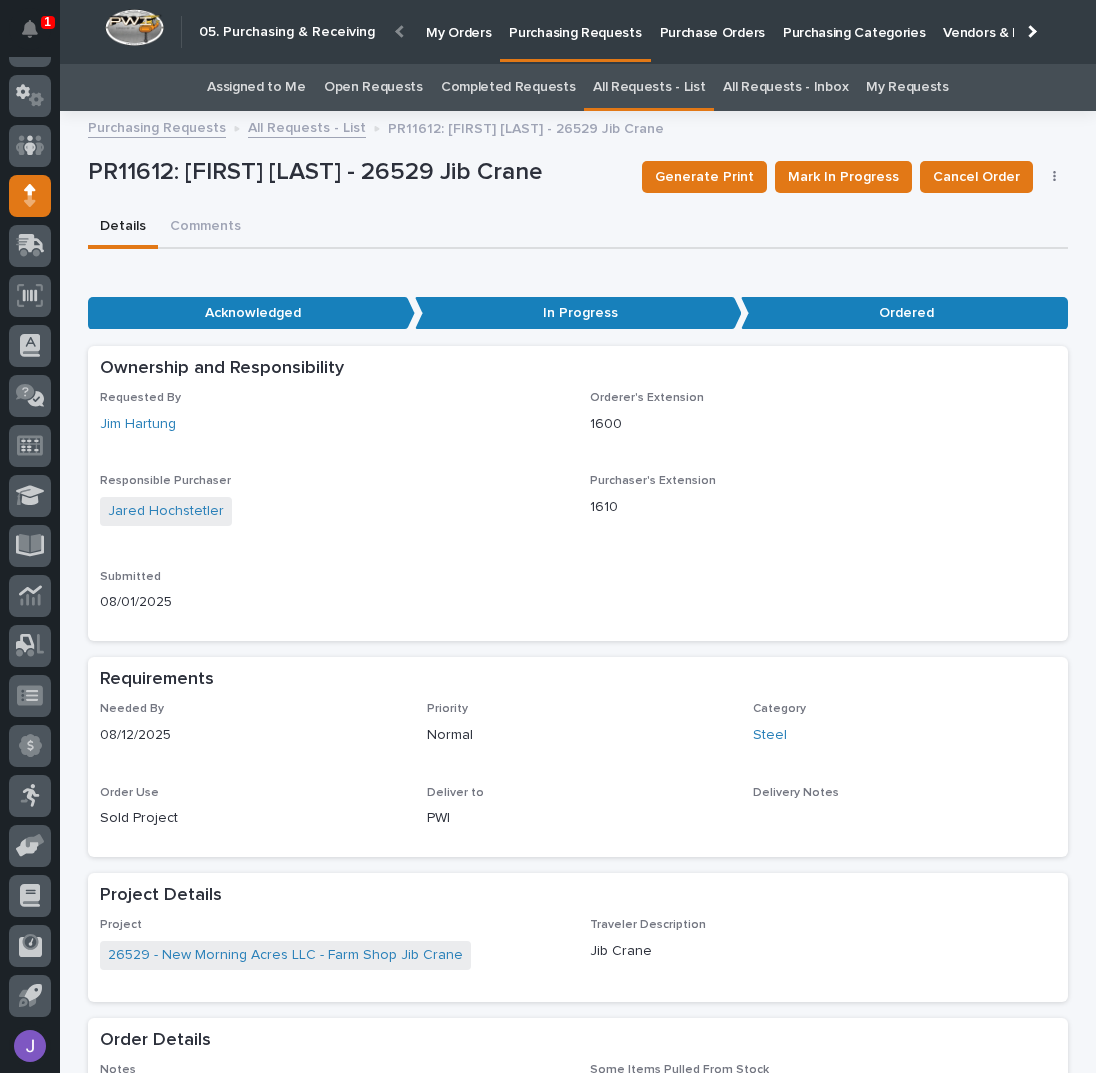 click on "Assigned to Me" at bounding box center (256, 87) 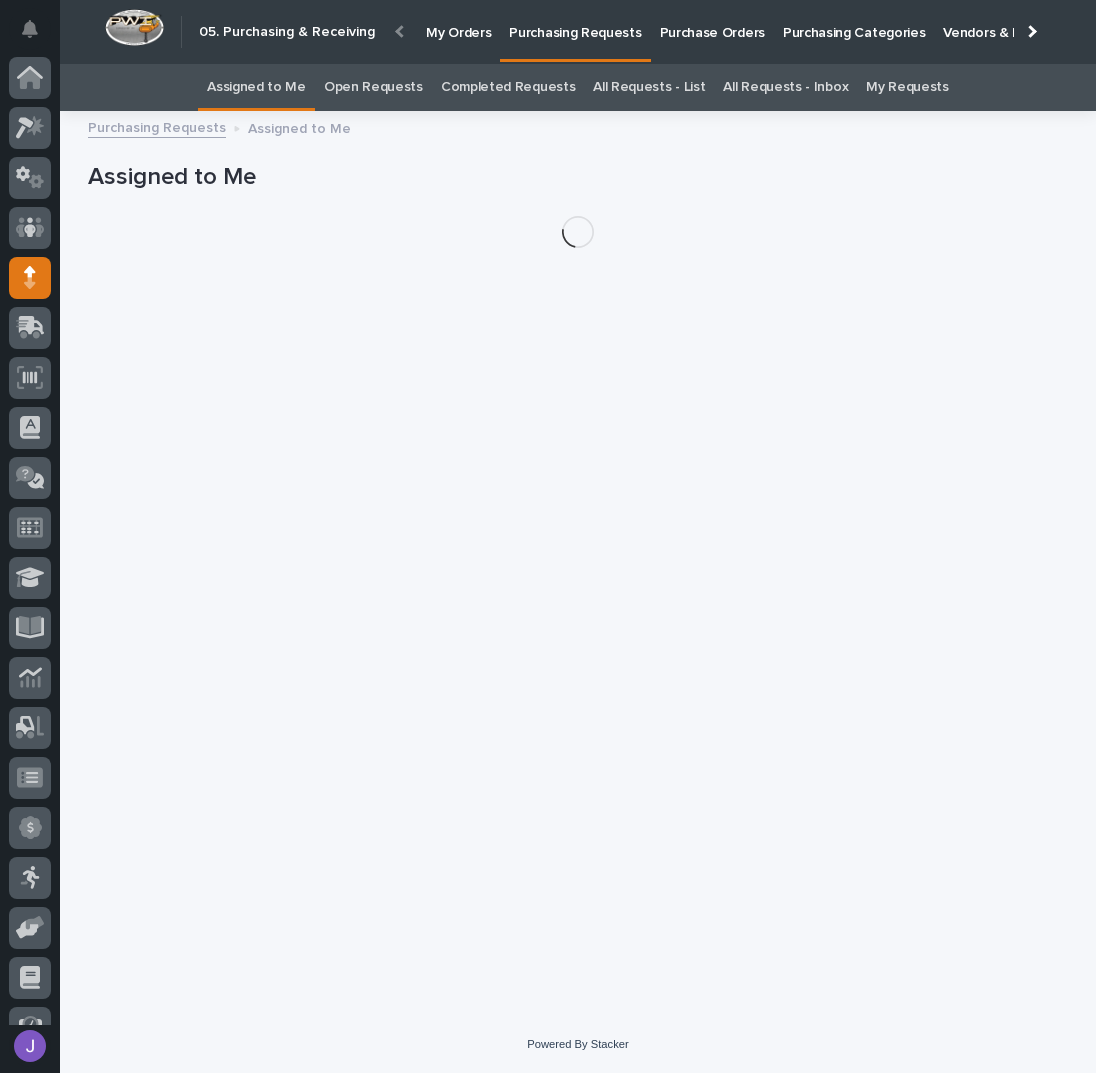 scroll, scrollTop: 82, scrollLeft: 0, axis: vertical 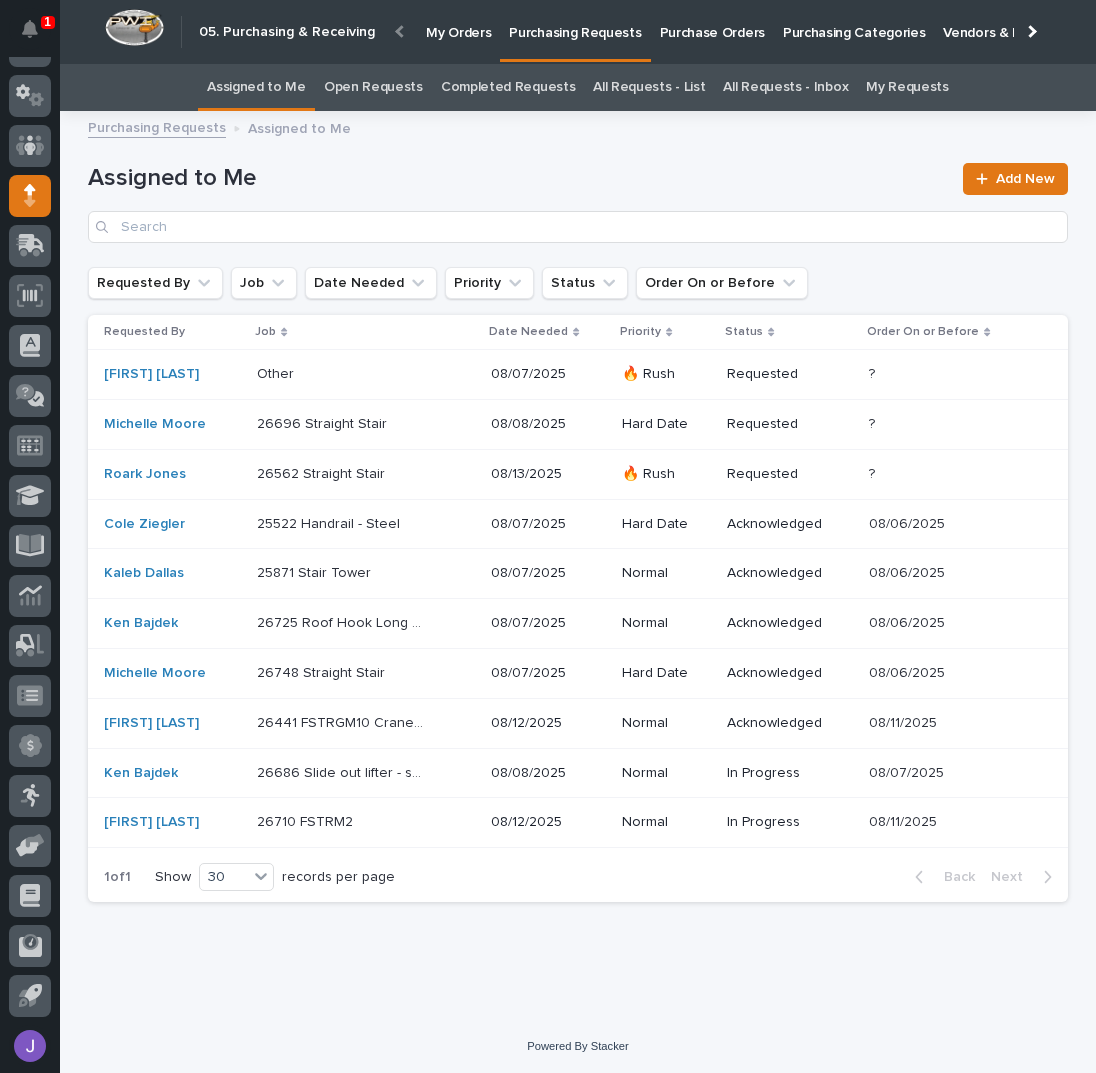 click on "26441 FSTRGM10 Crane System 26441 FSTRGM10 Crane System" at bounding box center (366, 723) 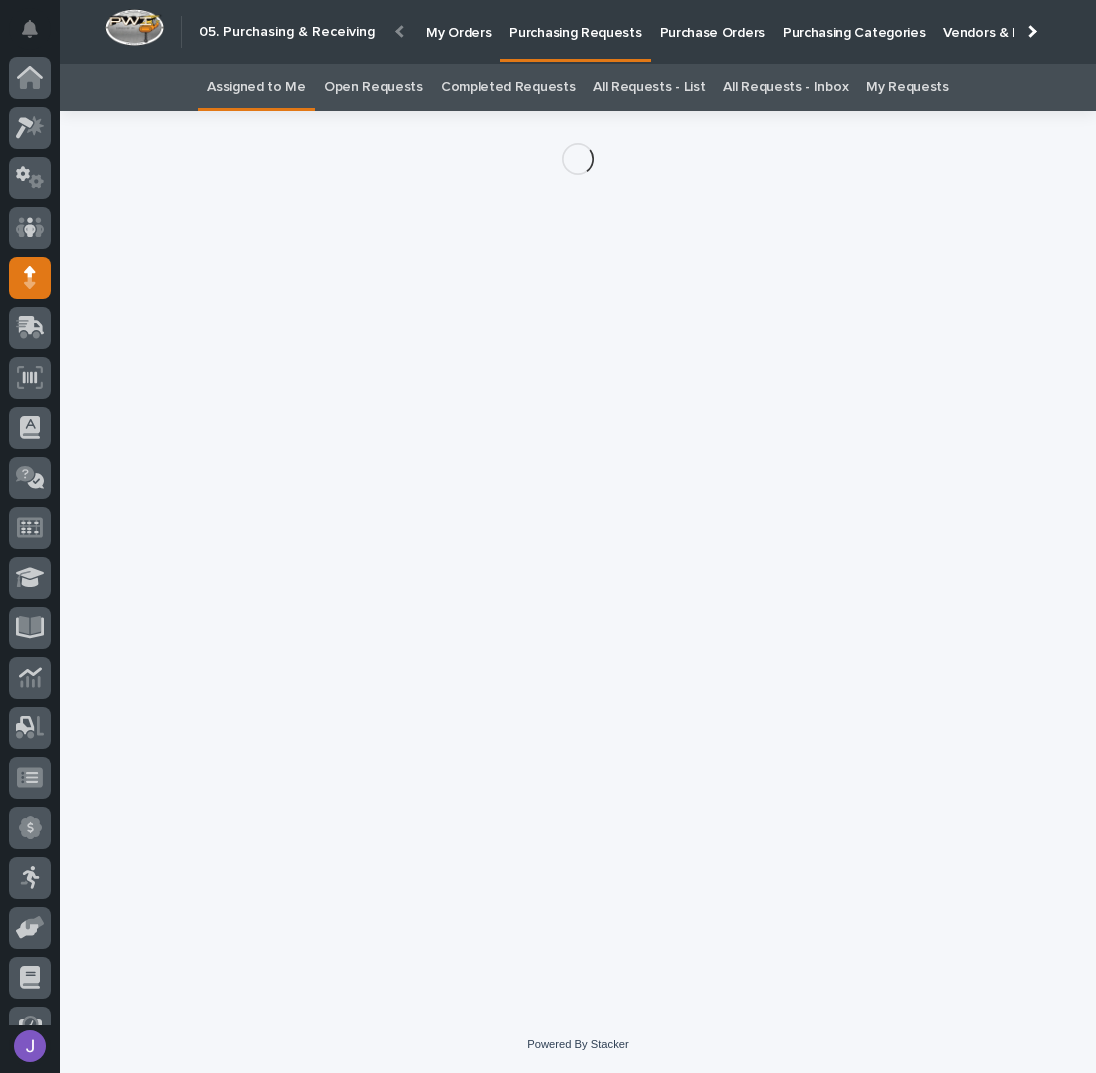 scroll, scrollTop: 82, scrollLeft: 0, axis: vertical 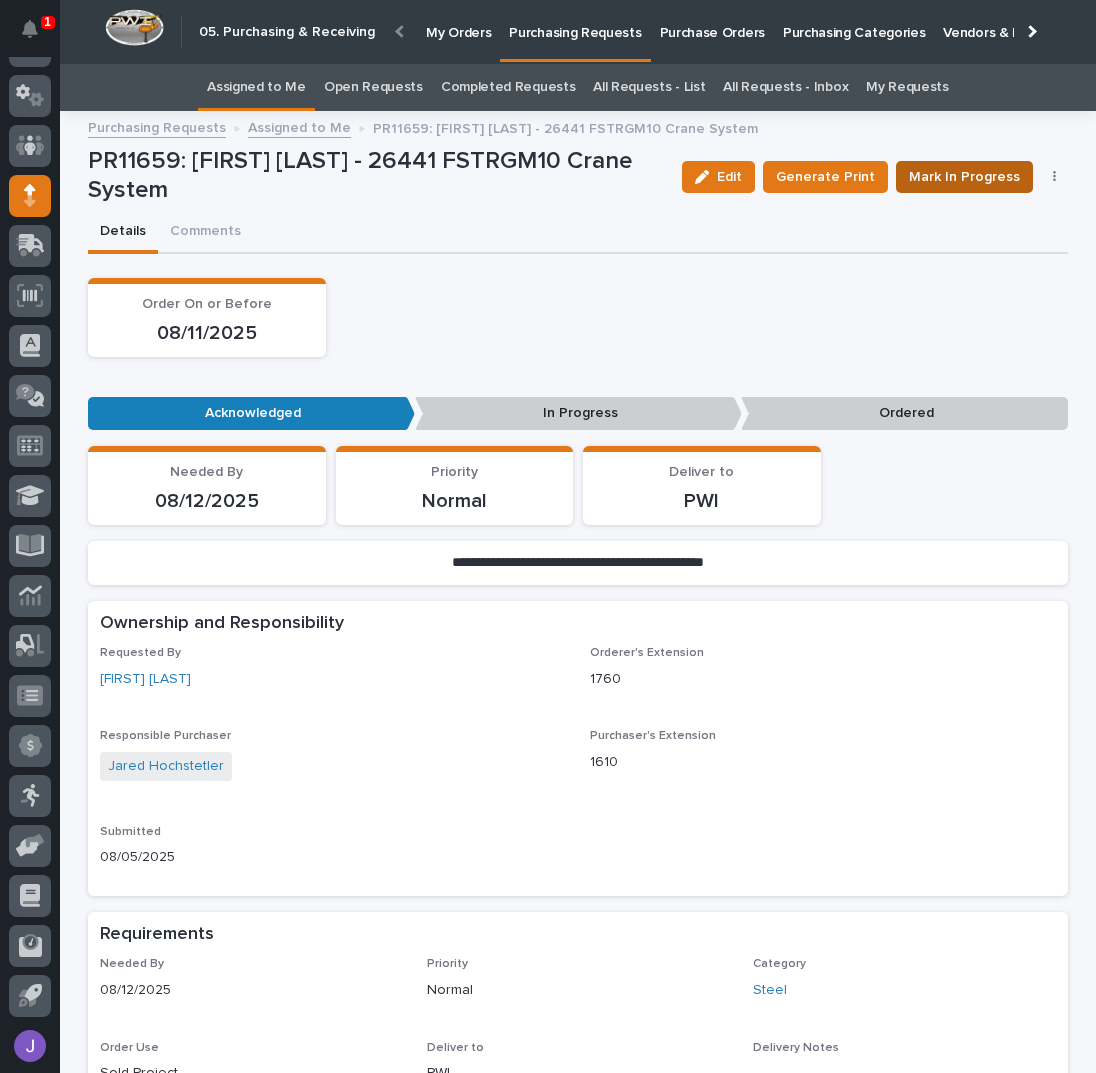 click on "Mark In Progress" at bounding box center (964, 177) 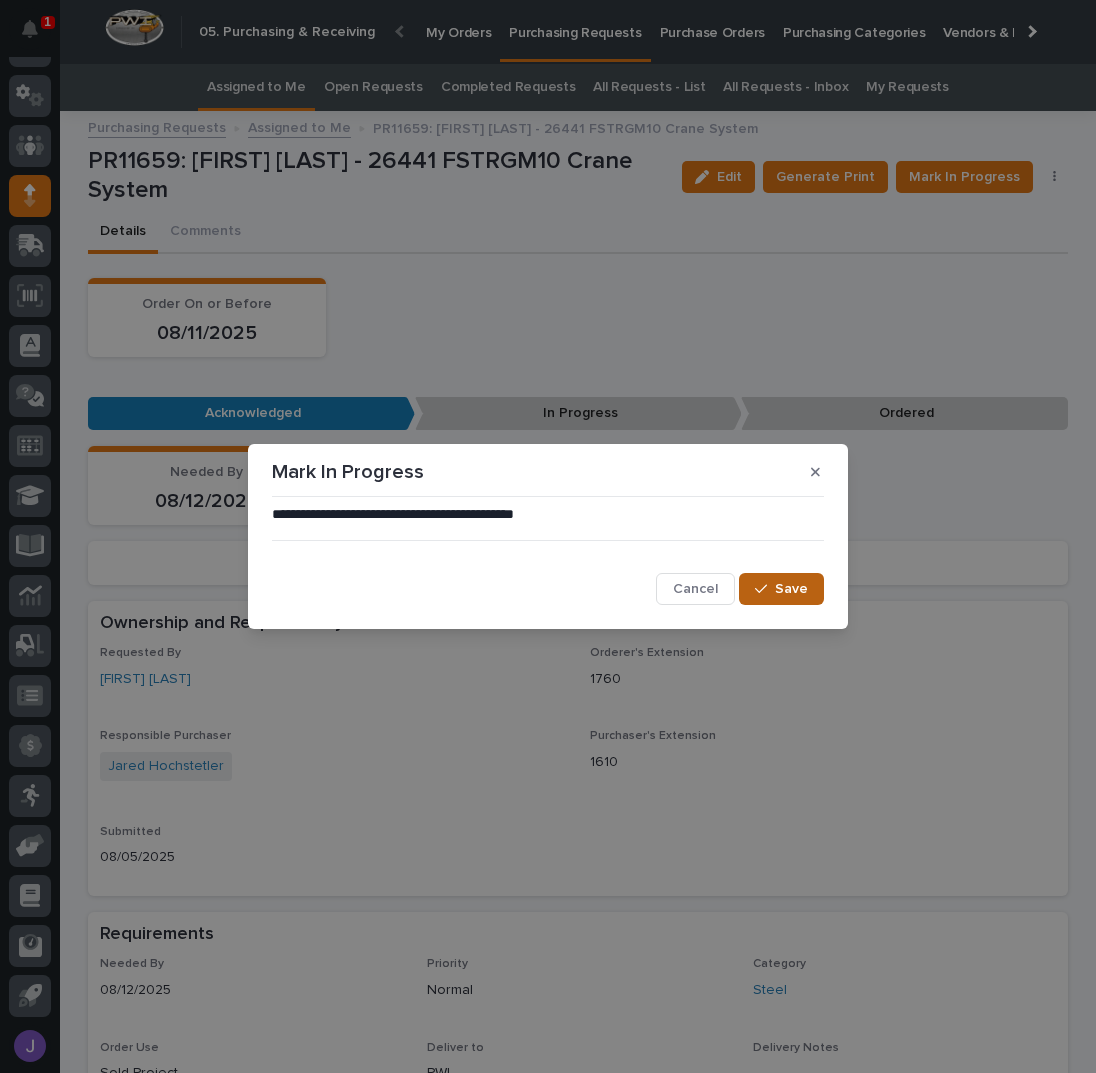 click on "Save" at bounding box center [791, 589] 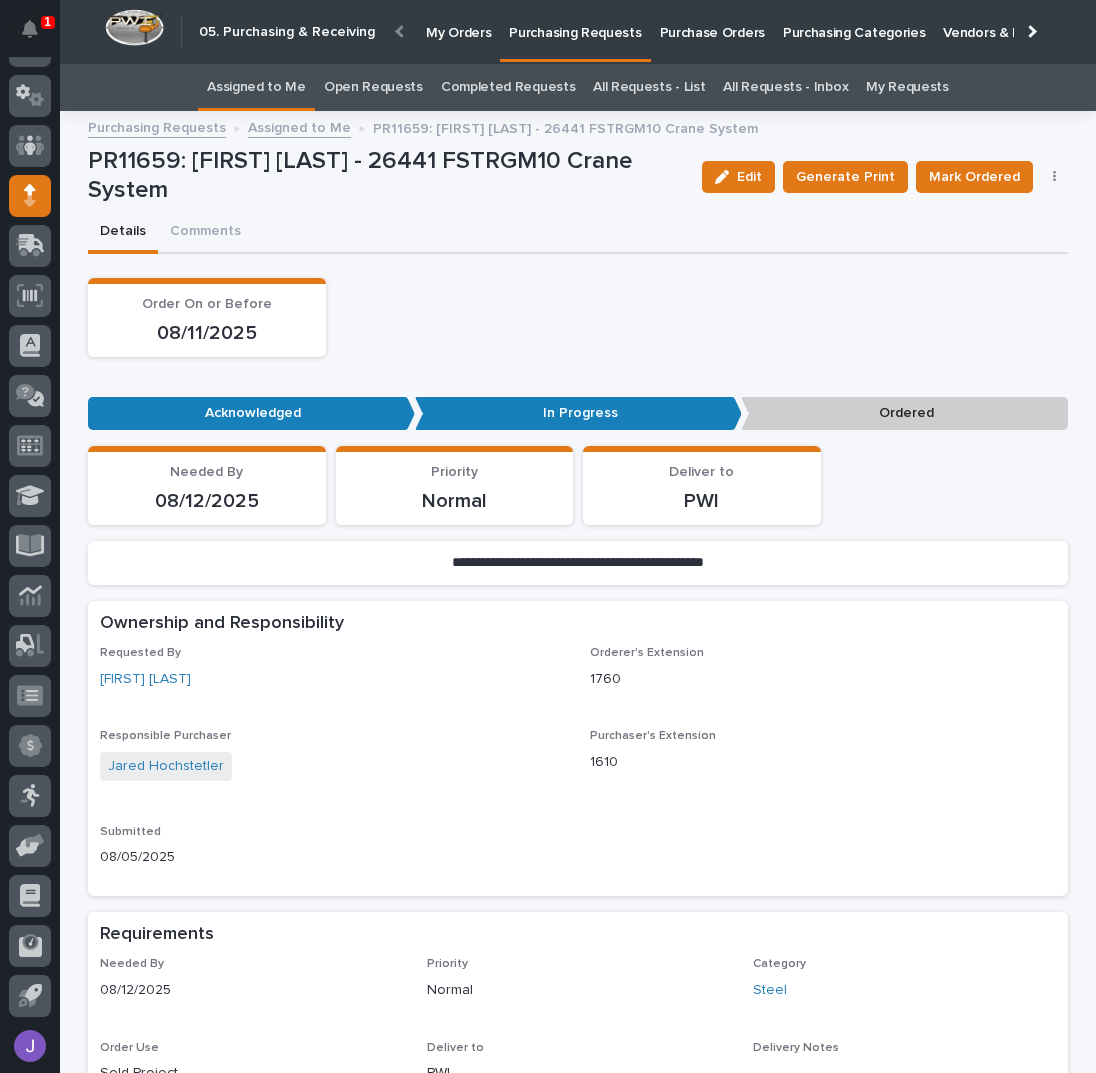click on "Assigned to Me" at bounding box center [256, 87] 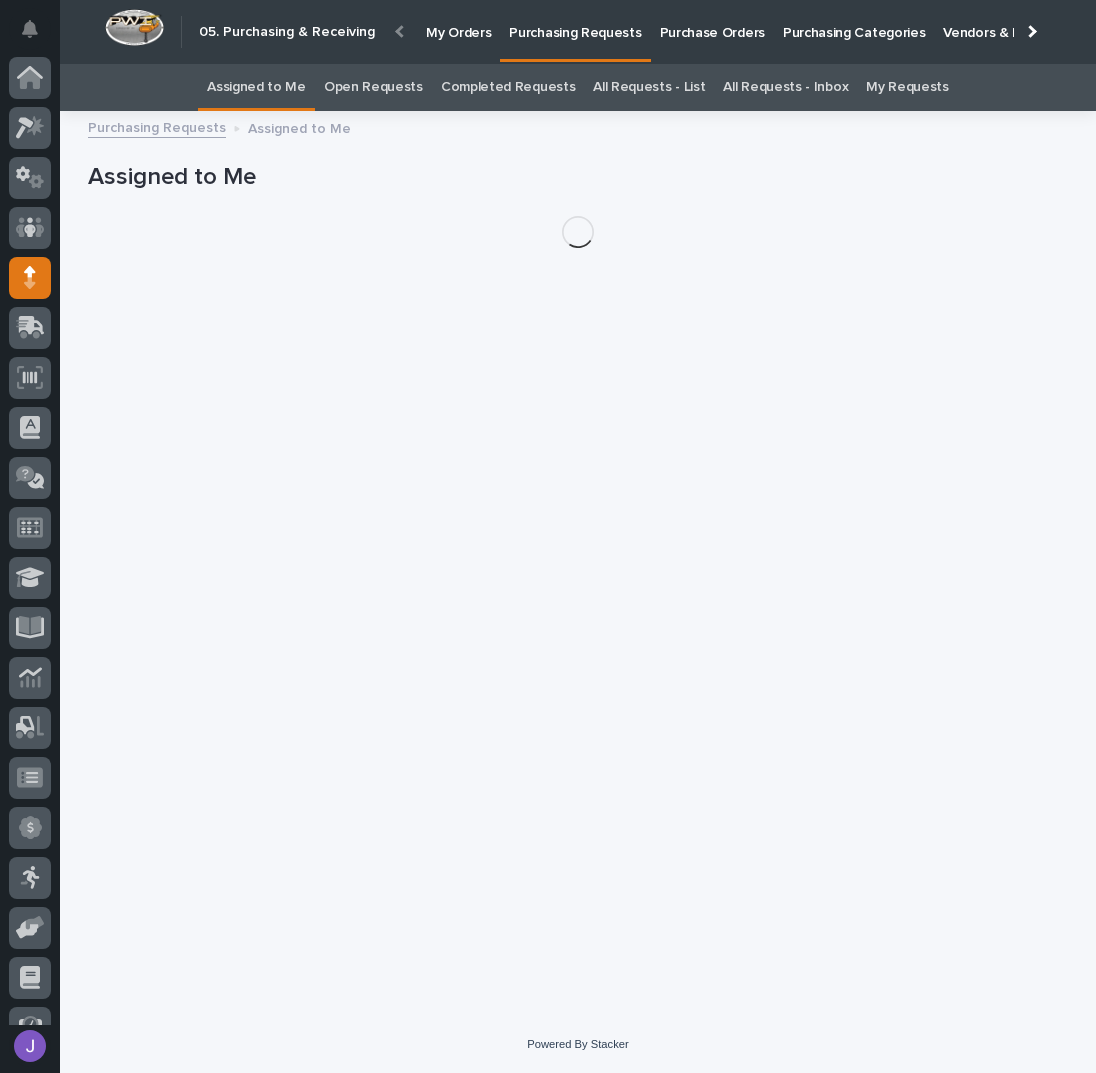 scroll, scrollTop: 82, scrollLeft: 0, axis: vertical 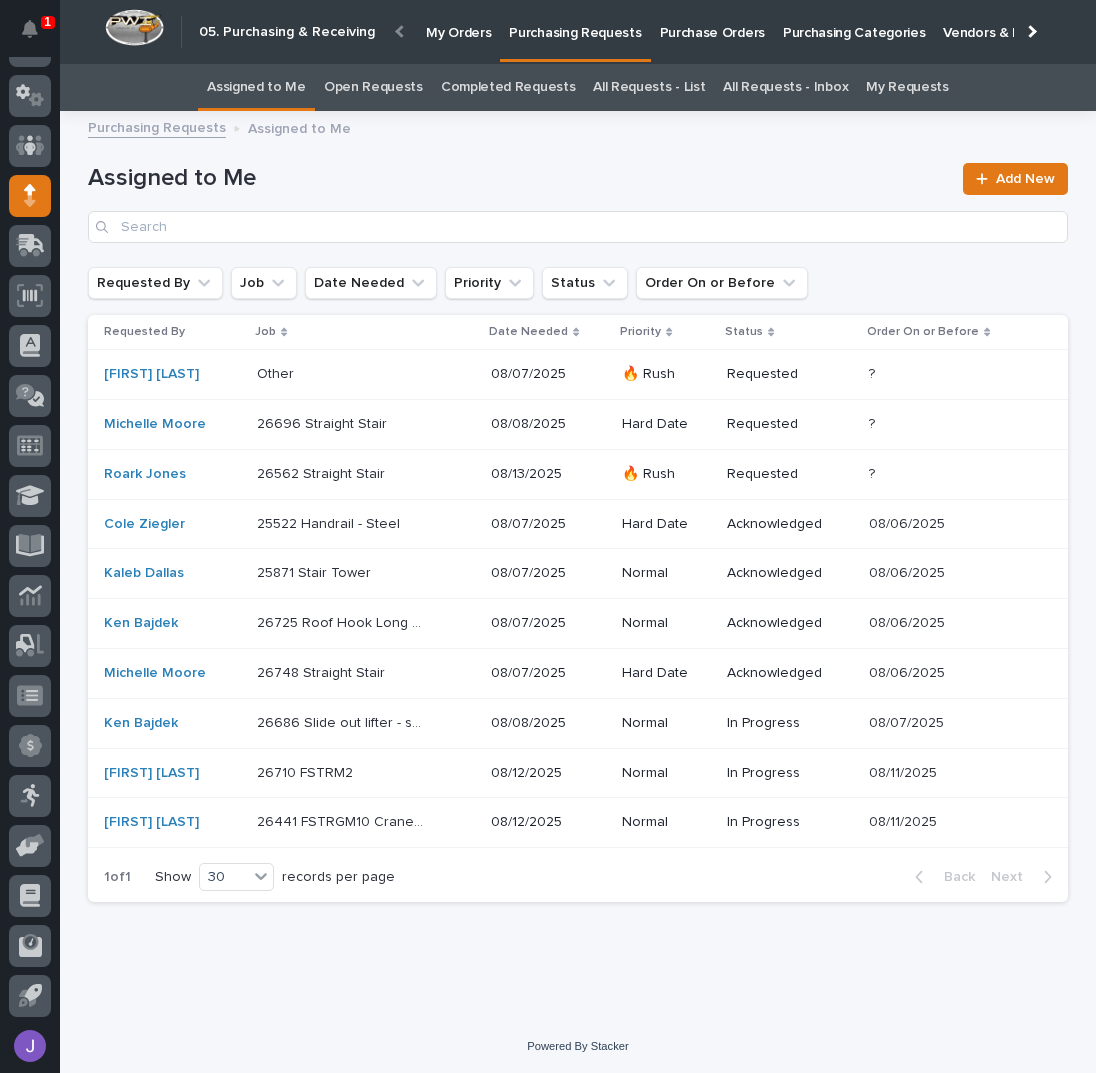 click at bounding box center (340, 374) 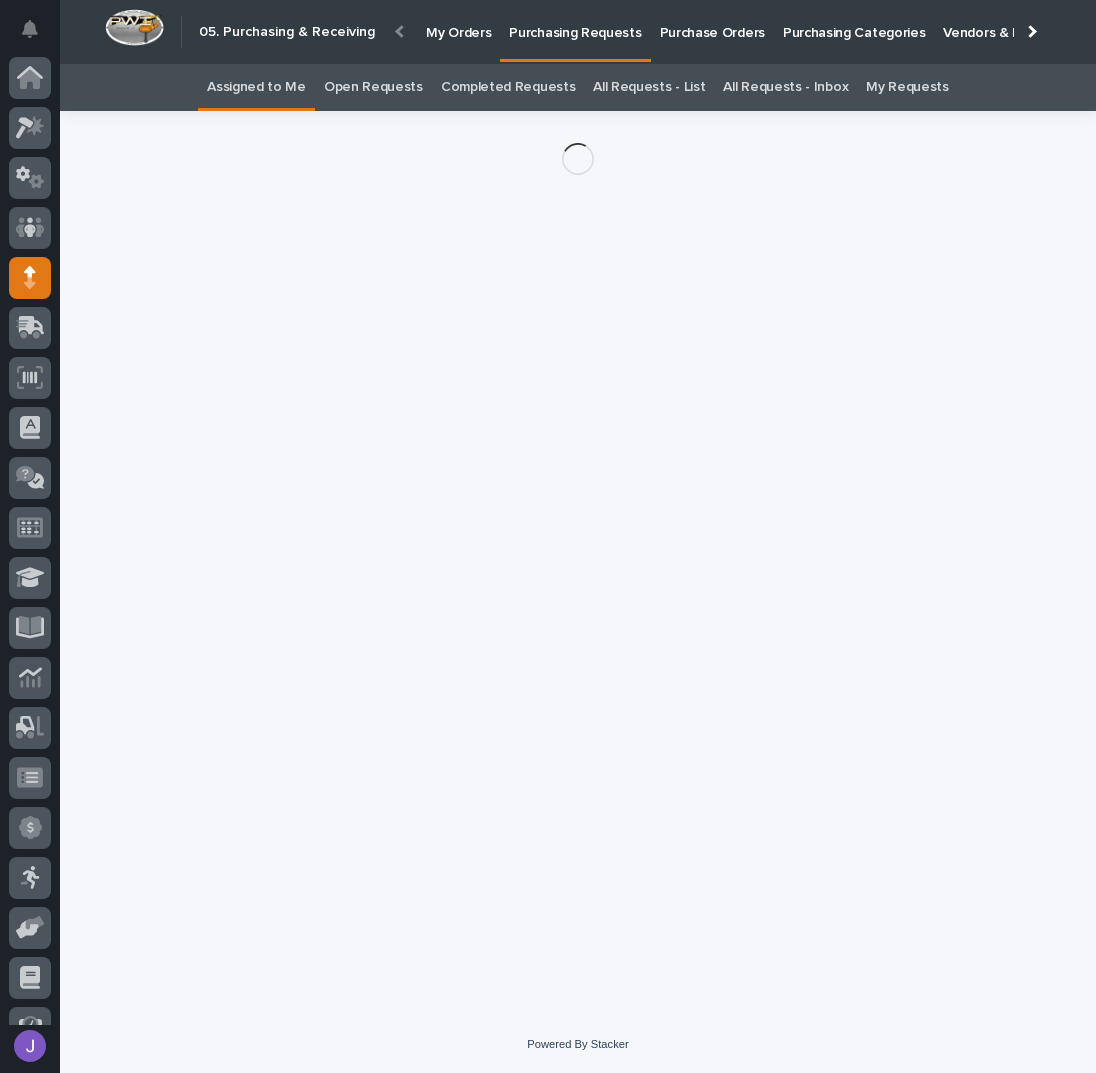 scroll, scrollTop: 82, scrollLeft: 0, axis: vertical 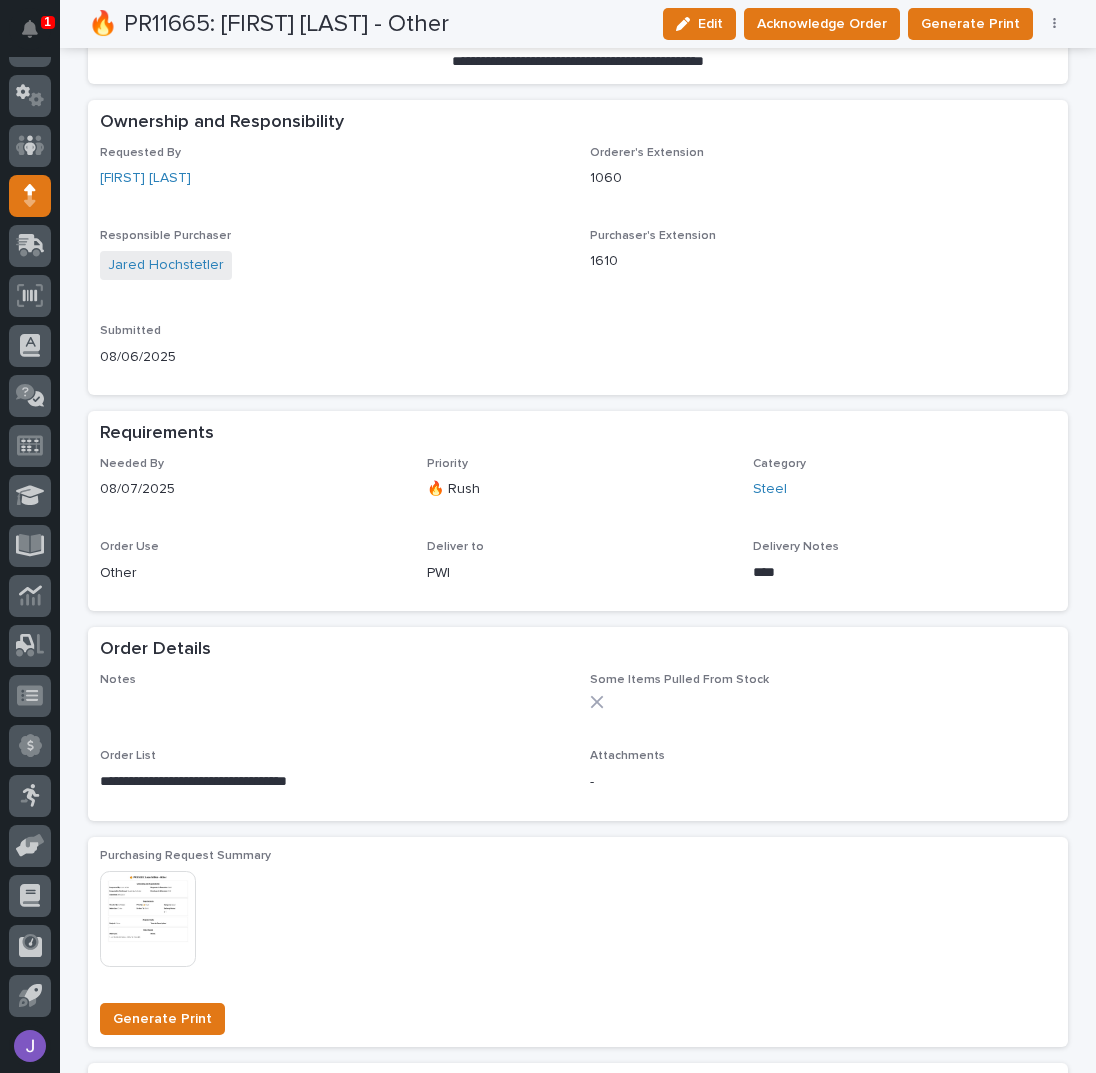 click on "🔥 PR11665: [FIRST] [LAST] - Other Edit Acknowledge Order Generate Print Cancel Order Edit Linked PO's" at bounding box center (578, 24) 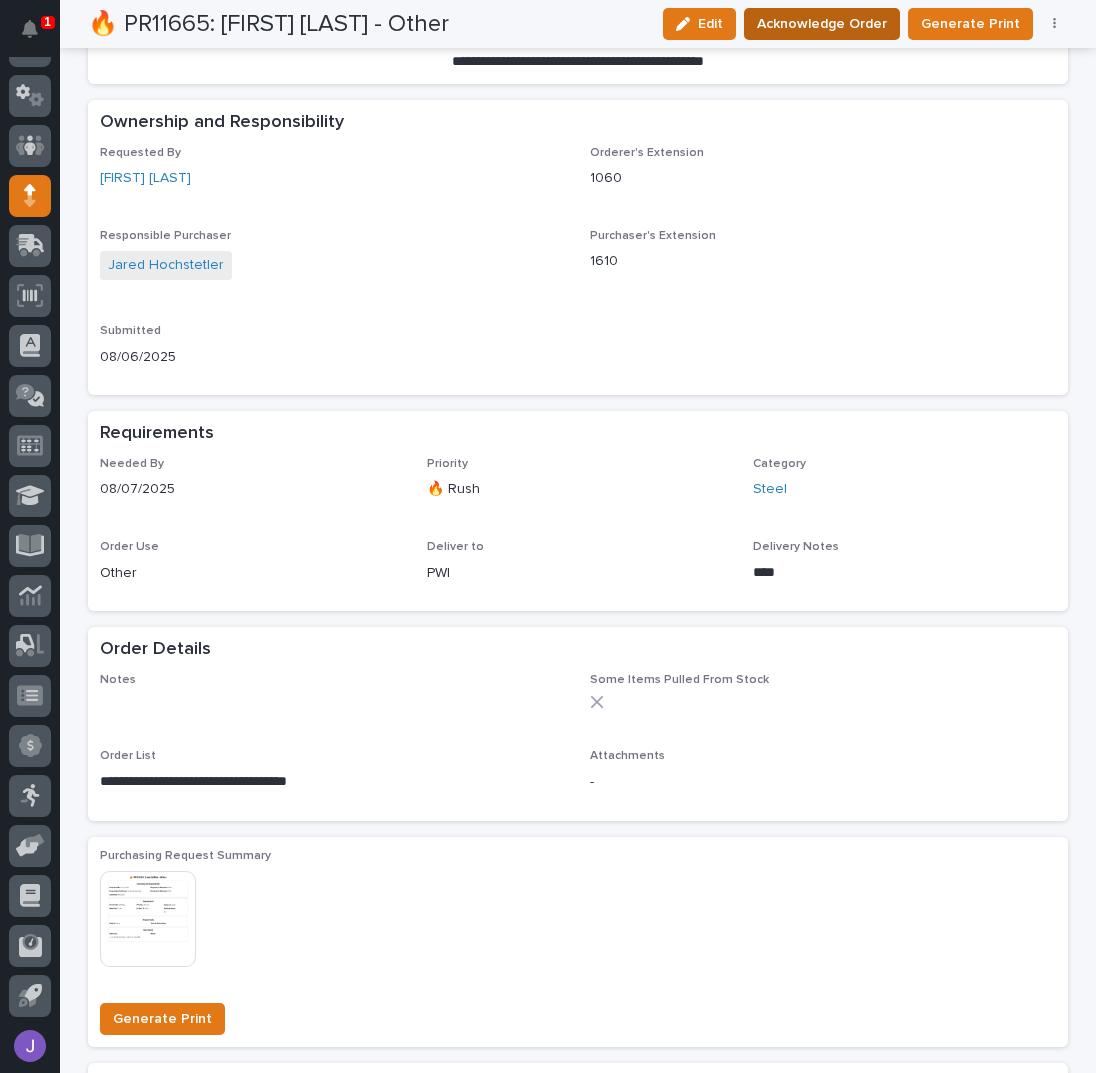 click on "Acknowledge Order" at bounding box center [822, 24] 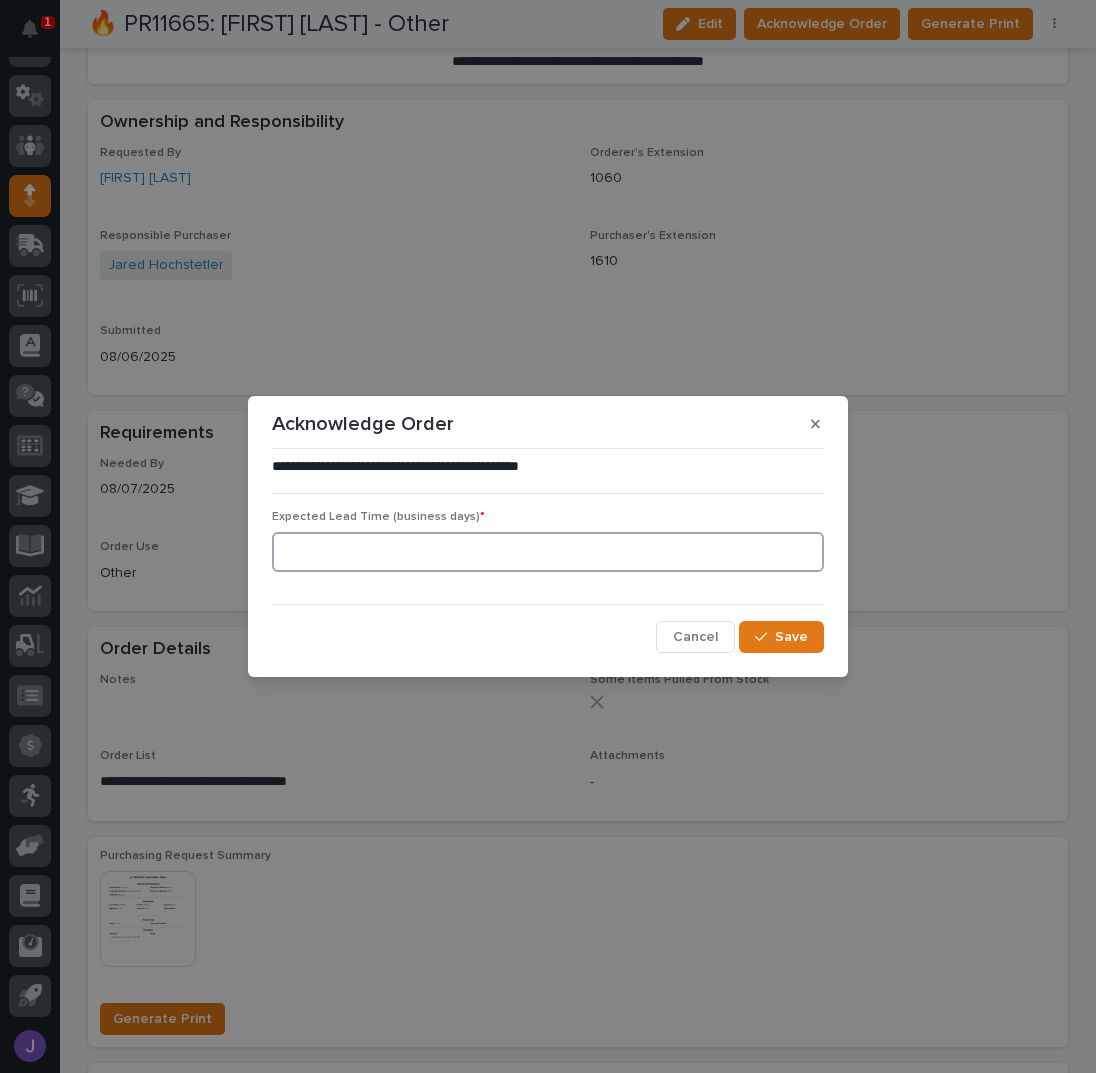 click at bounding box center [548, 552] 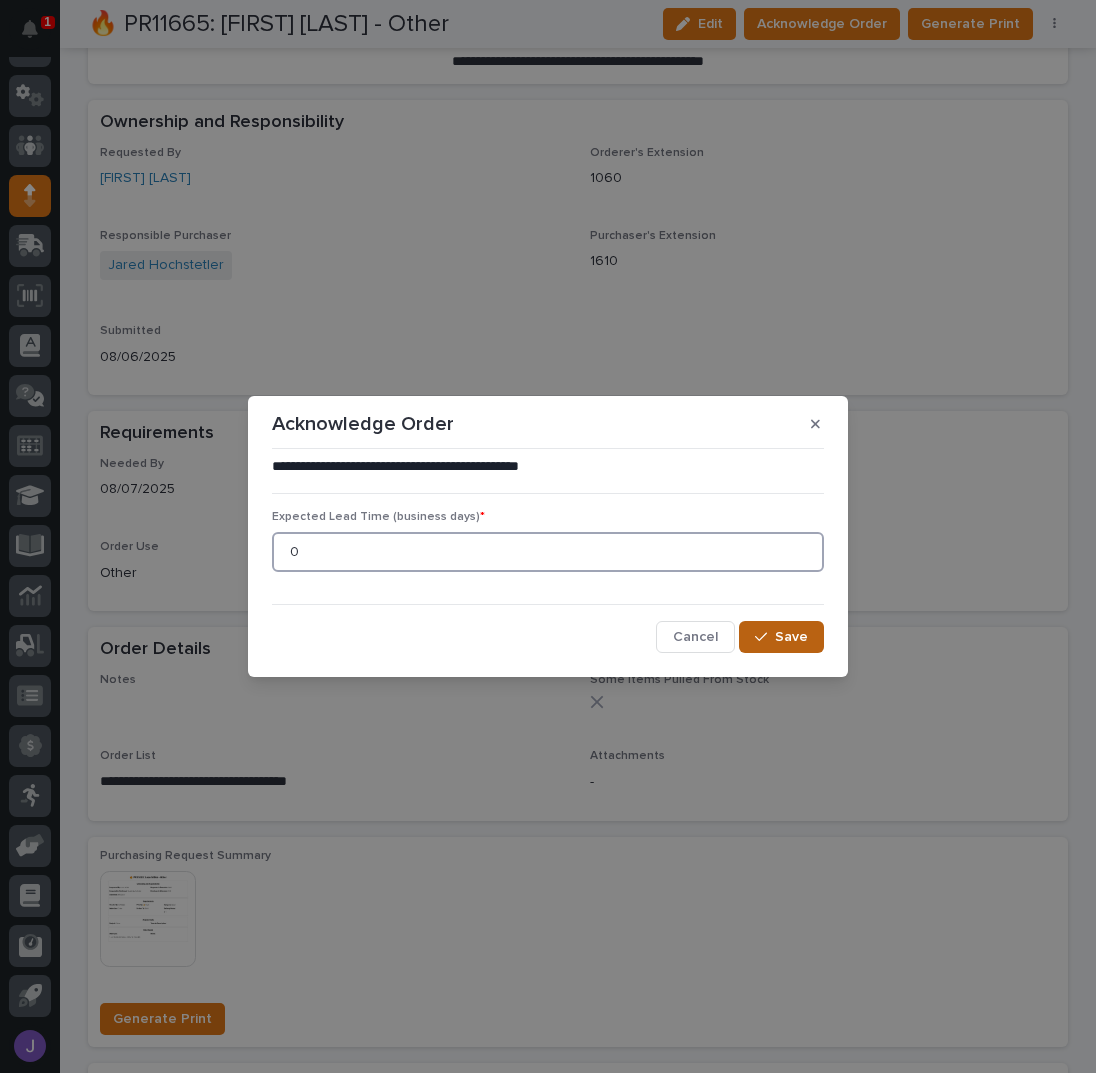 type on "0" 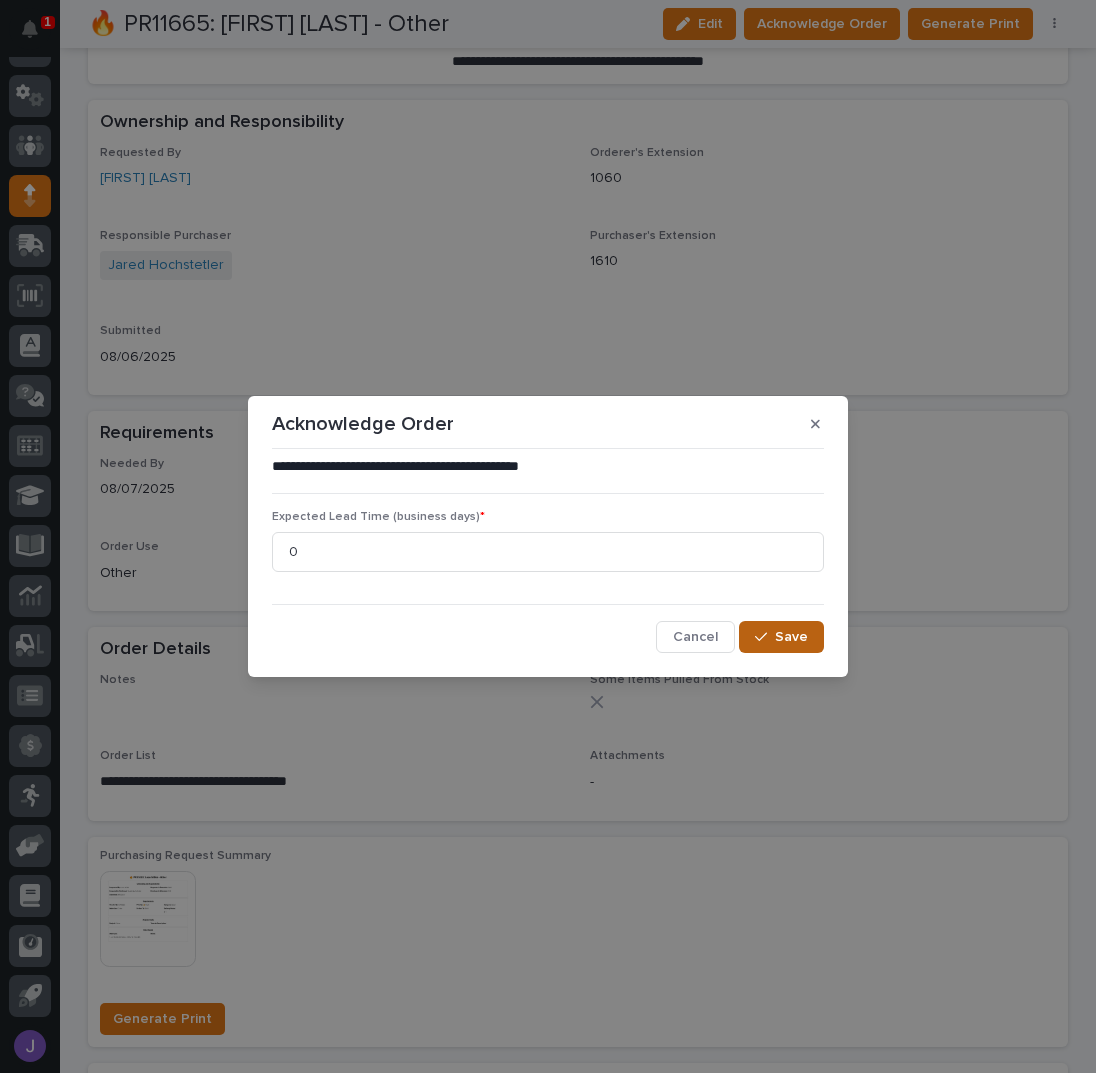click on "Save" at bounding box center [791, 637] 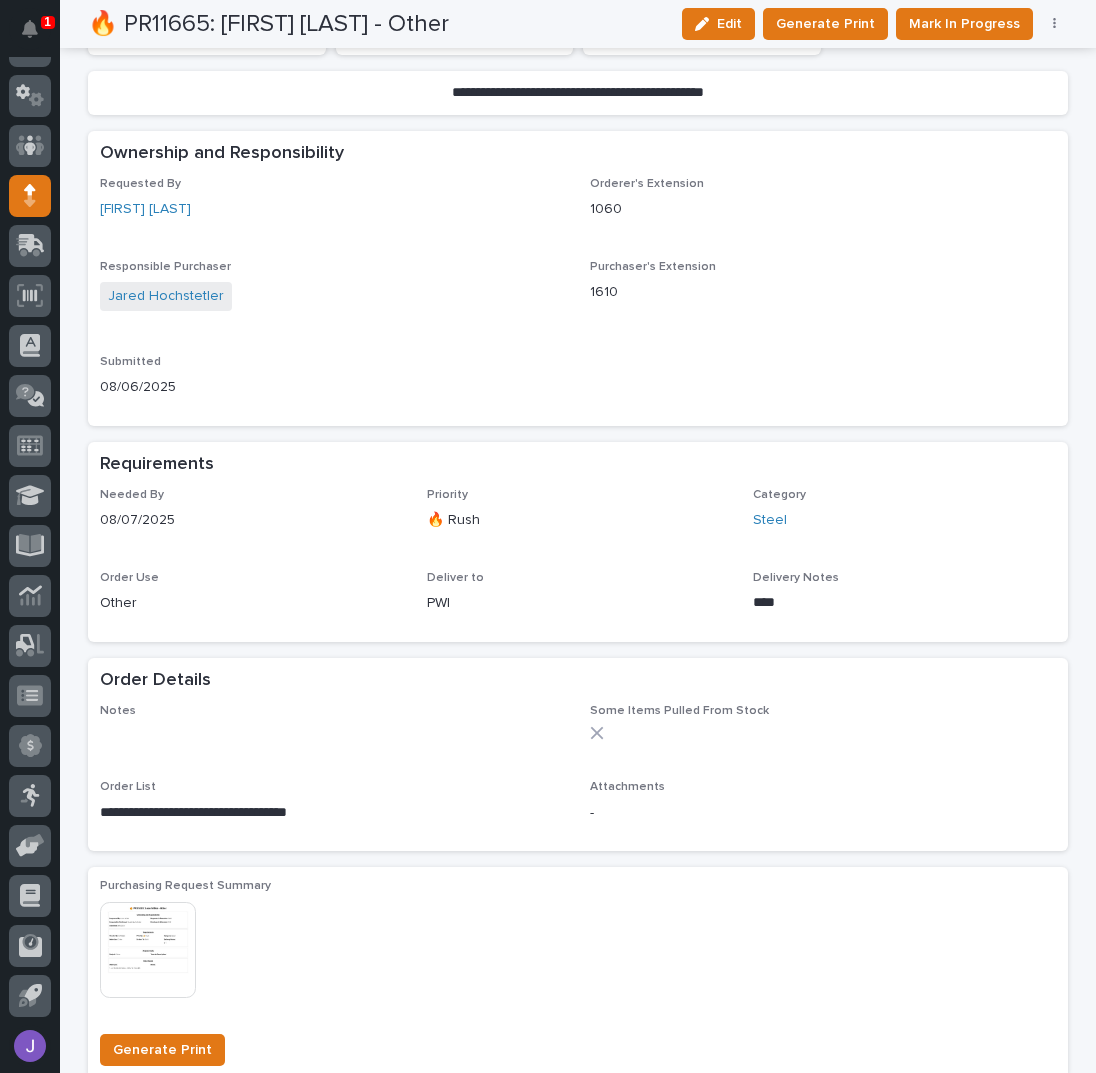 scroll, scrollTop: 606, scrollLeft: 0, axis: vertical 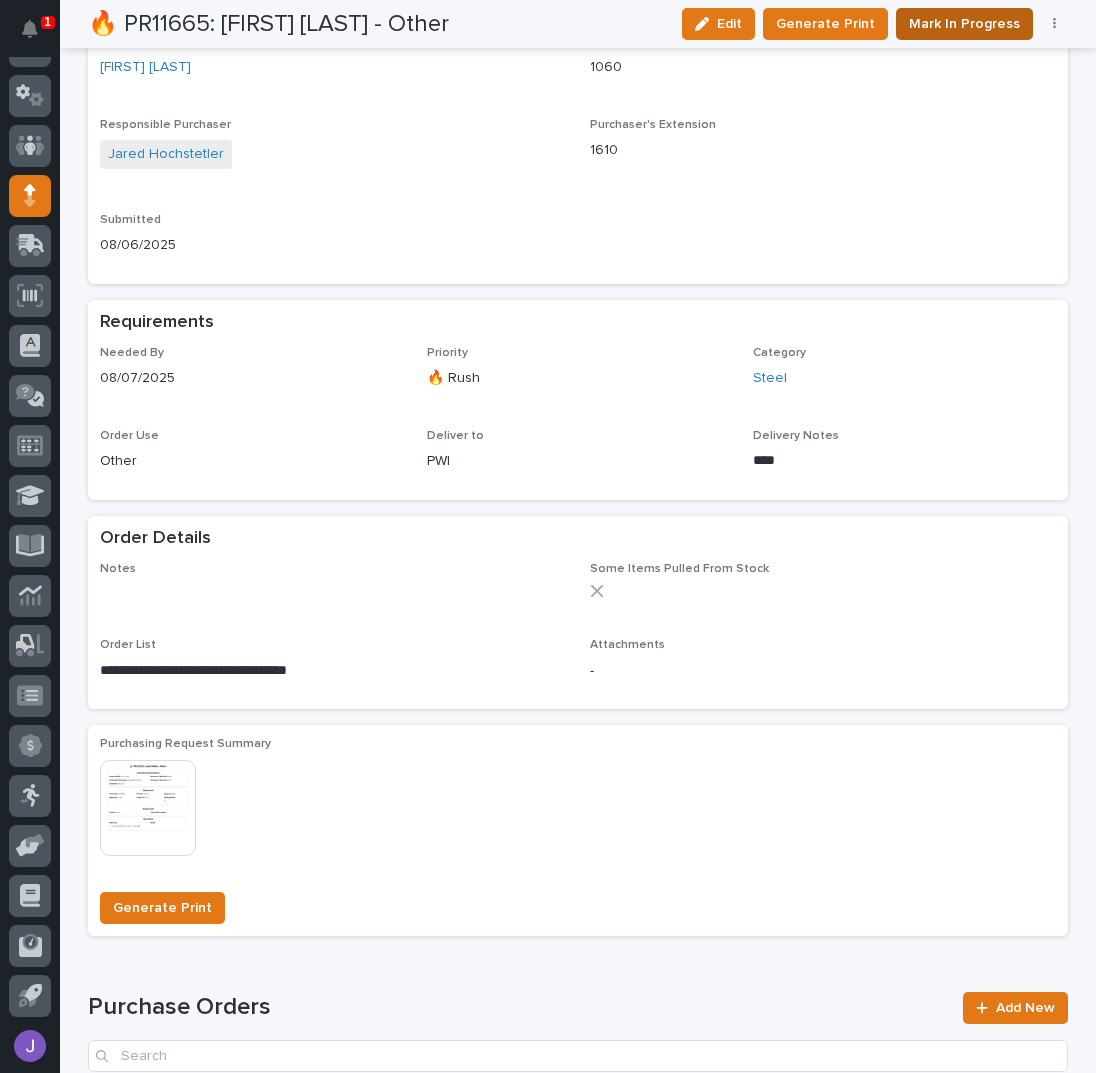 click on "Mark In Progress" at bounding box center [964, 24] 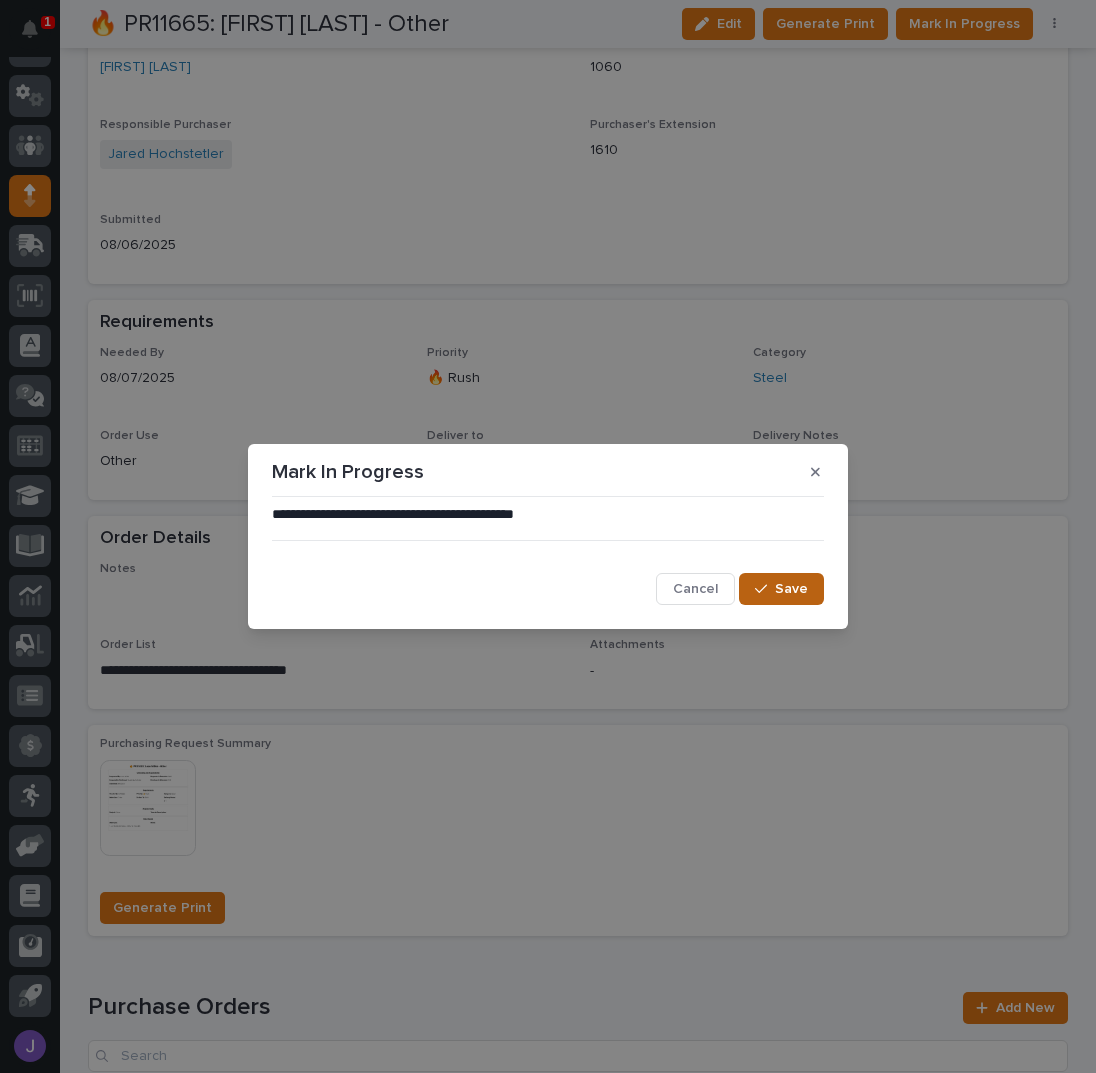 click on "Save" at bounding box center (791, 589) 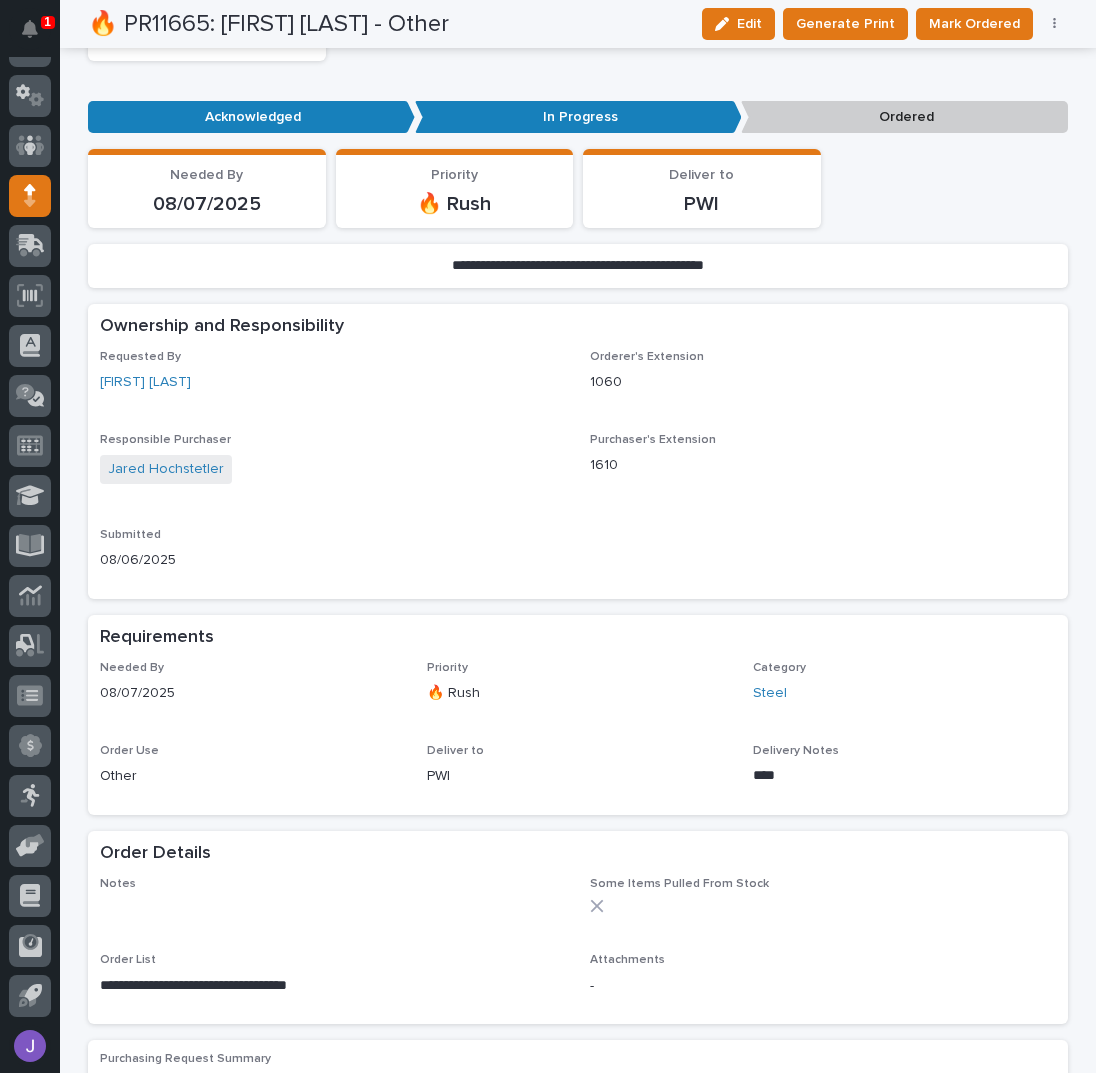 scroll, scrollTop: 0, scrollLeft: 0, axis: both 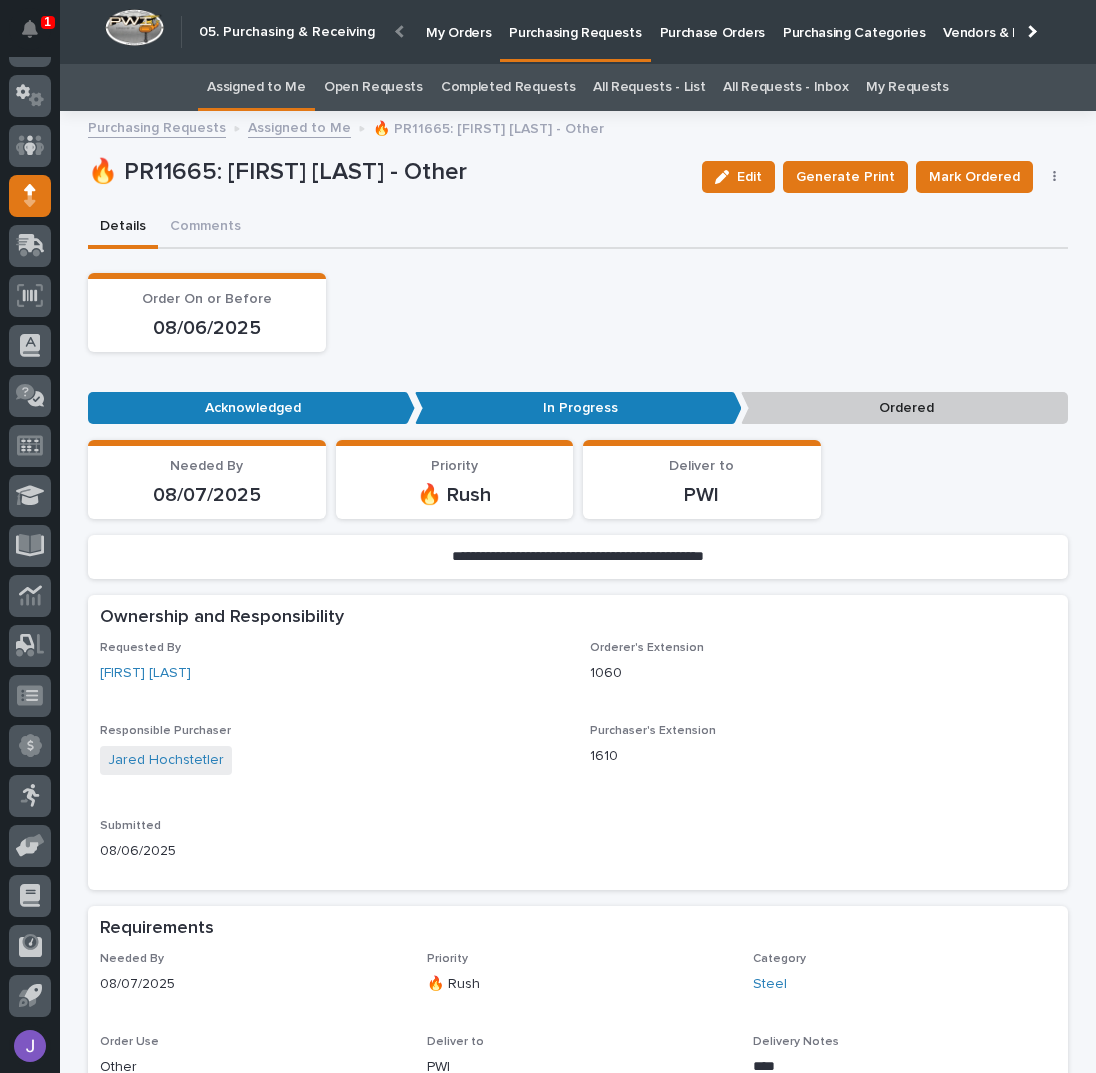 click on "Assigned to Me" at bounding box center (256, 87) 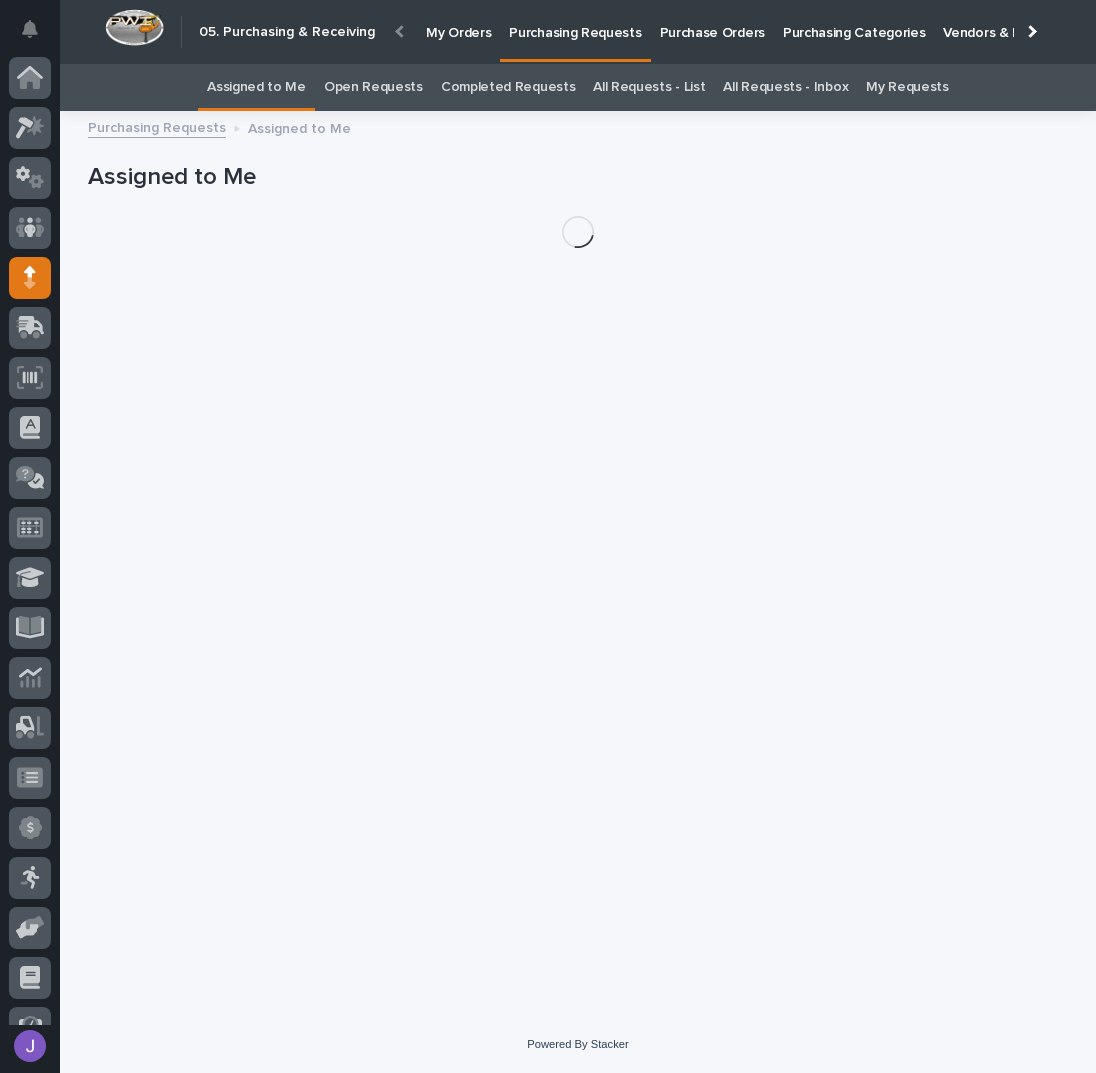 scroll, scrollTop: 82, scrollLeft: 0, axis: vertical 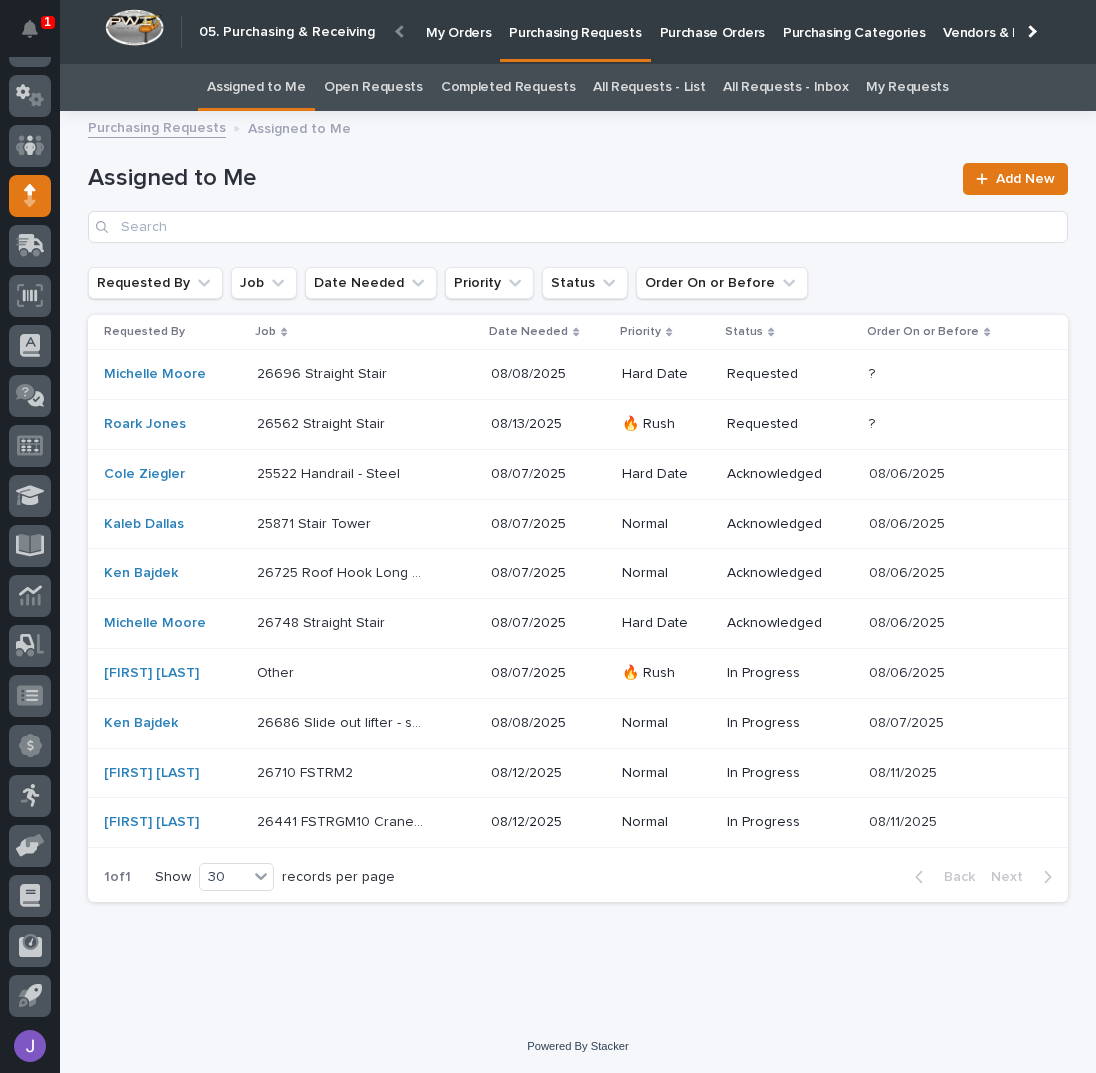 click on "26696 Straight Stair  26696 Straight Stair" at bounding box center [366, 374] 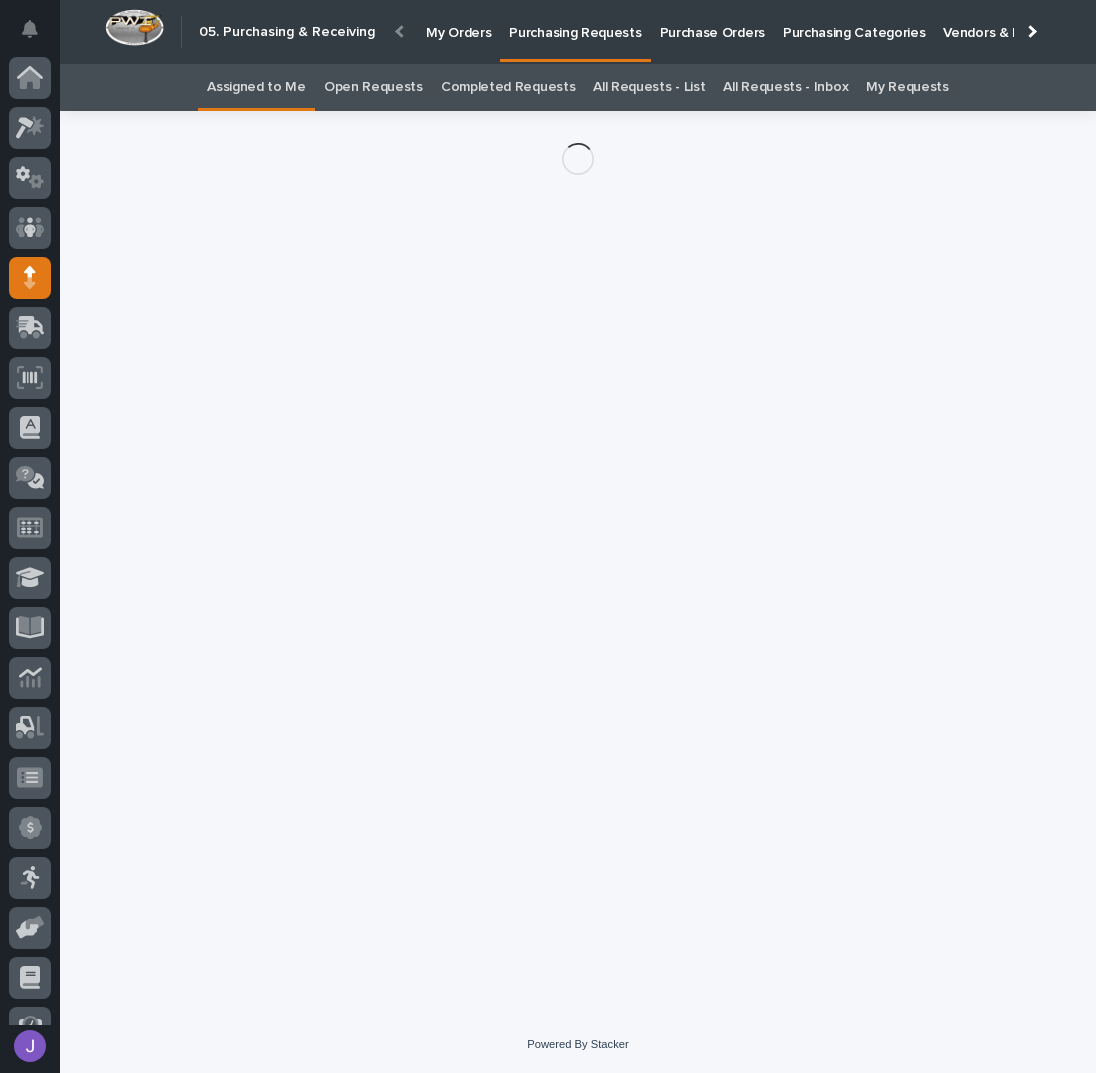 scroll, scrollTop: 82, scrollLeft: 0, axis: vertical 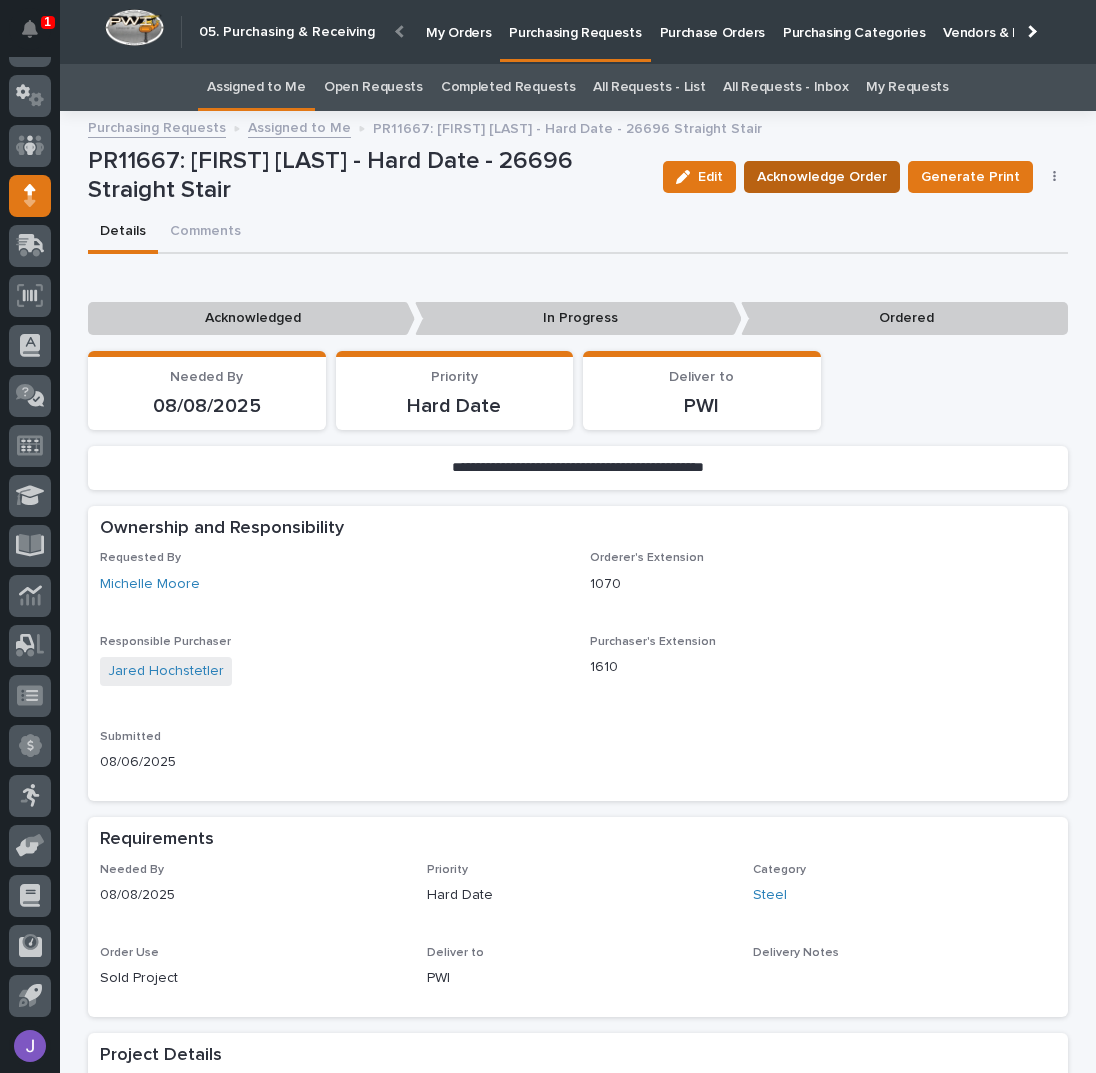 click on "Acknowledge Order" at bounding box center [822, 177] 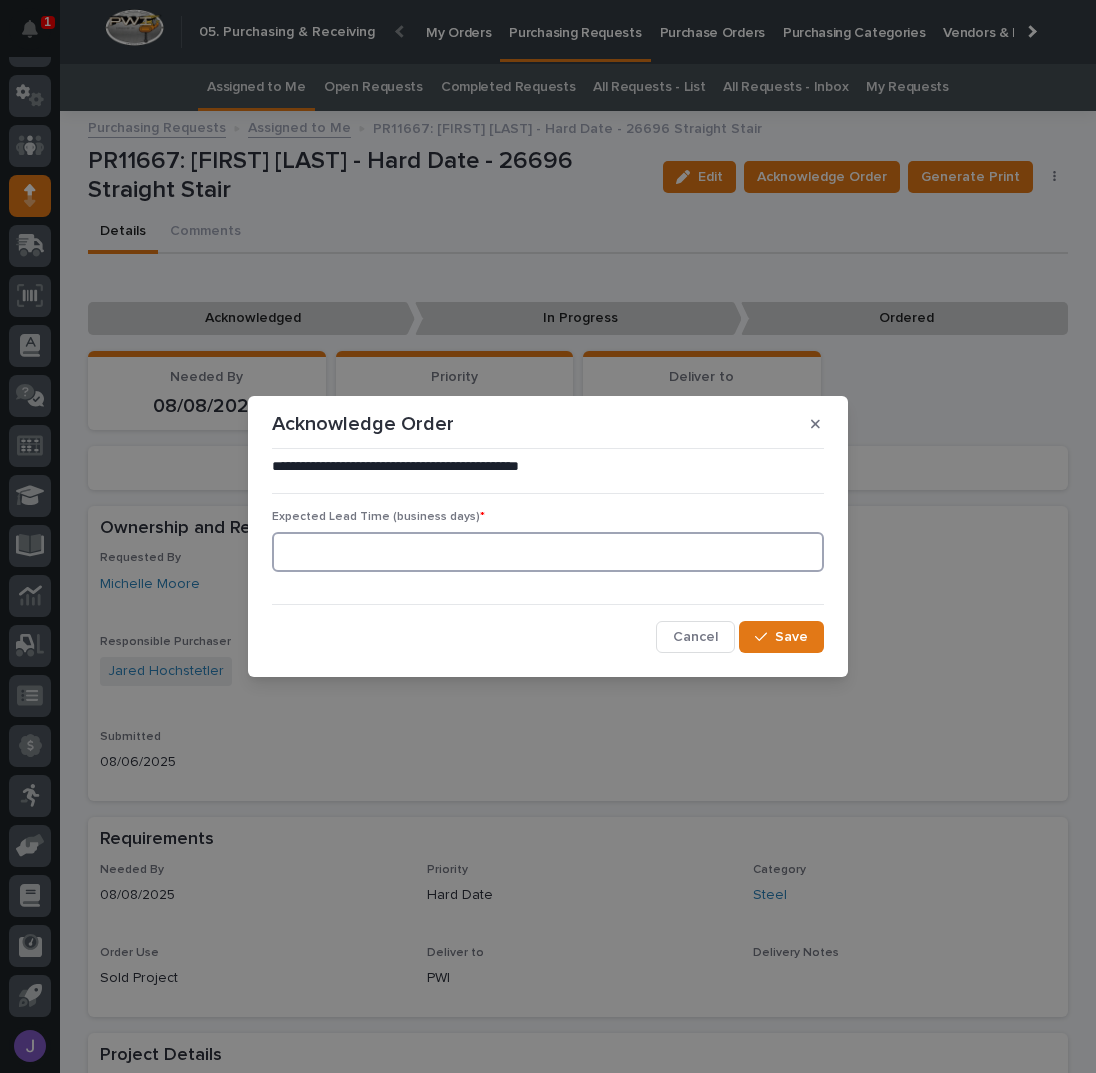 click at bounding box center [548, 552] 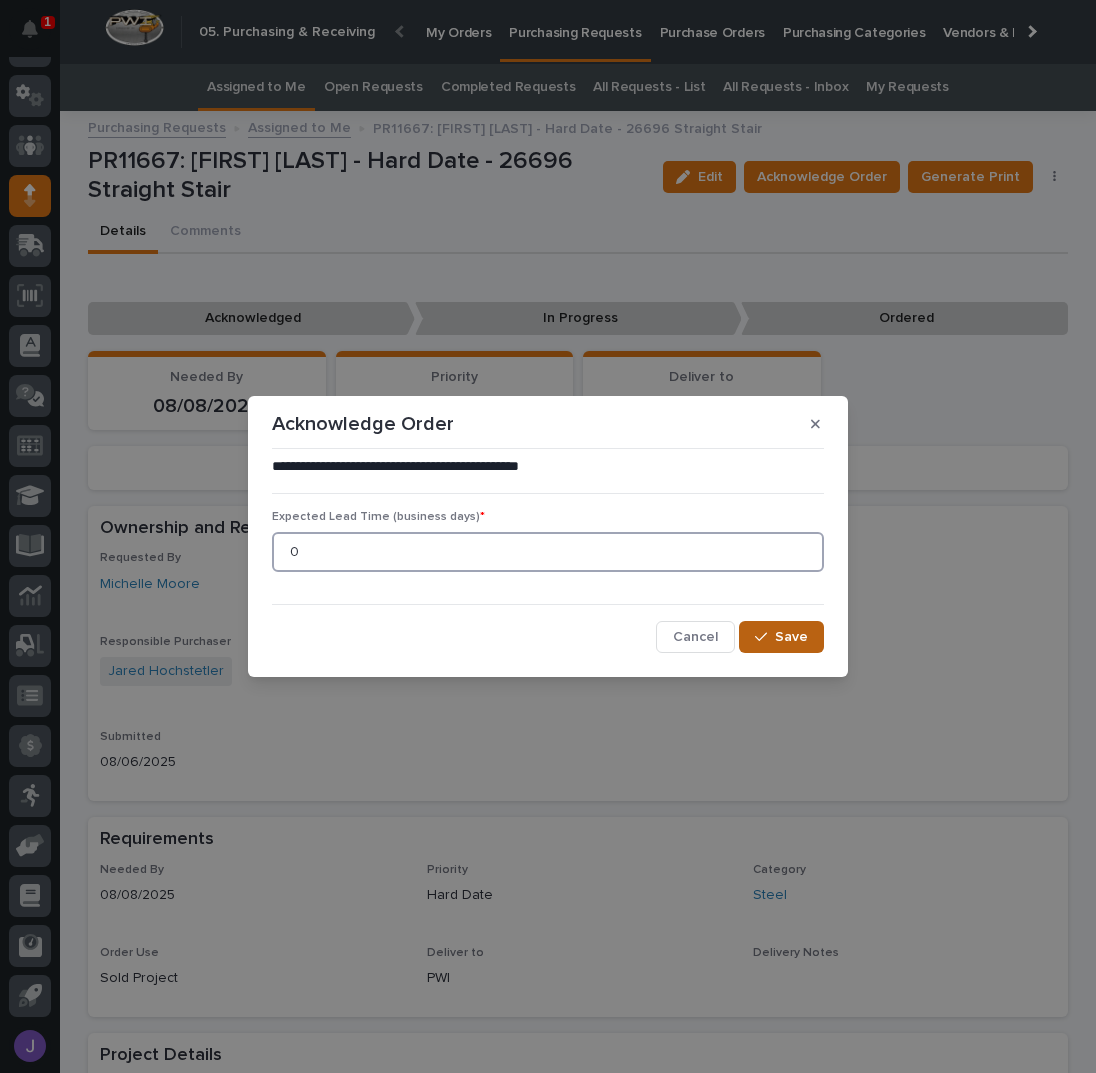 type on "0" 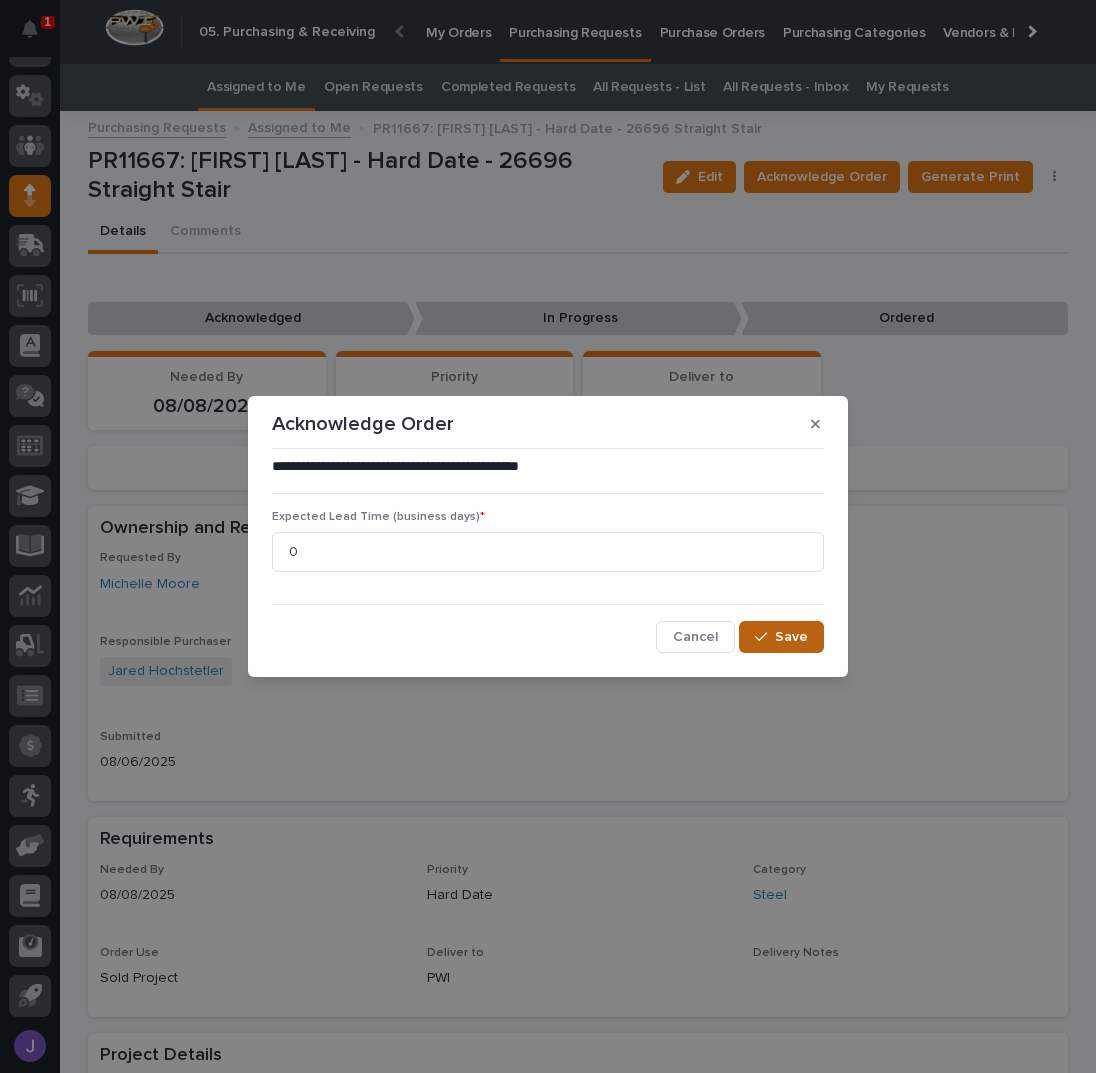 click on "Save" at bounding box center [781, 637] 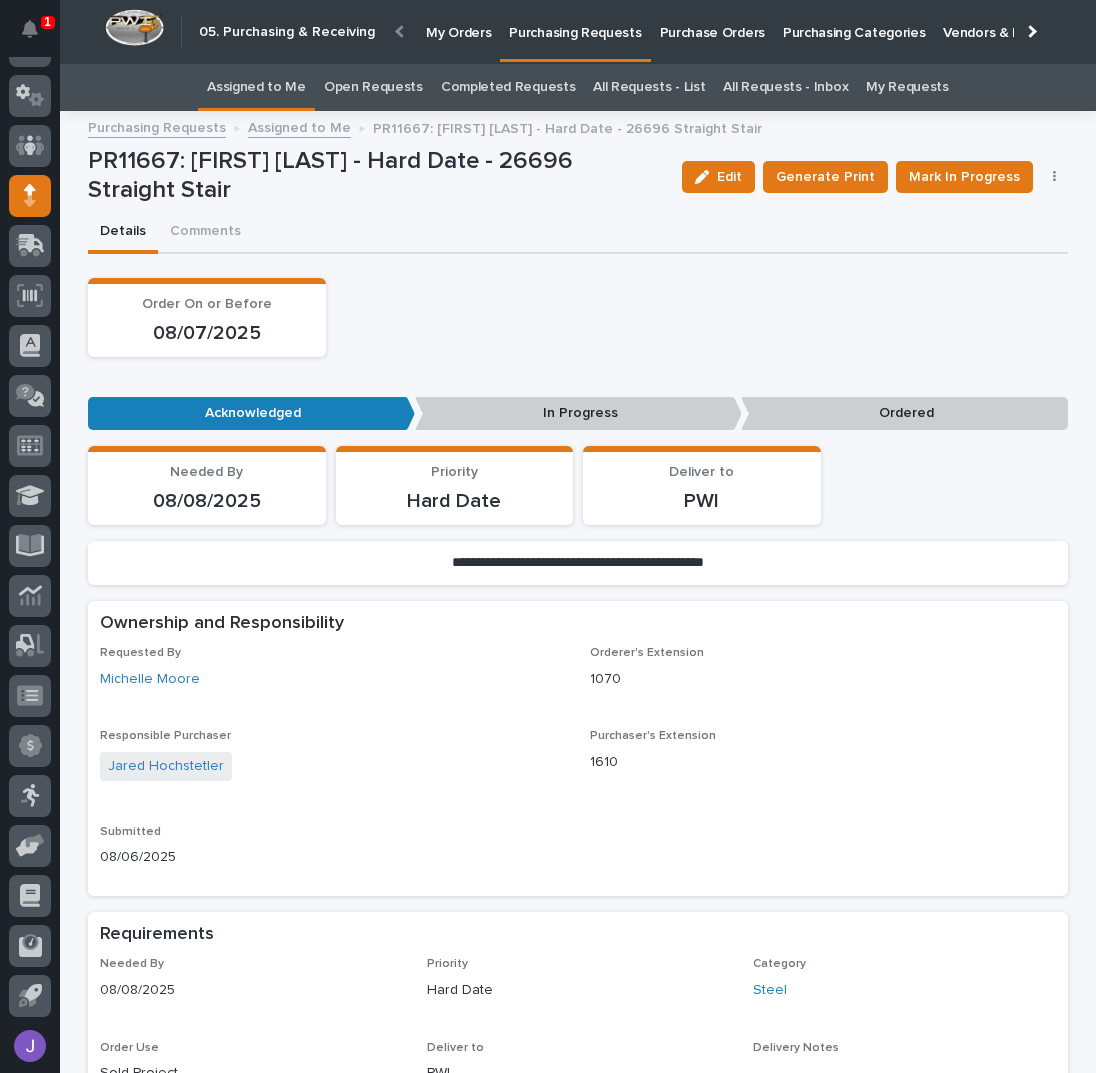 scroll, scrollTop: 666, scrollLeft: 0, axis: vertical 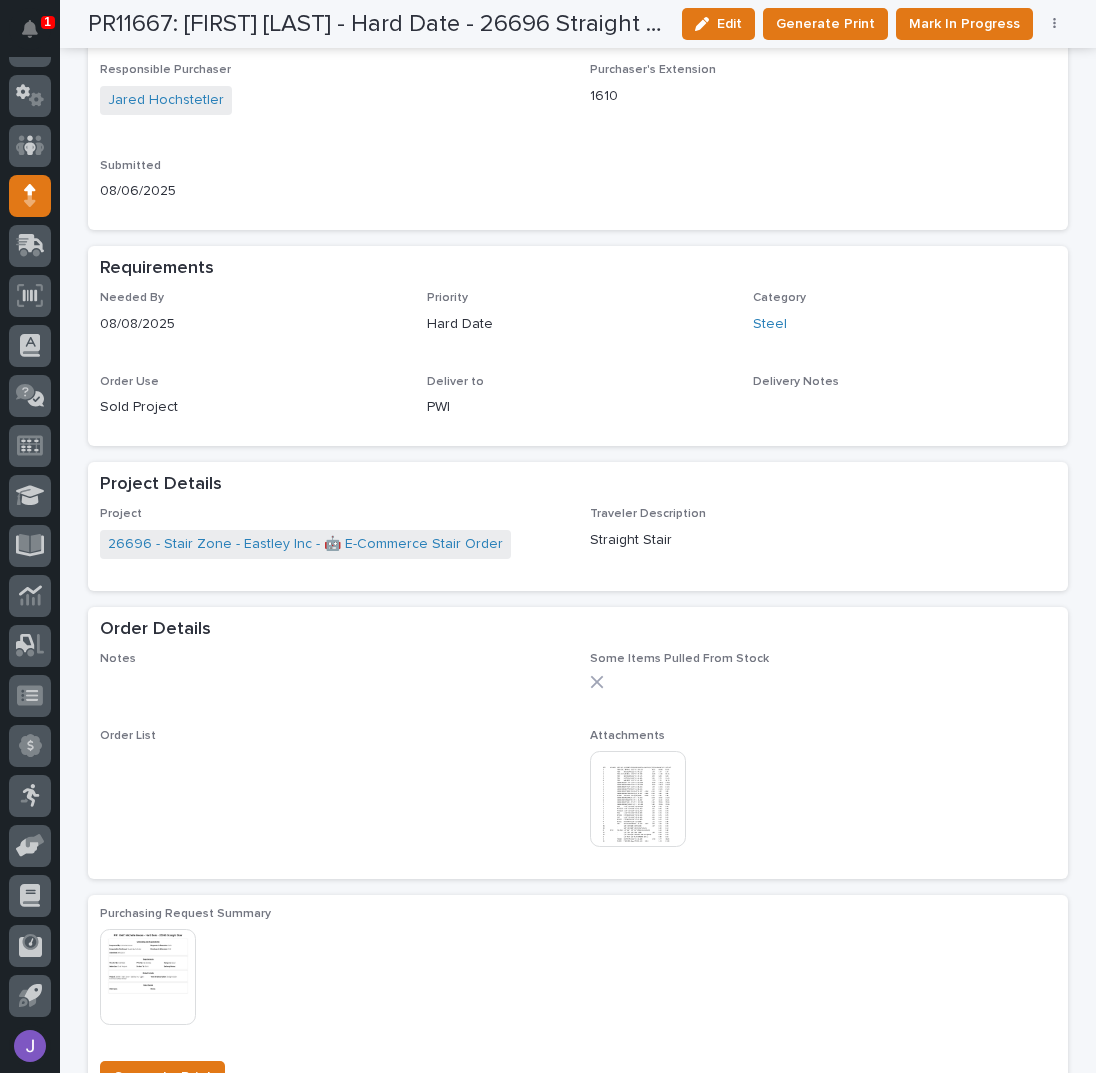 click at bounding box center [638, 799] 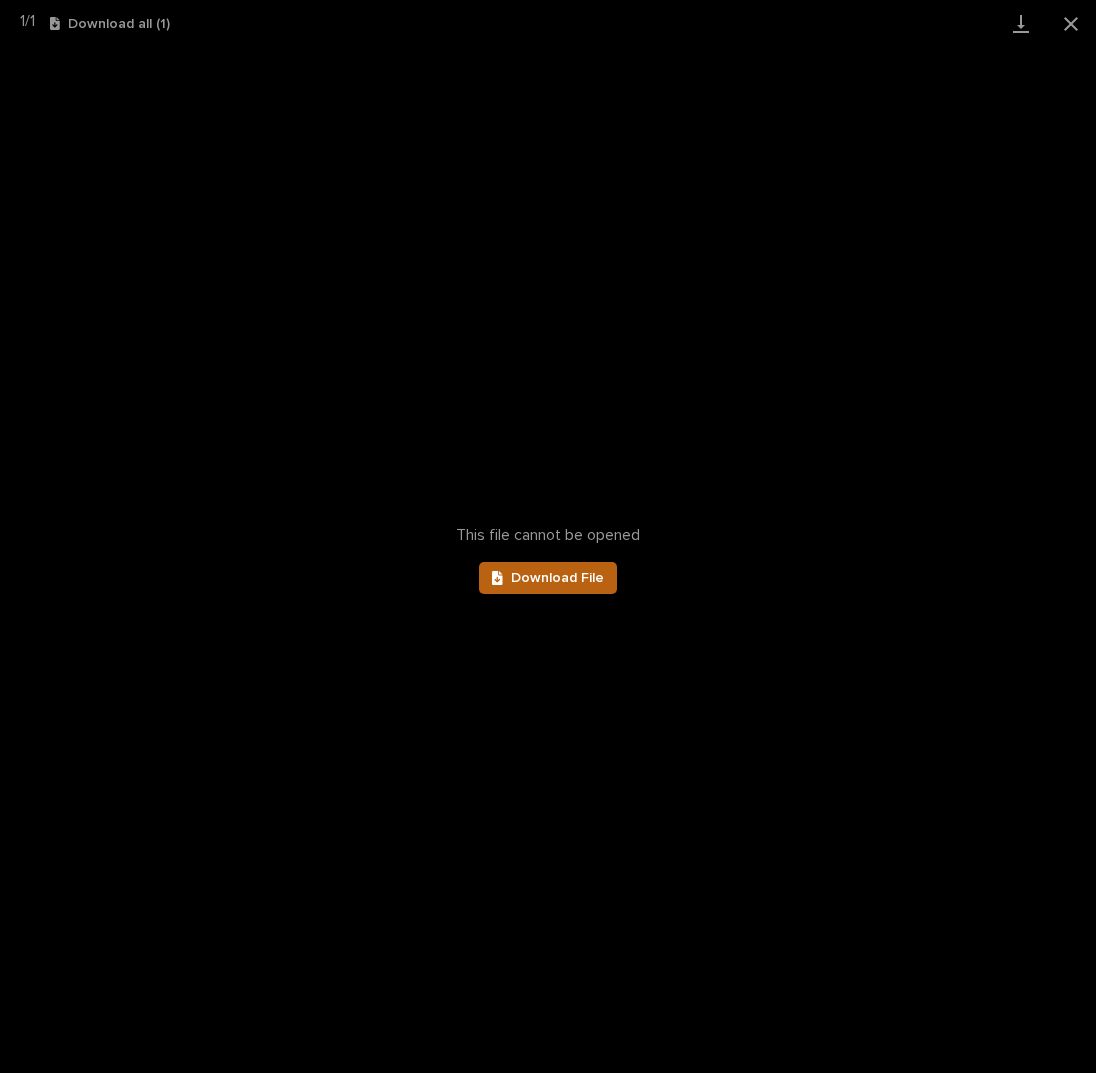 click on "Download File" at bounding box center (548, 578) 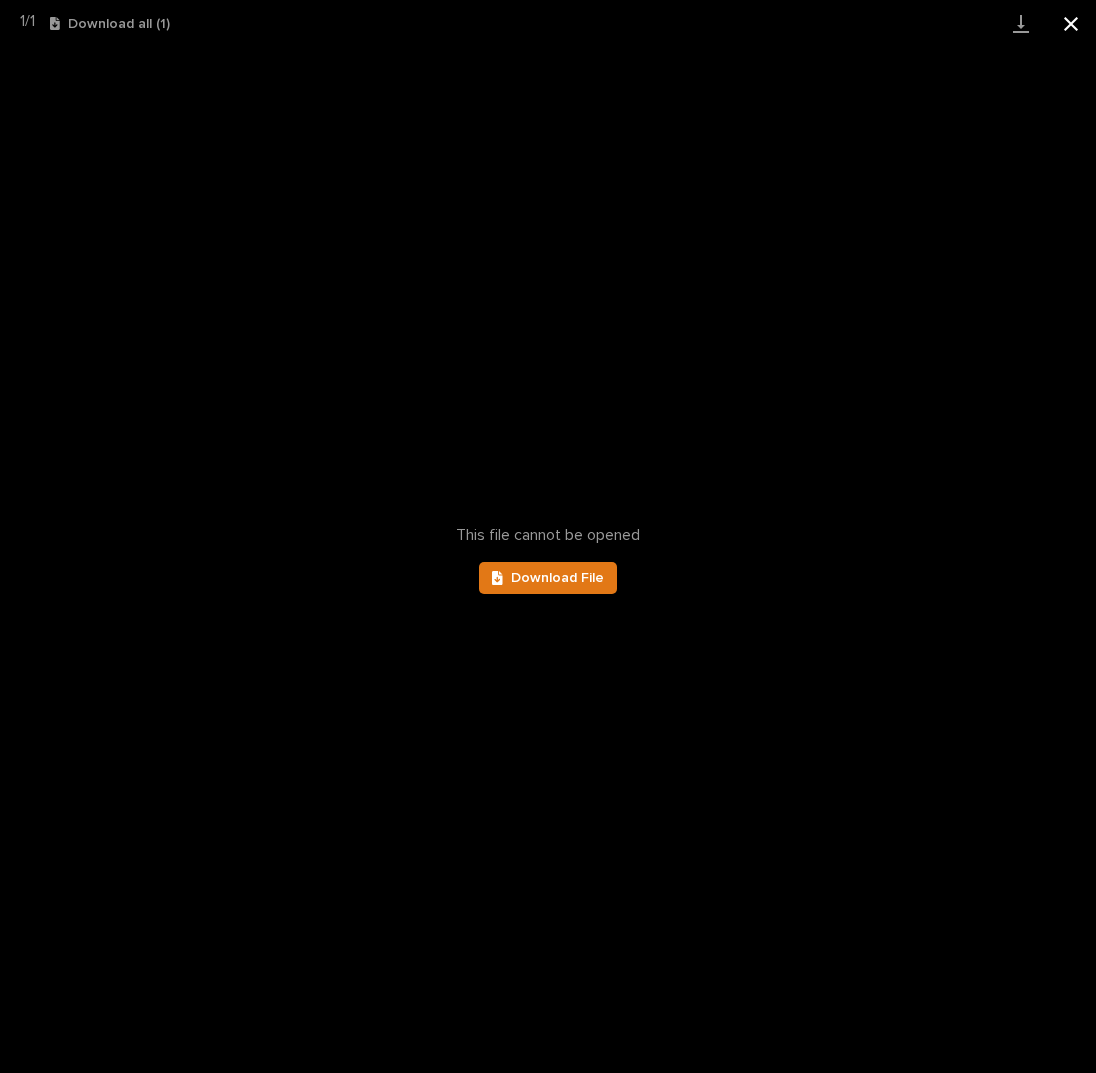 click at bounding box center (1071, 23) 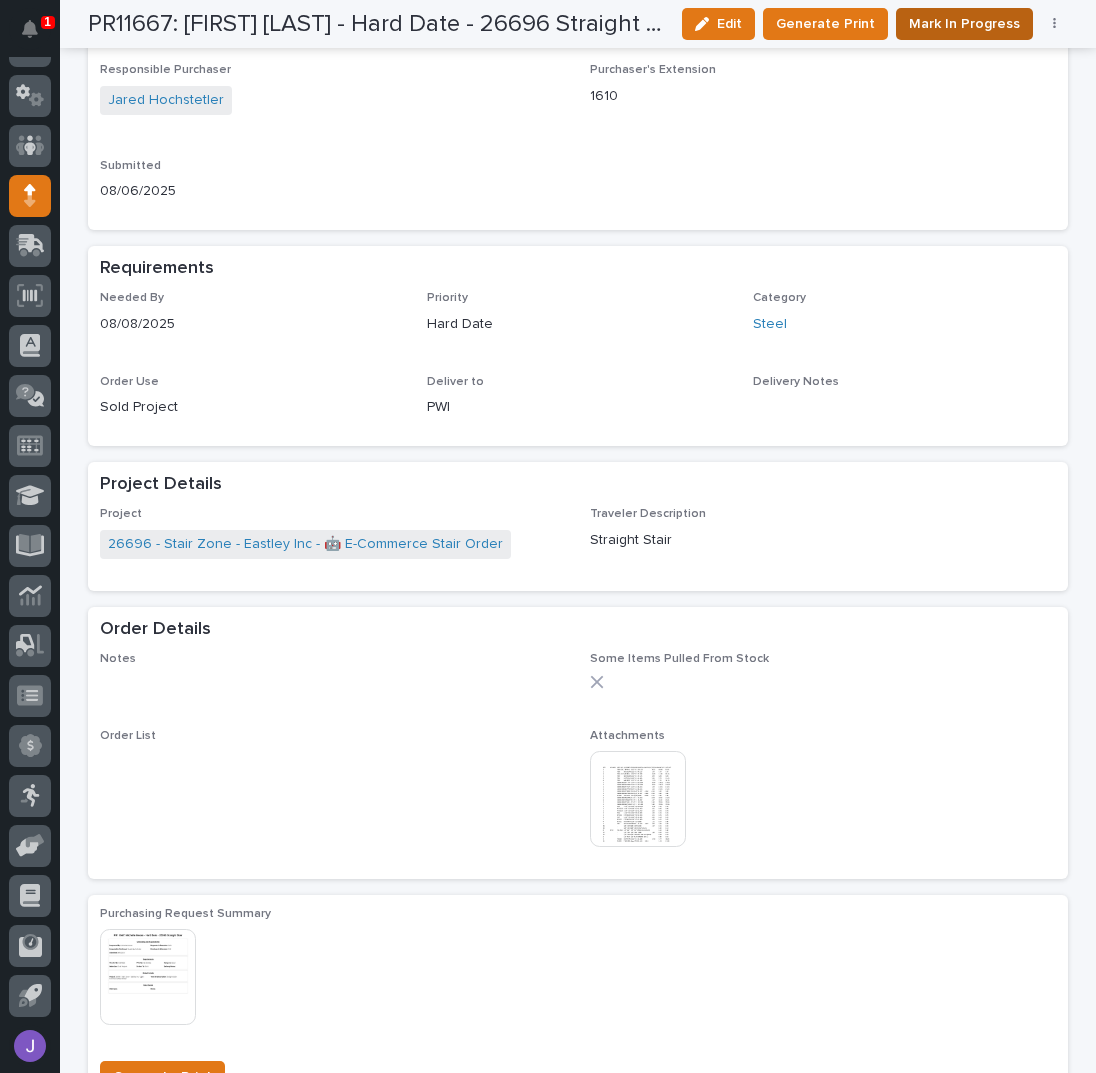 click on "Mark In Progress" at bounding box center [964, 24] 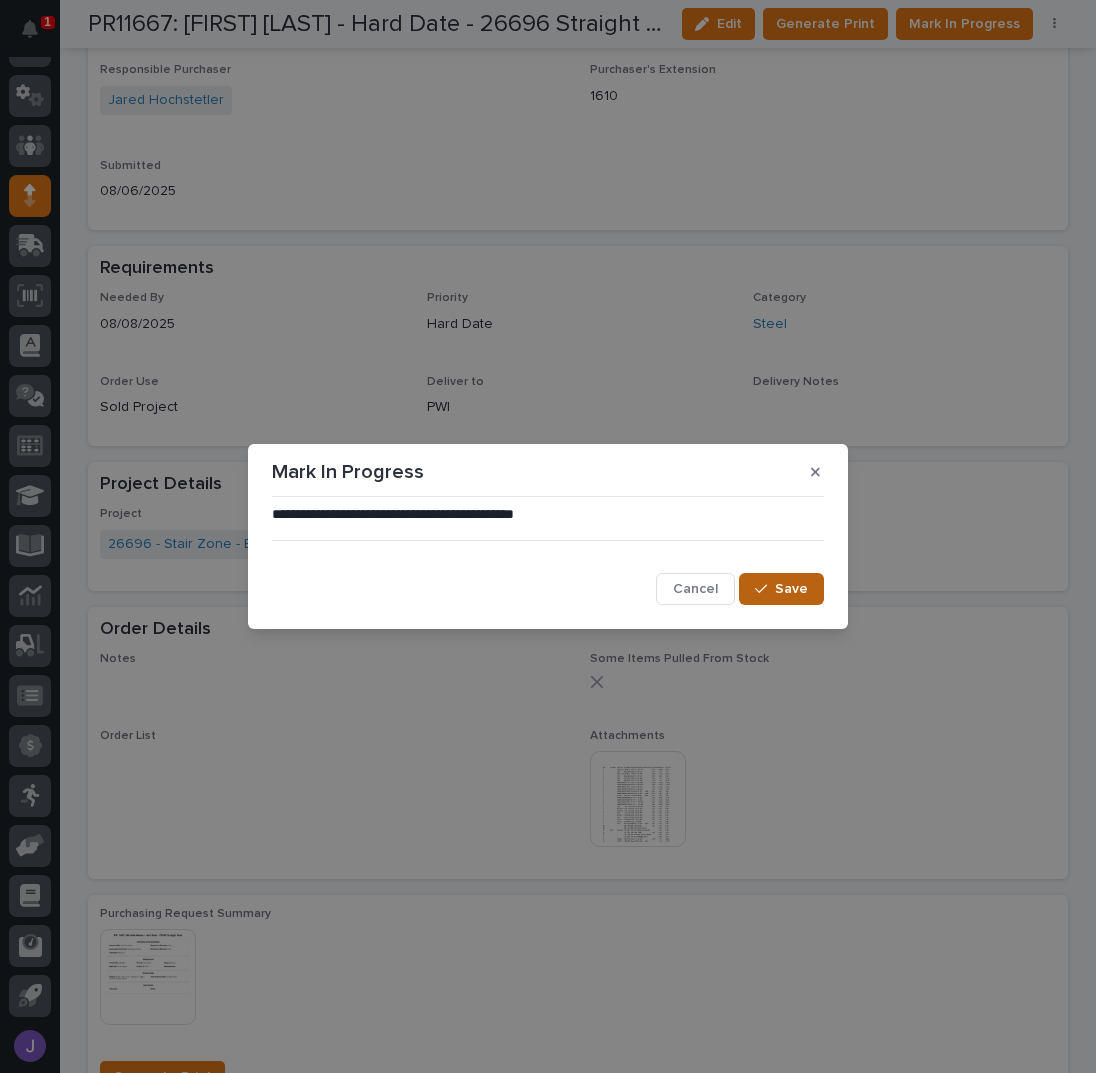 click on "Save" at bounding box center [781, 589] 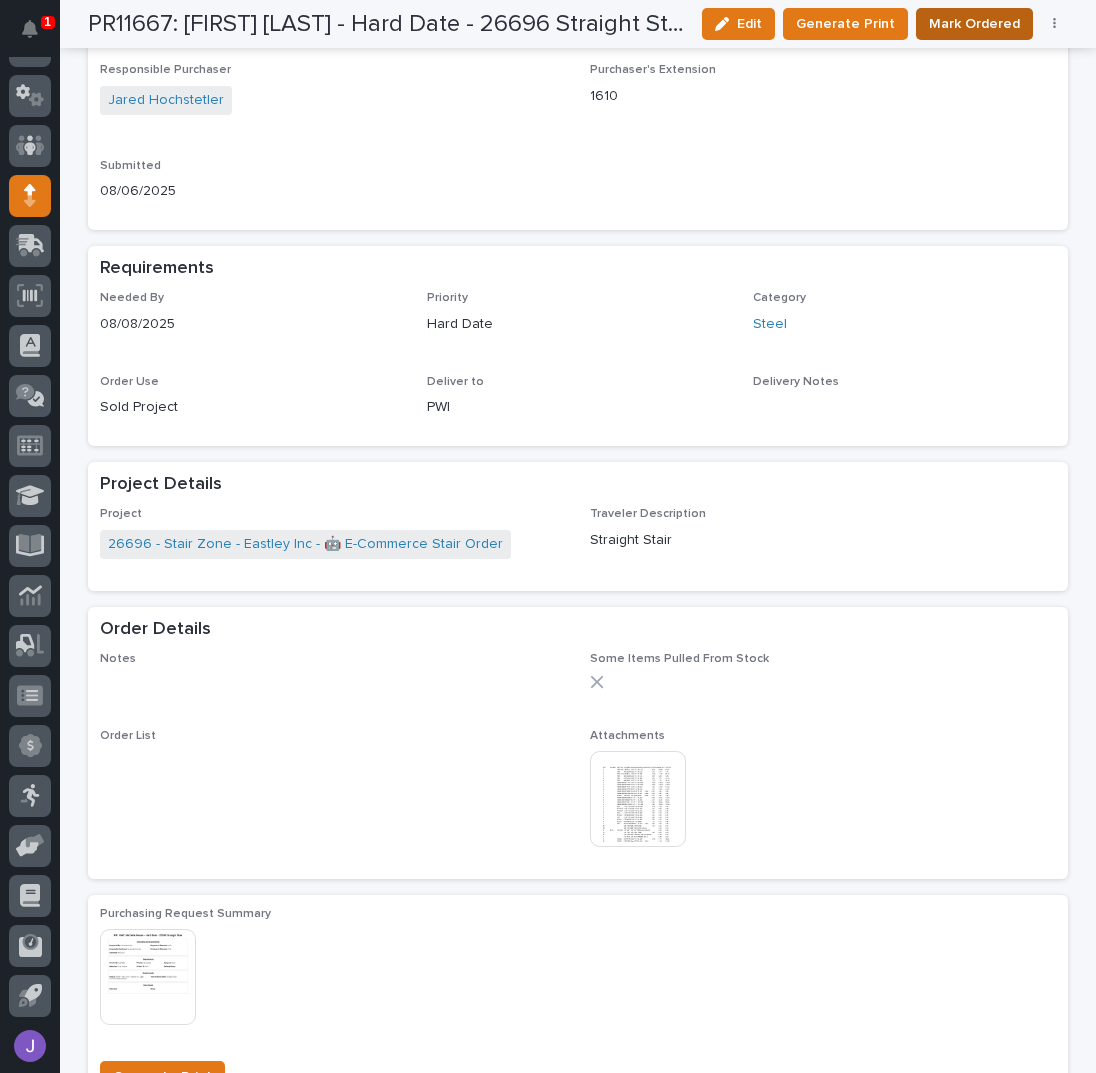 click on "Mark Ordered" at bounding box center [974, 24] 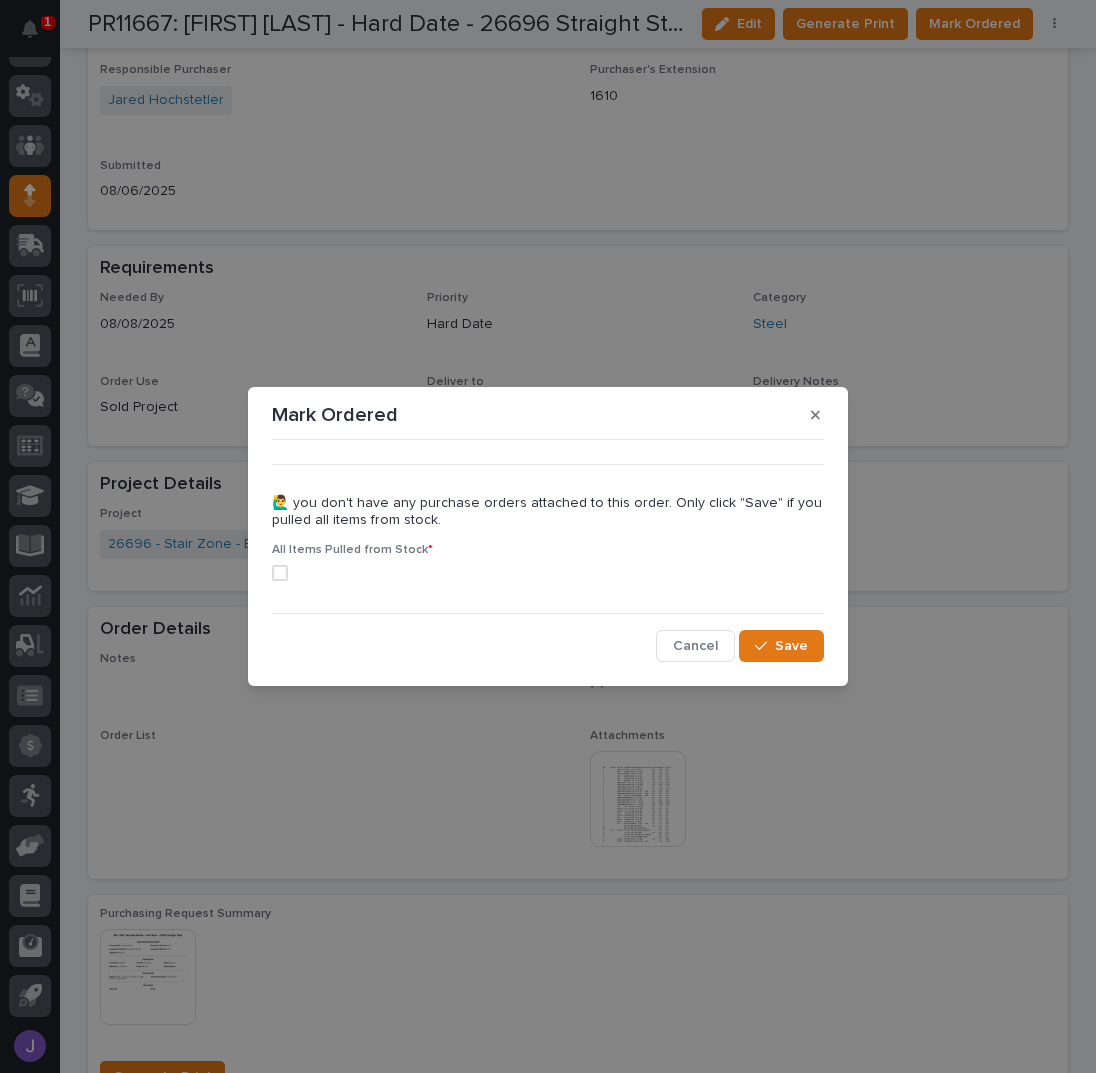click at bounding box center (280, 573) 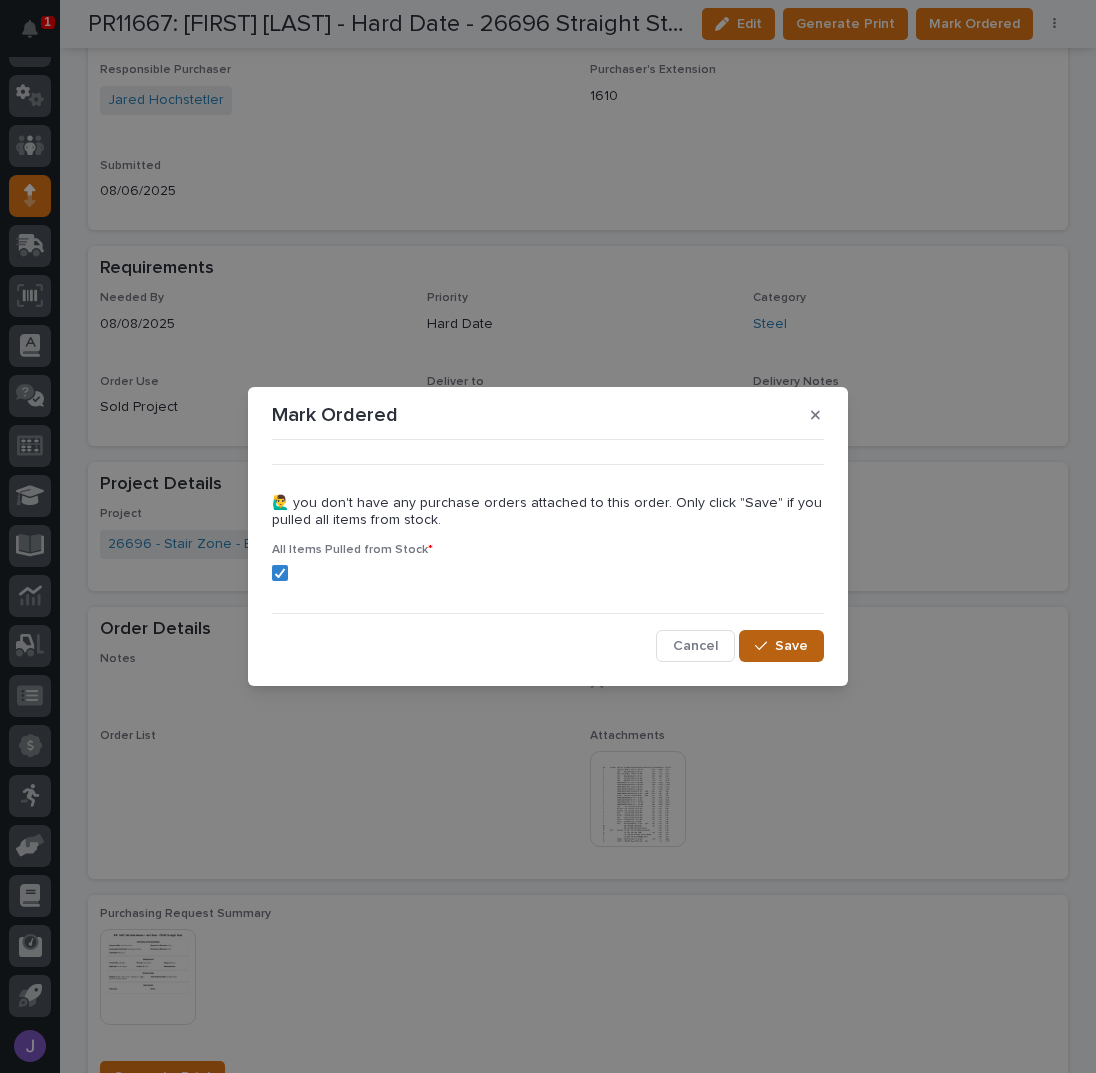 click on "Save" at bounding box center (781, 646) 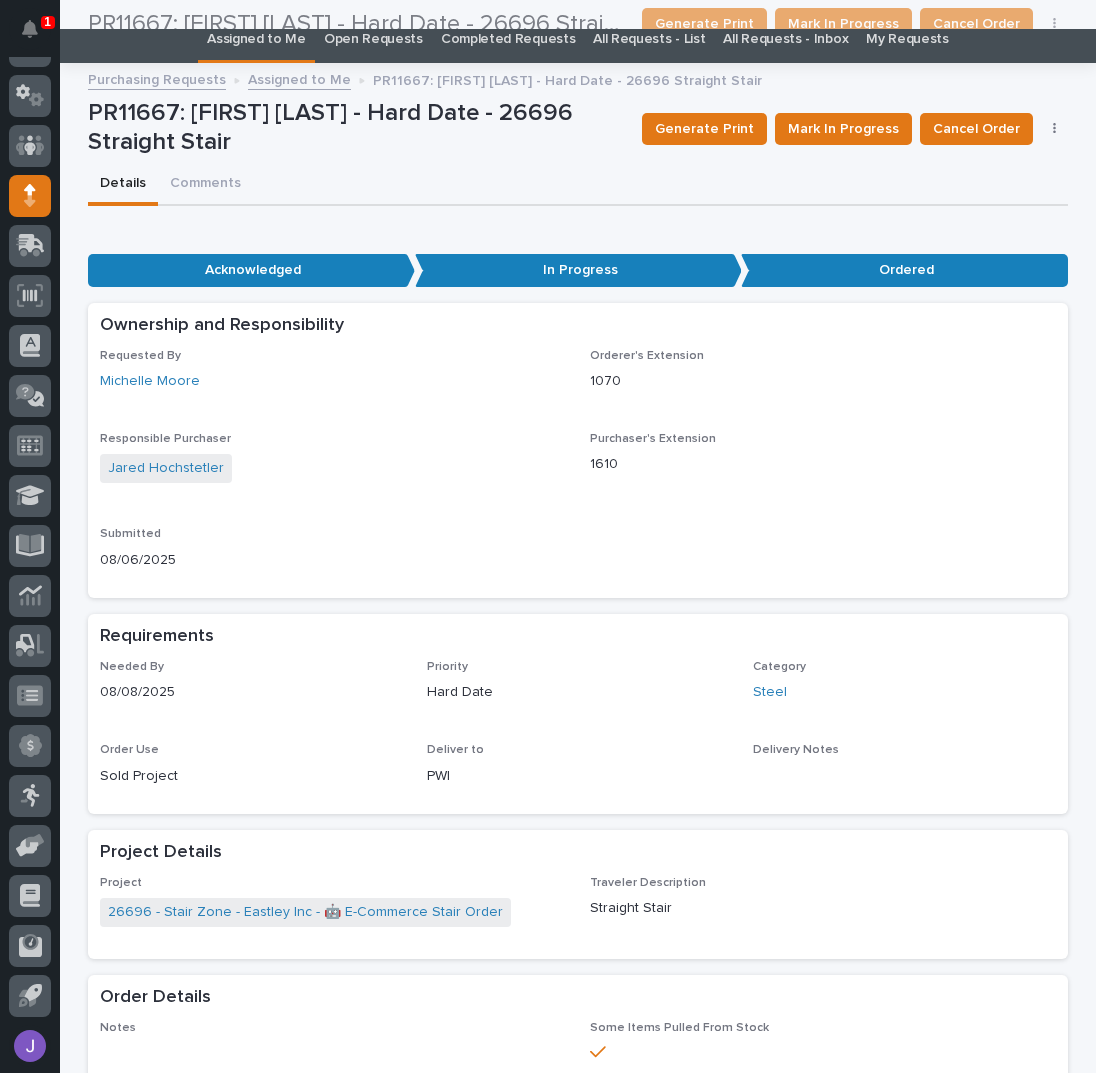 scroll, scrollTop: 0, scrollLeft: 0, axis: both 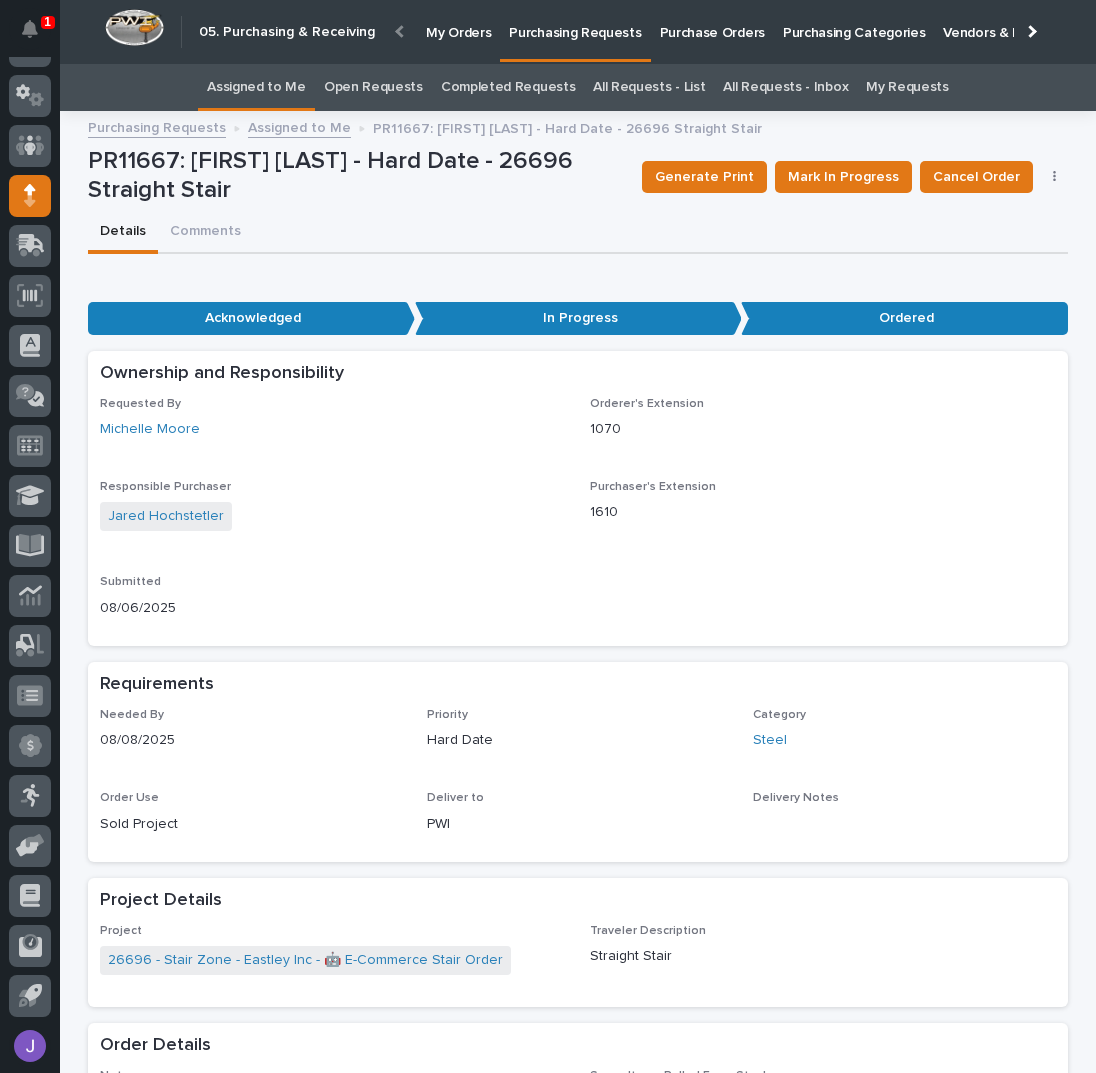 click on "Assigned to Me" at bounding box center (256, 87) 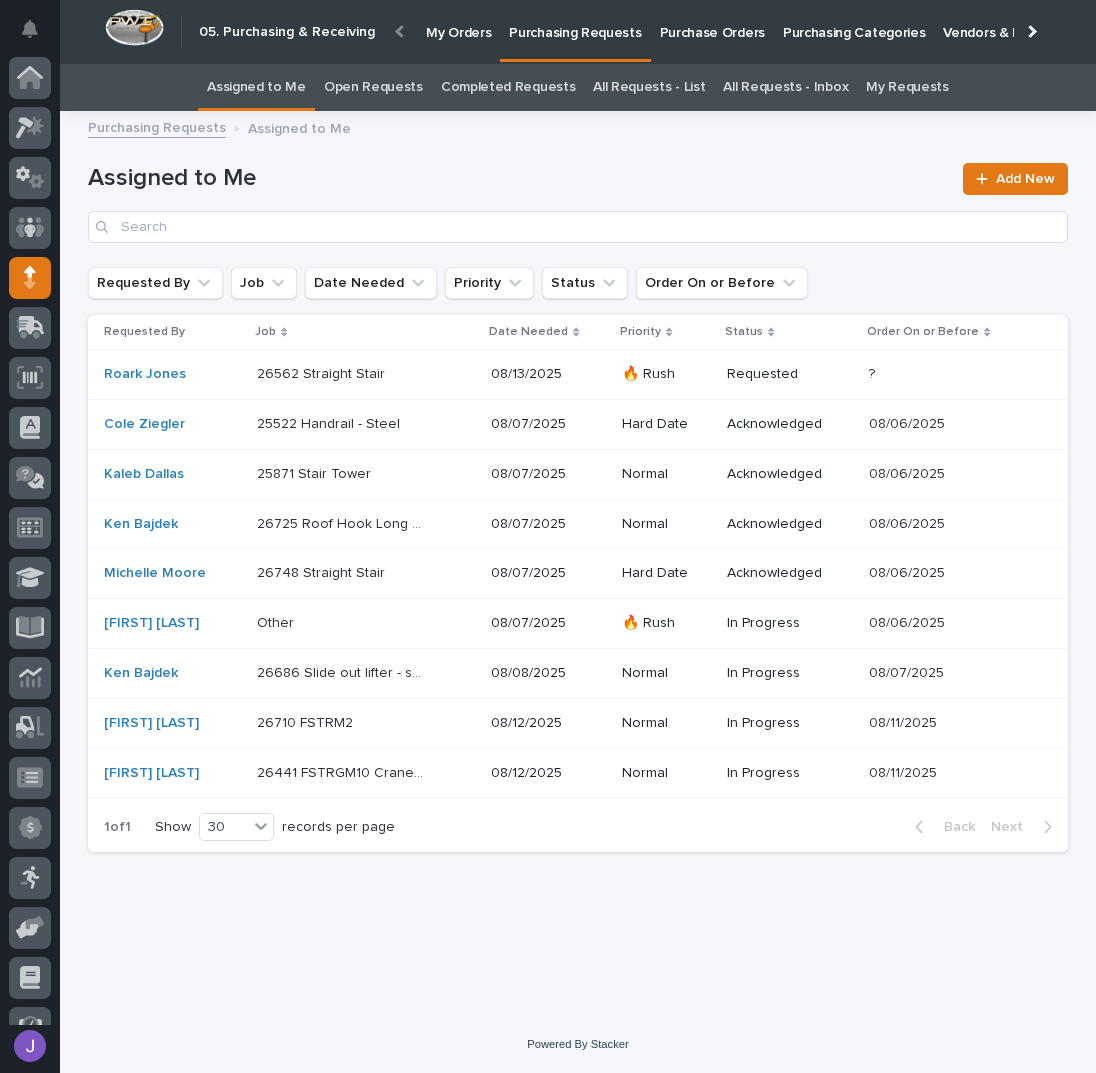 scroll, scrollTop: 82, scrollLeft: 0, axis: vertical 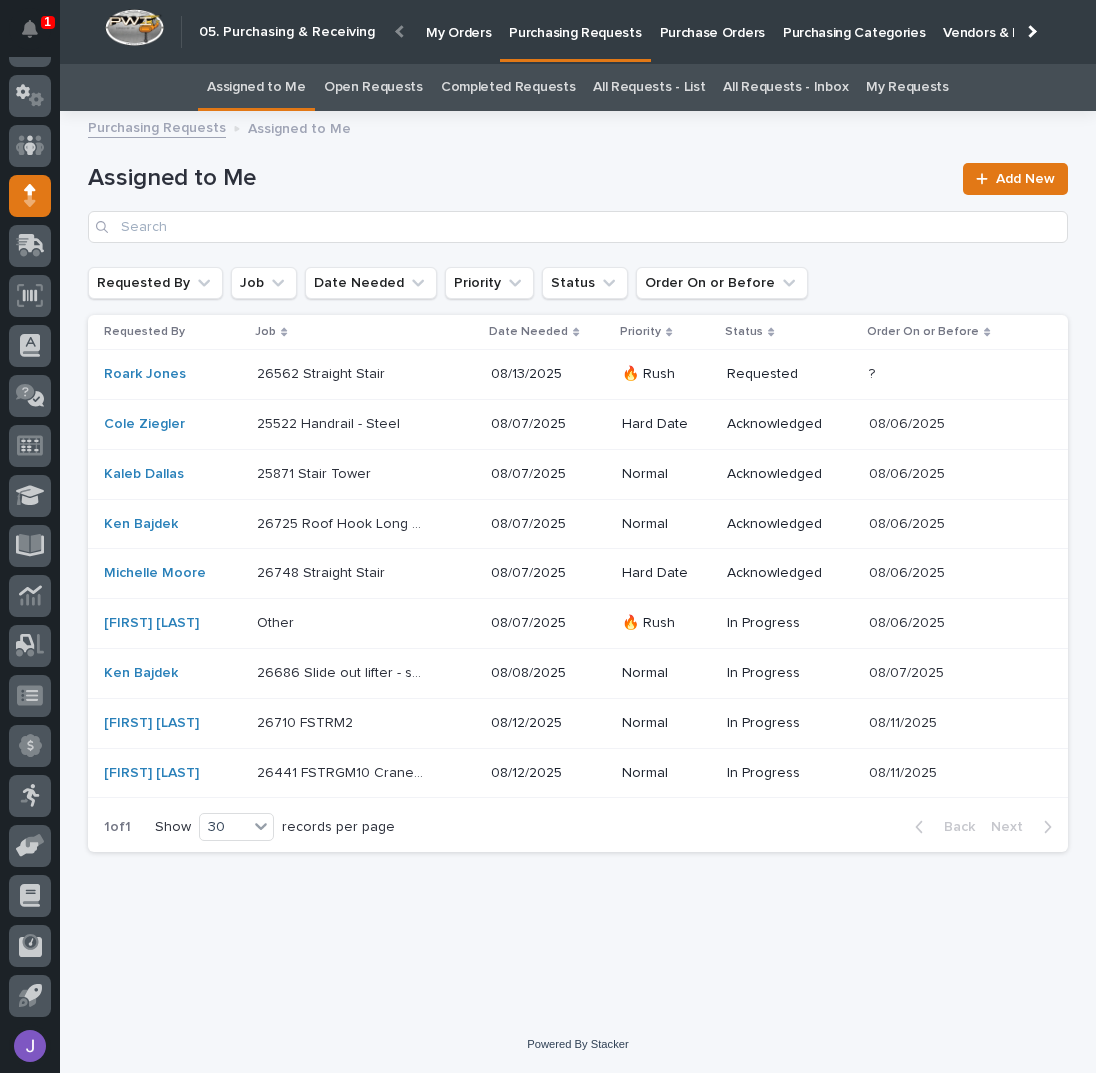 click at bounding box center [340, 374] 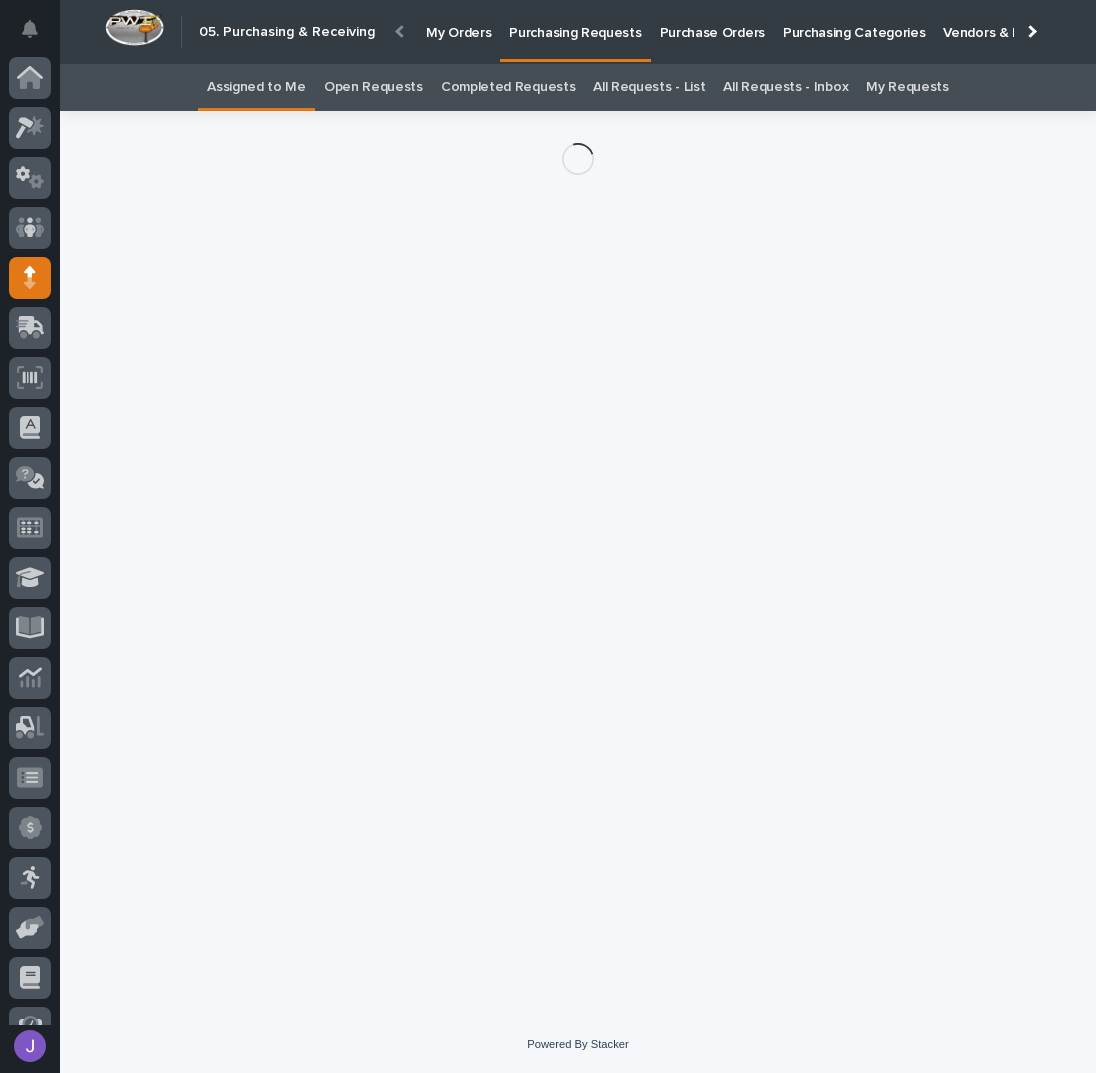 scroll, scrollTop: 82, scrollLeft: 0, axis: vertical 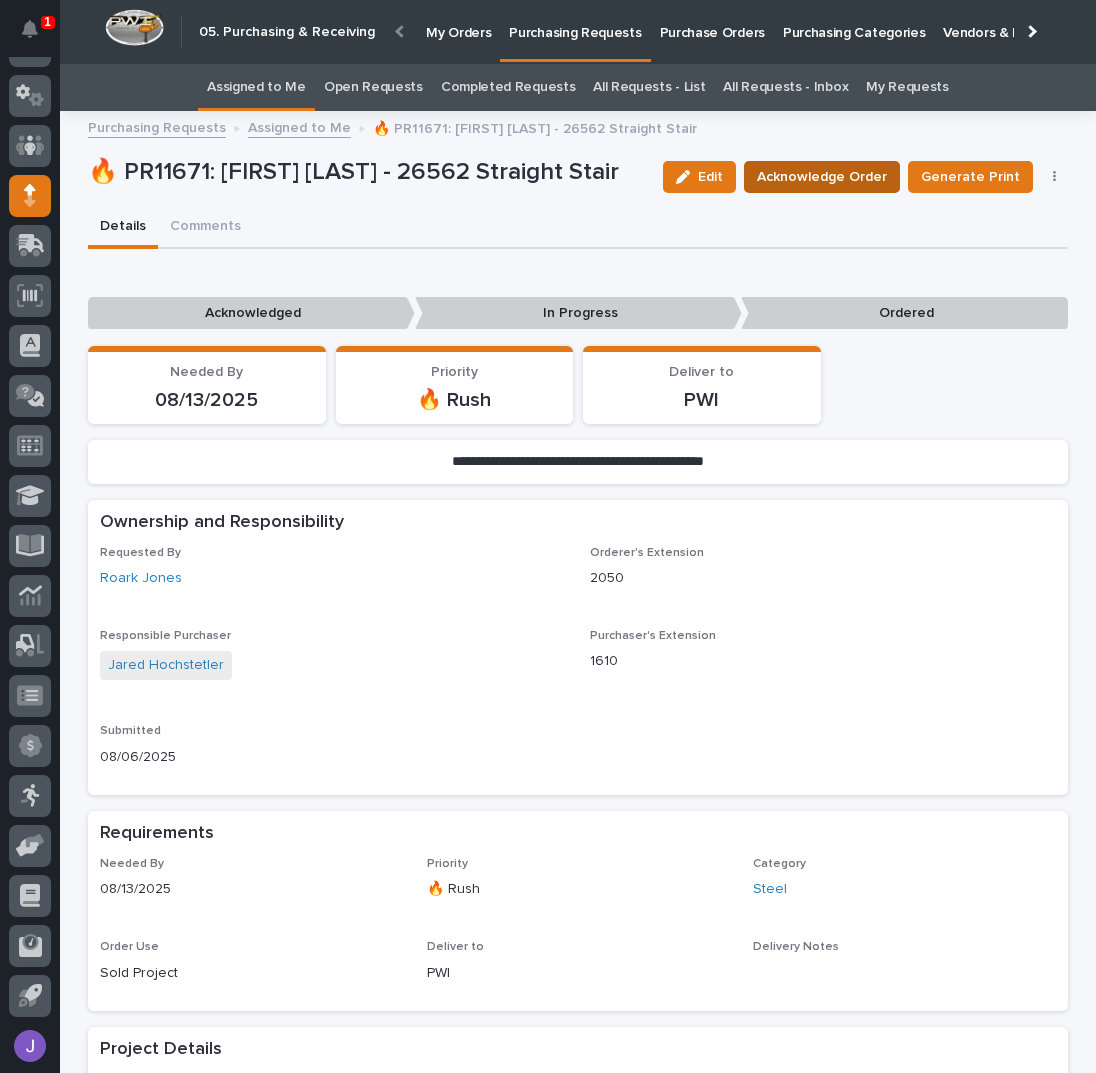 click on "Acknowledge Order" at bounding box center [822, 177] 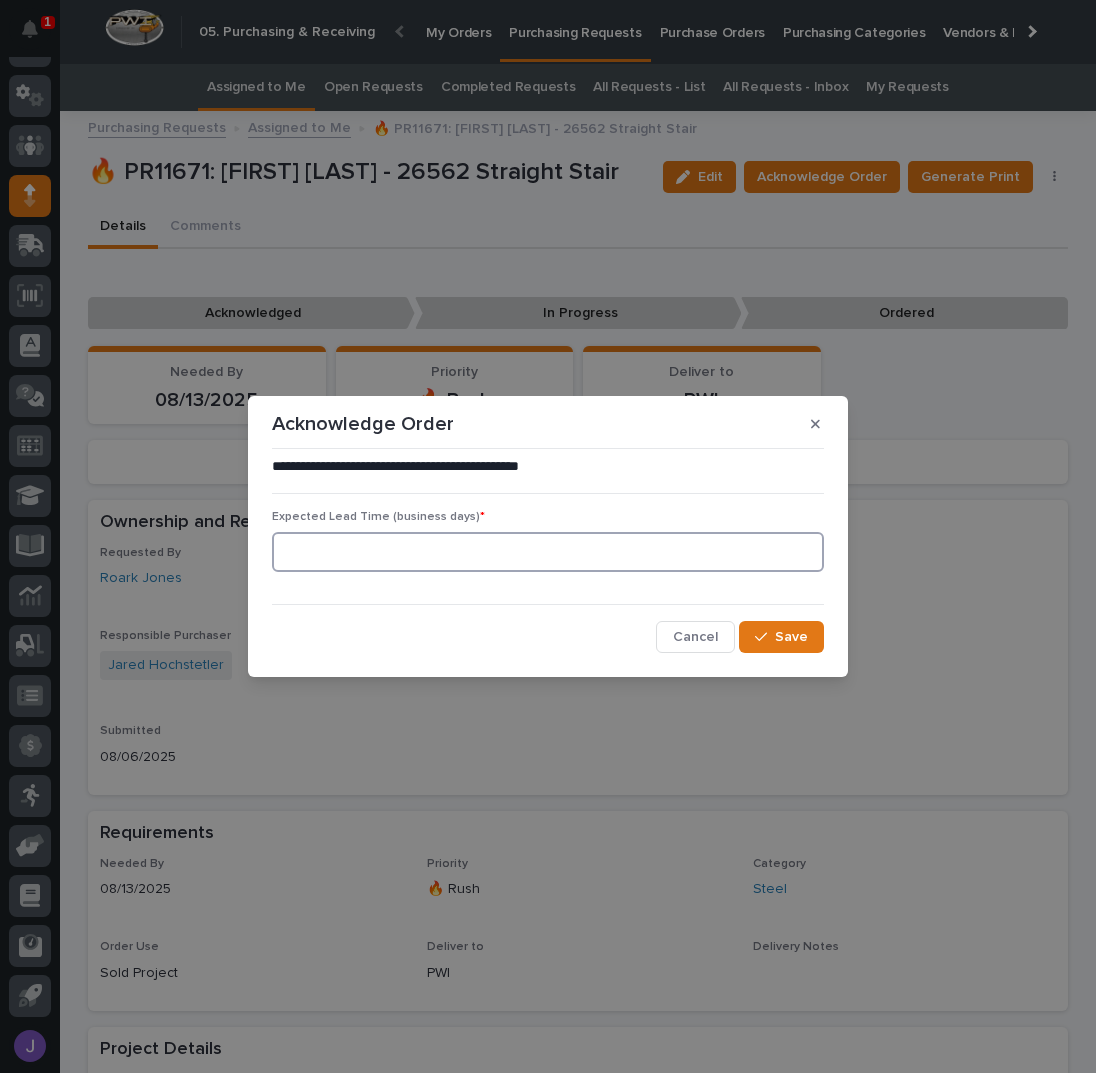 click at bounding box center (548, 552) 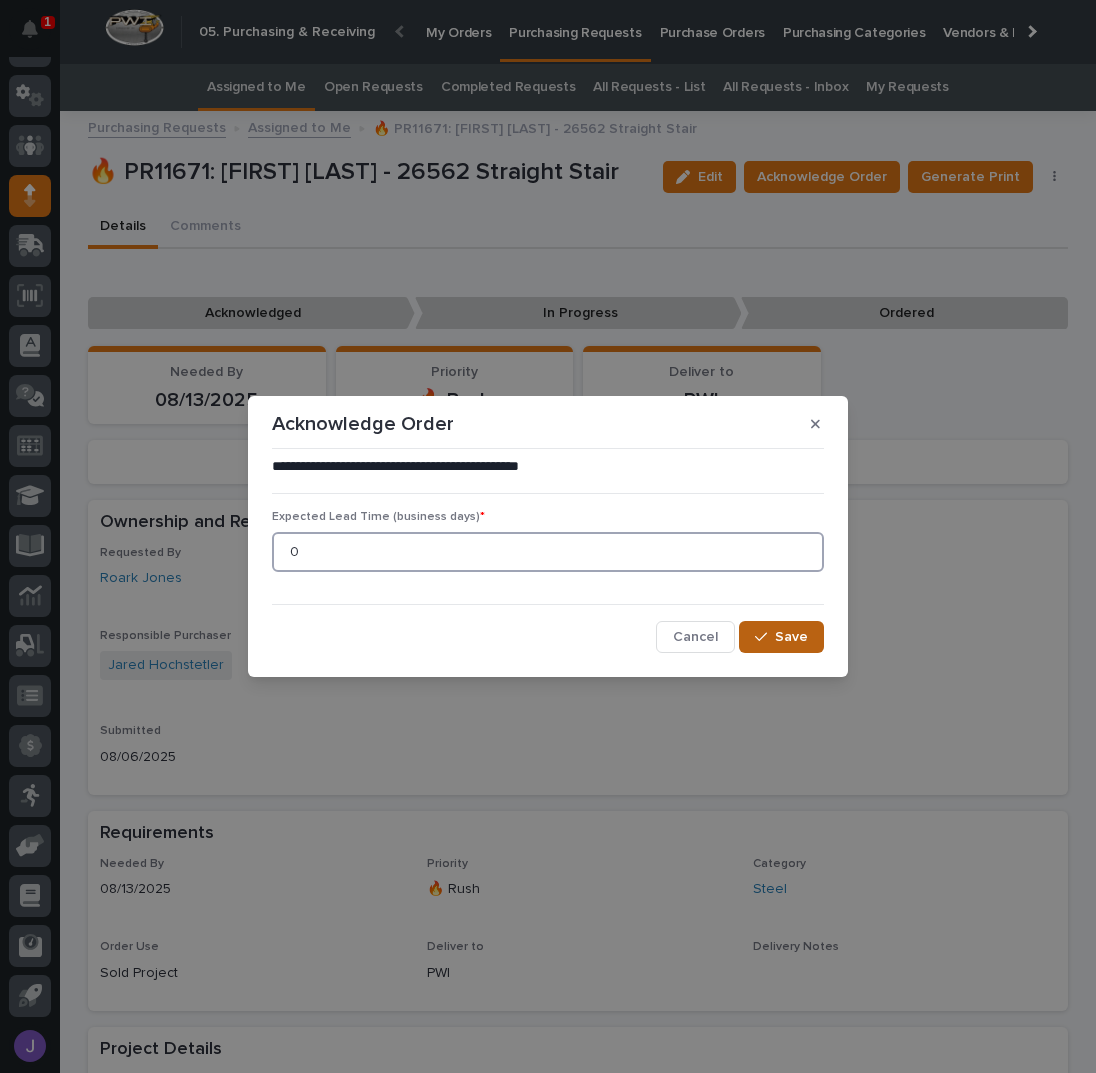 type on "0" 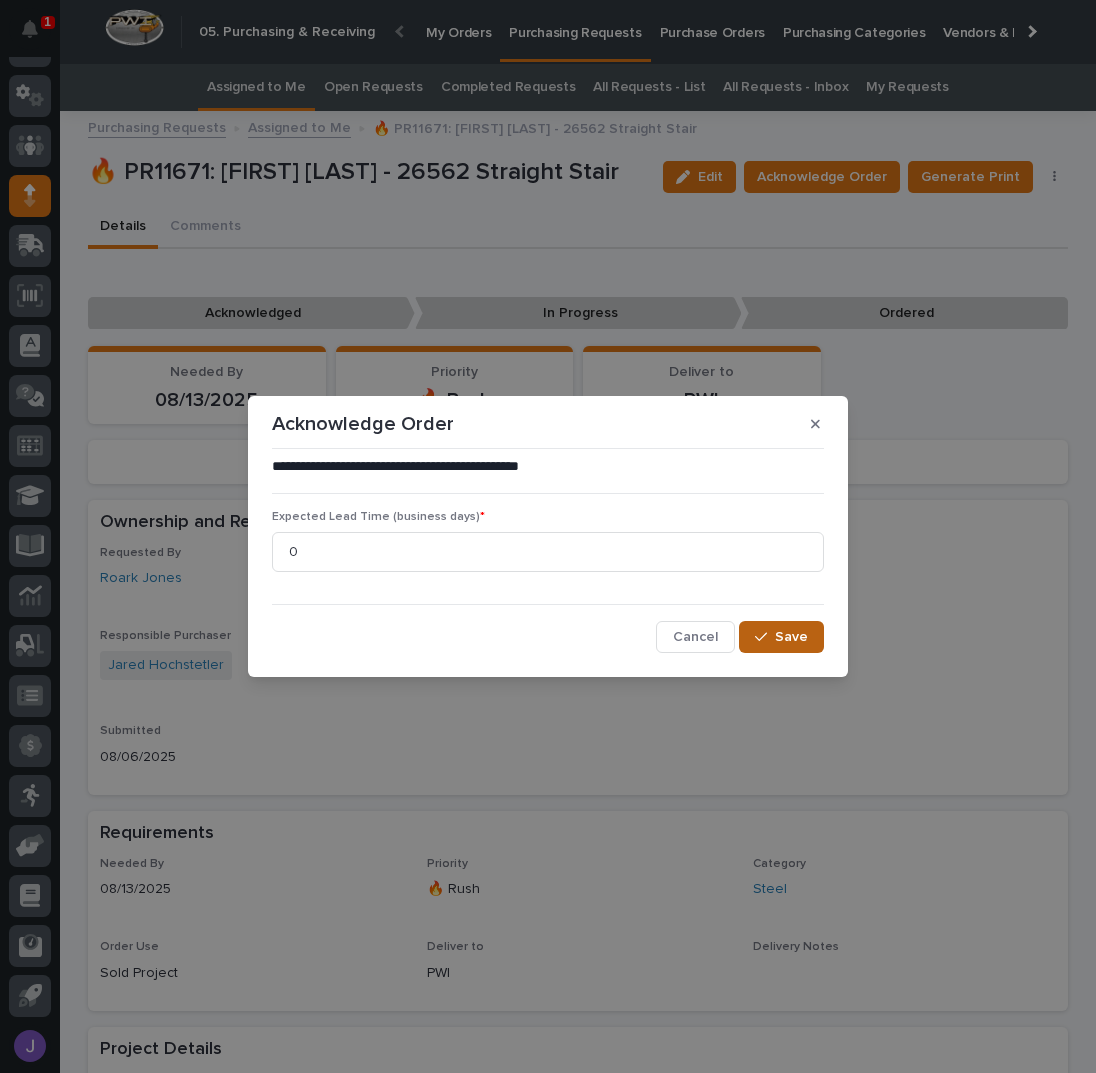 click 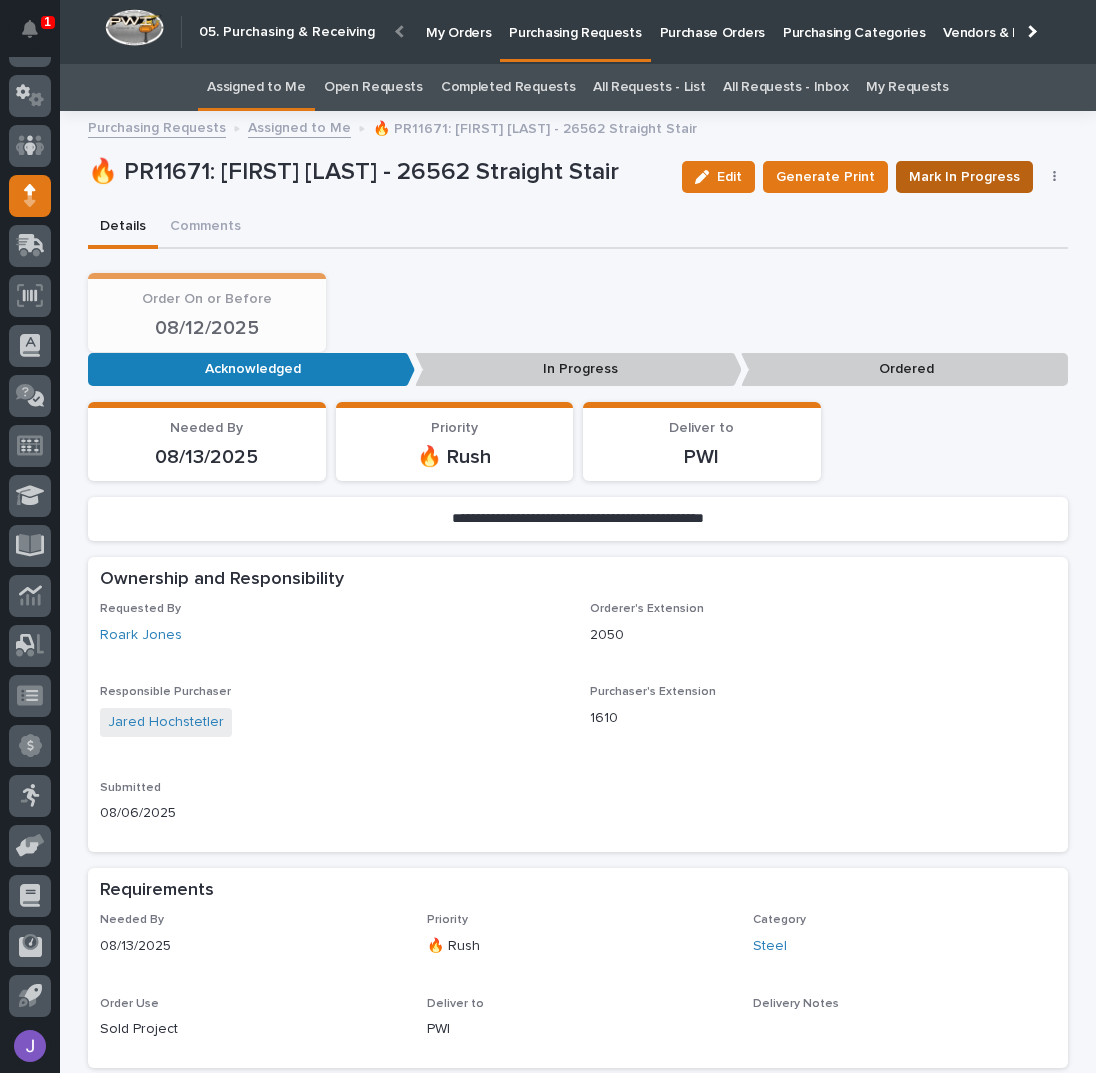 click on "Mark In Progress" at bounding box center (964, 177) 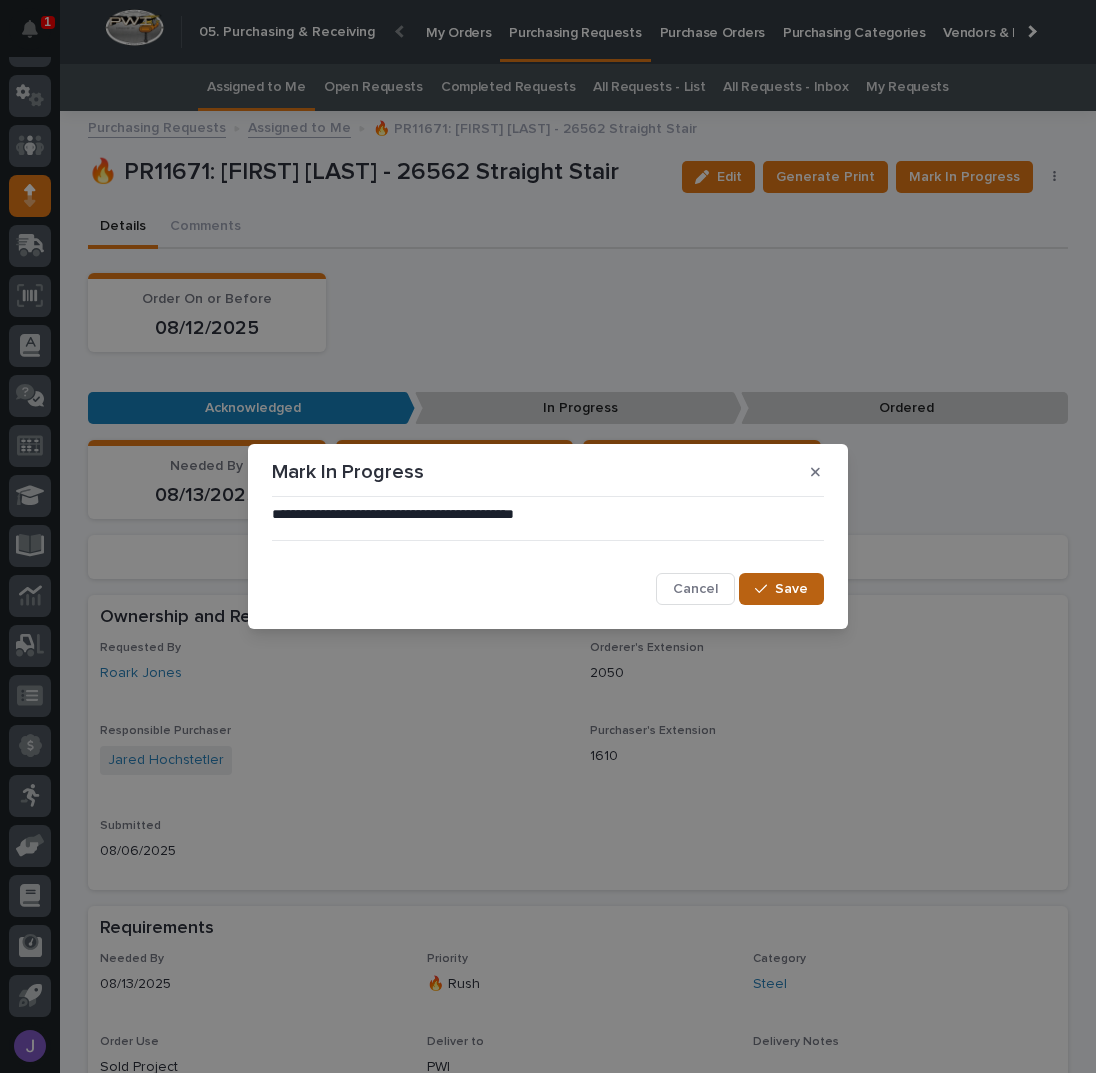 click on "Save" at bounding box center (781, 589) 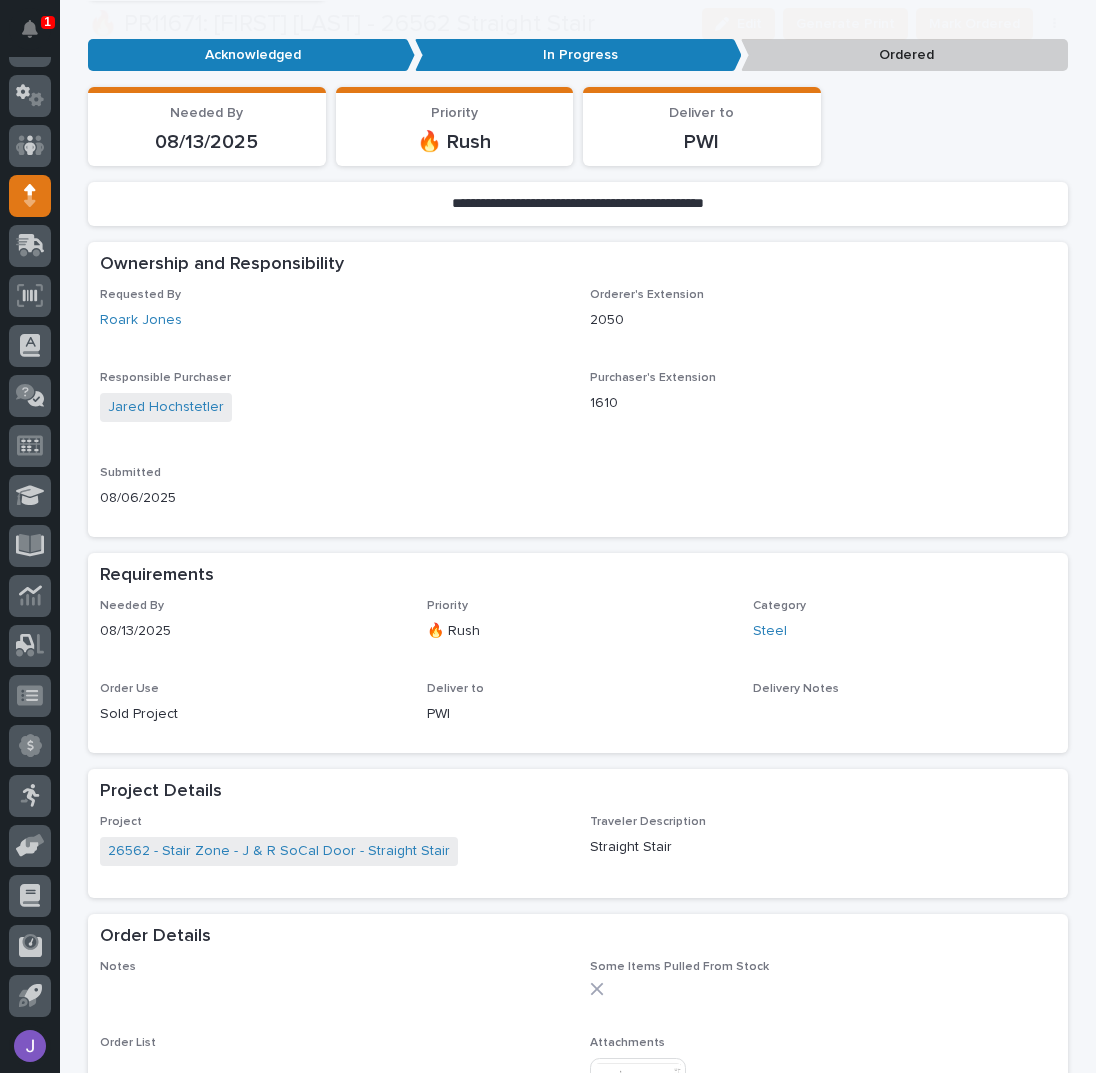 scroll, scrollTop: 533, scrollLeft: 0, axis: vertical 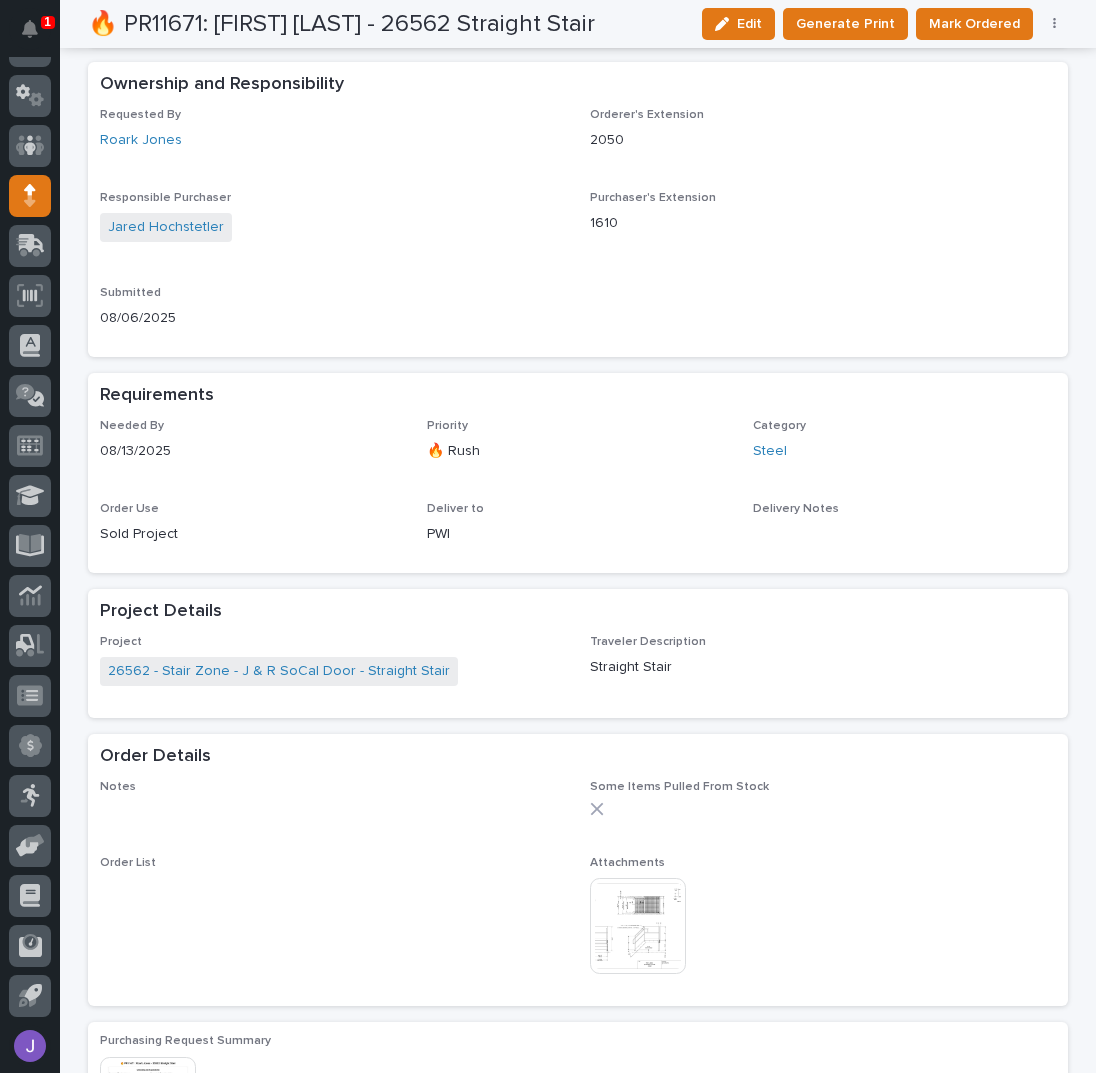 click at bounding box center (638, 926) 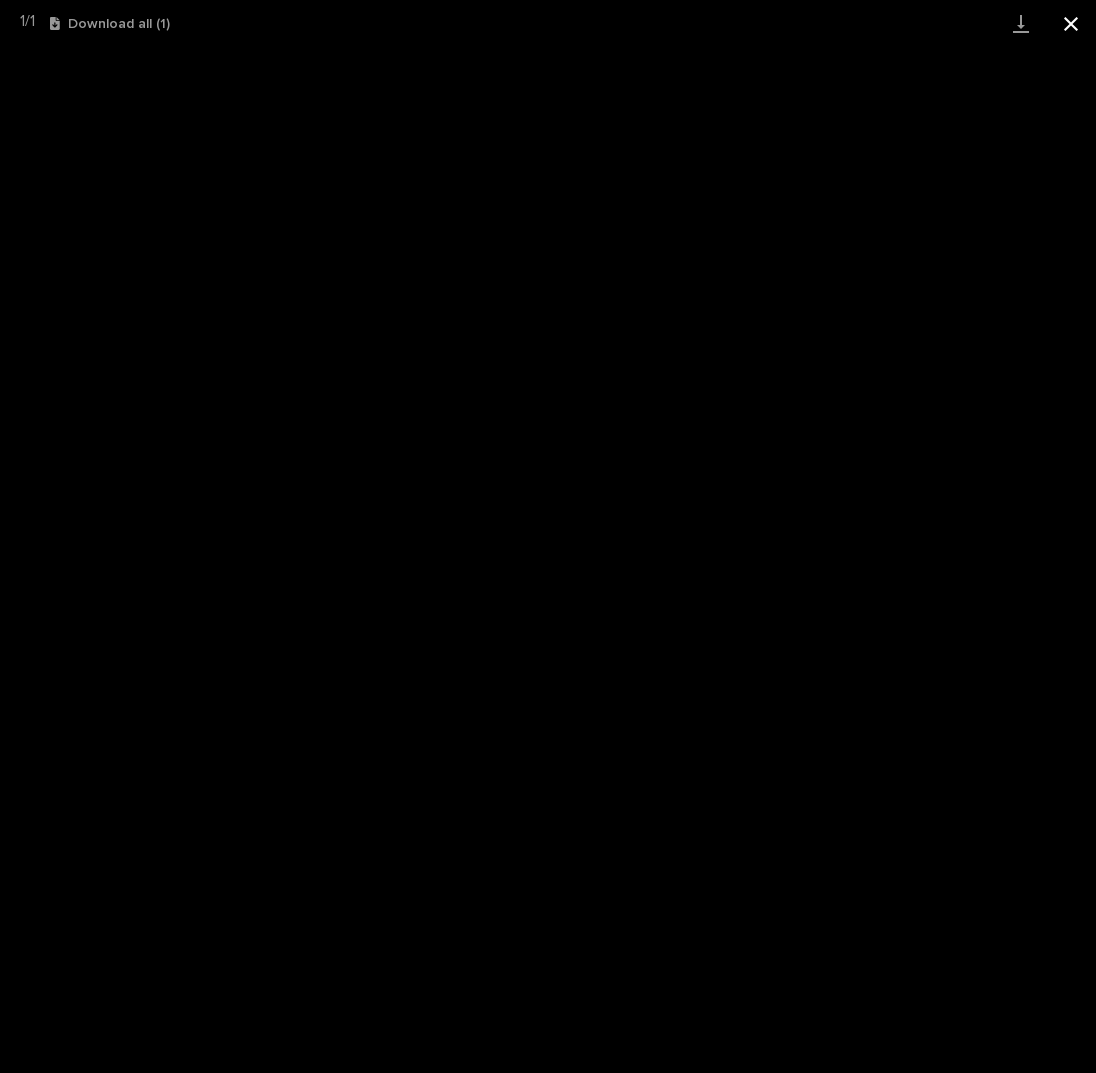 click at bounding box center (1071, 23) 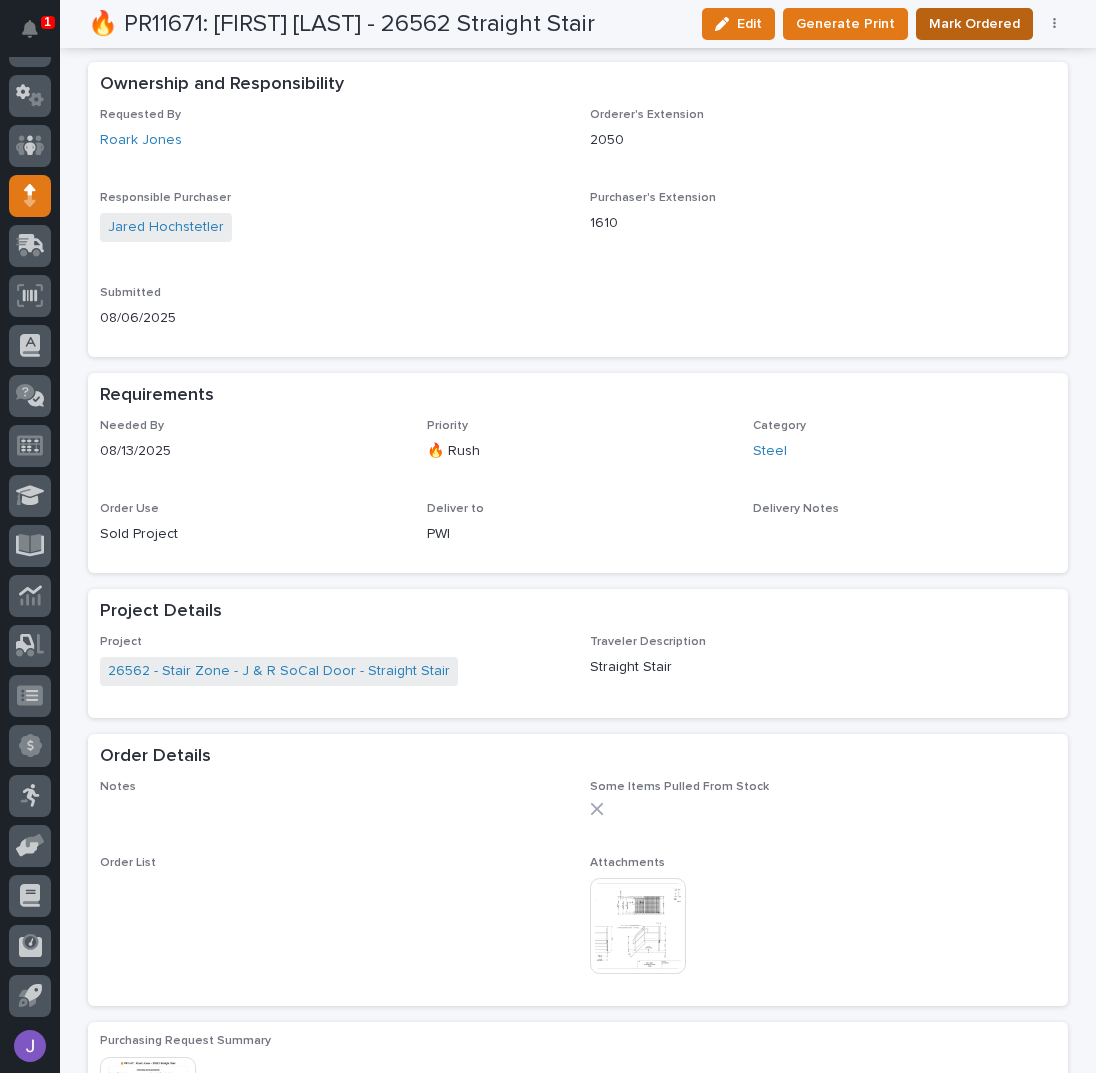 click on "Mark Ordered" at bounding box center (974, 24) 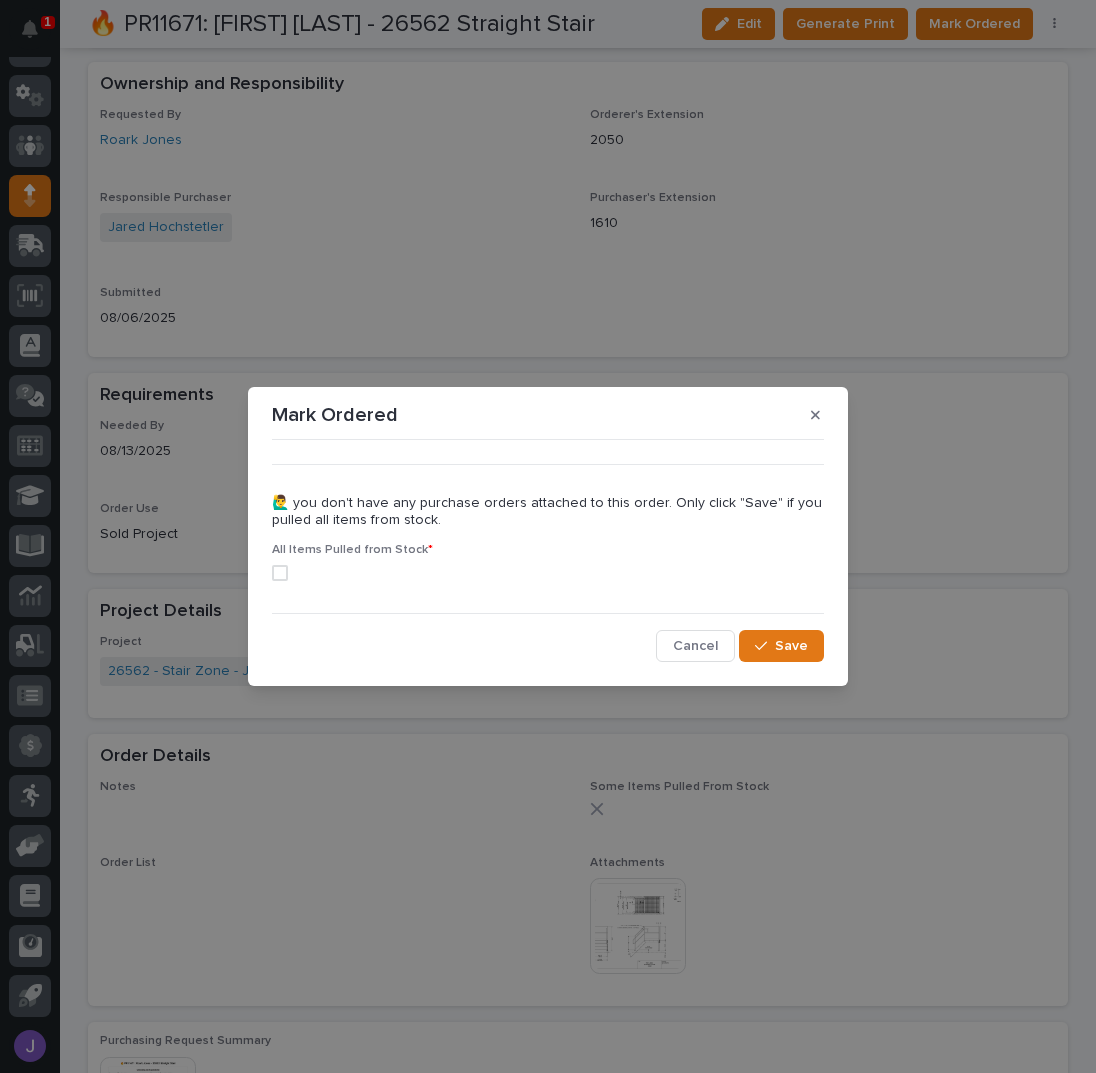 click at bounding box center [280, 573] 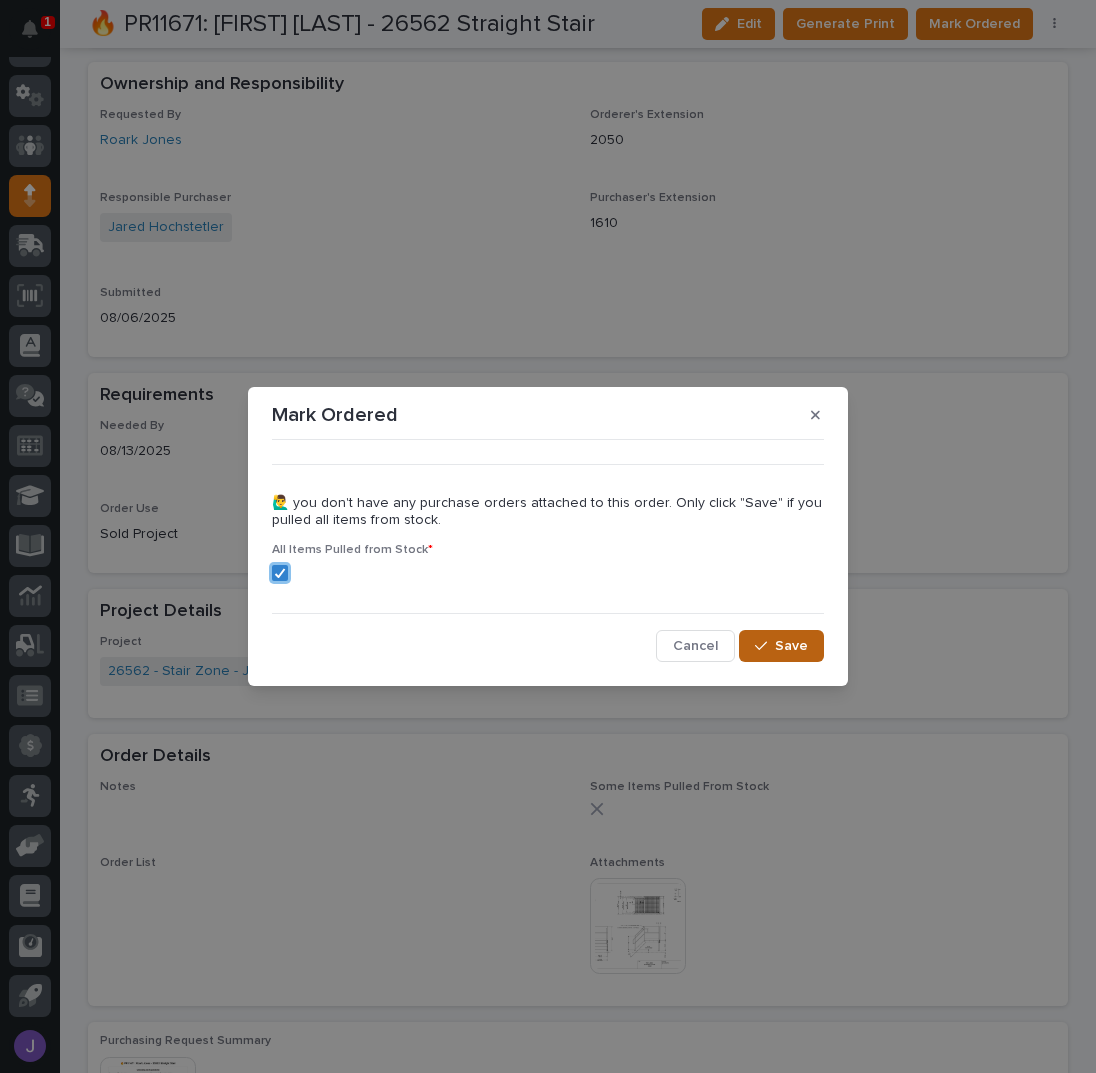 click on "Save" at bounding box center [791, 646] 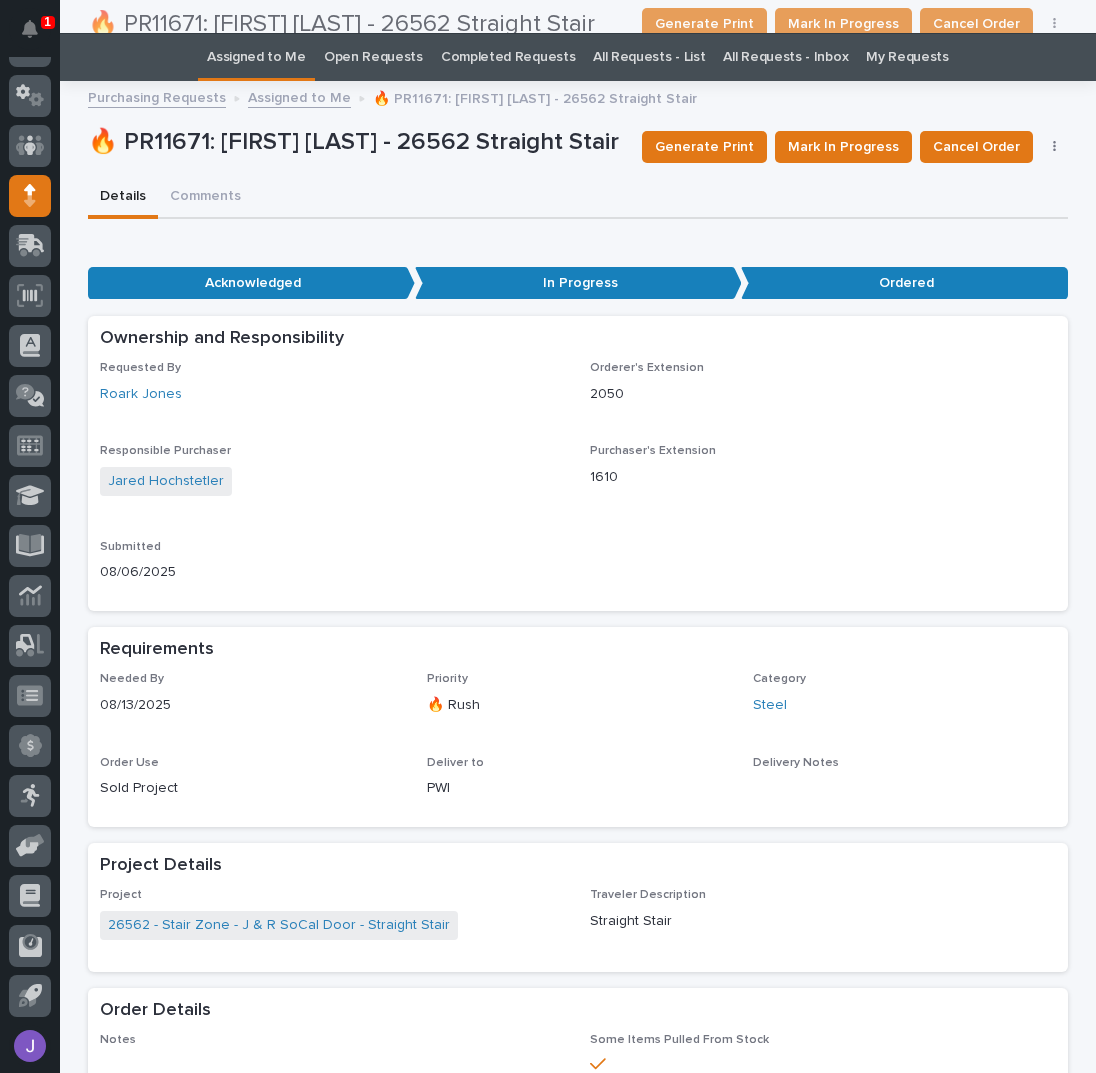 scroll, scrollTop: 0, scrollLeft: 0, axis: both 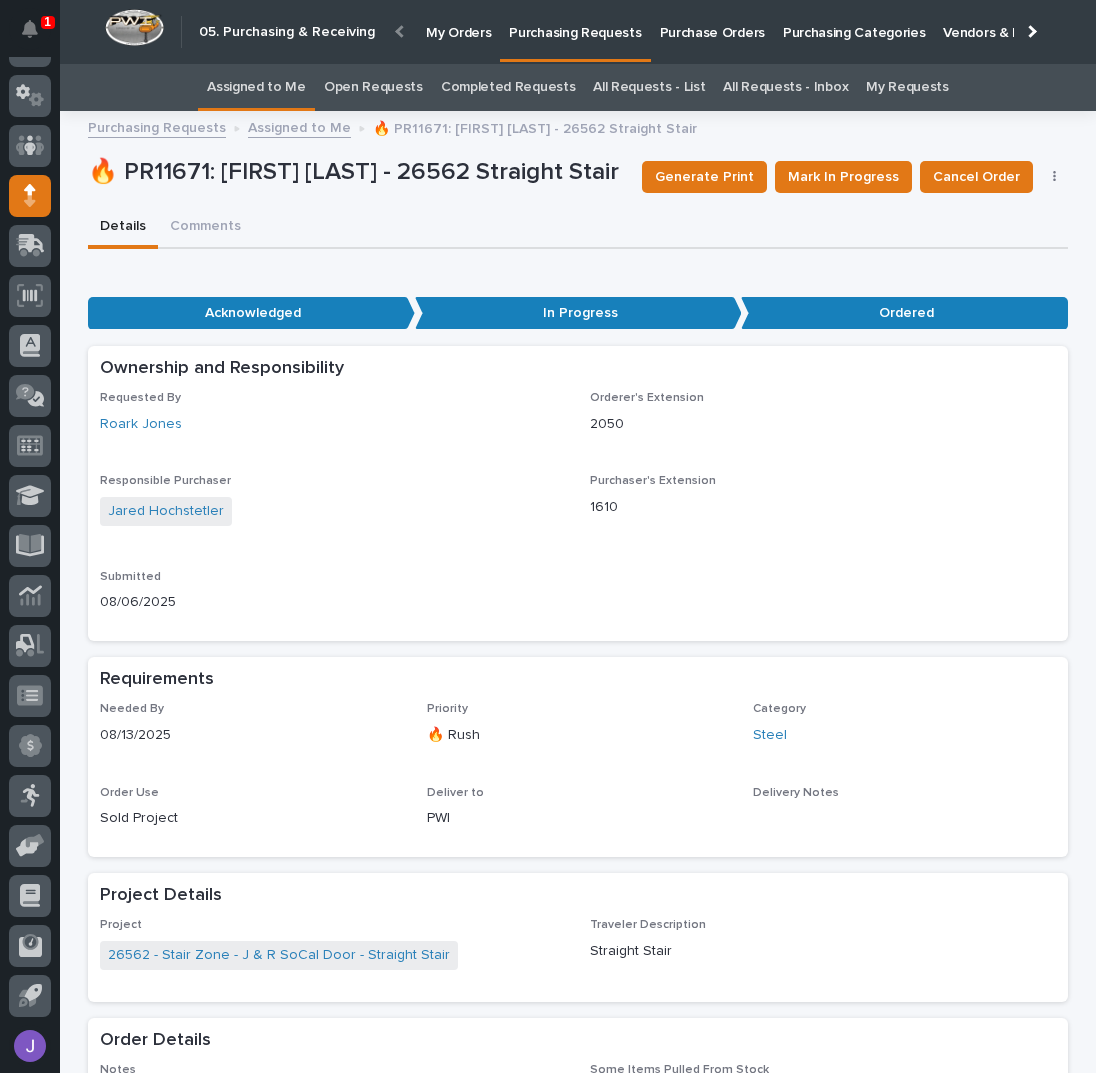 click on "Assigned to Me" at bounding box center [256, 87] 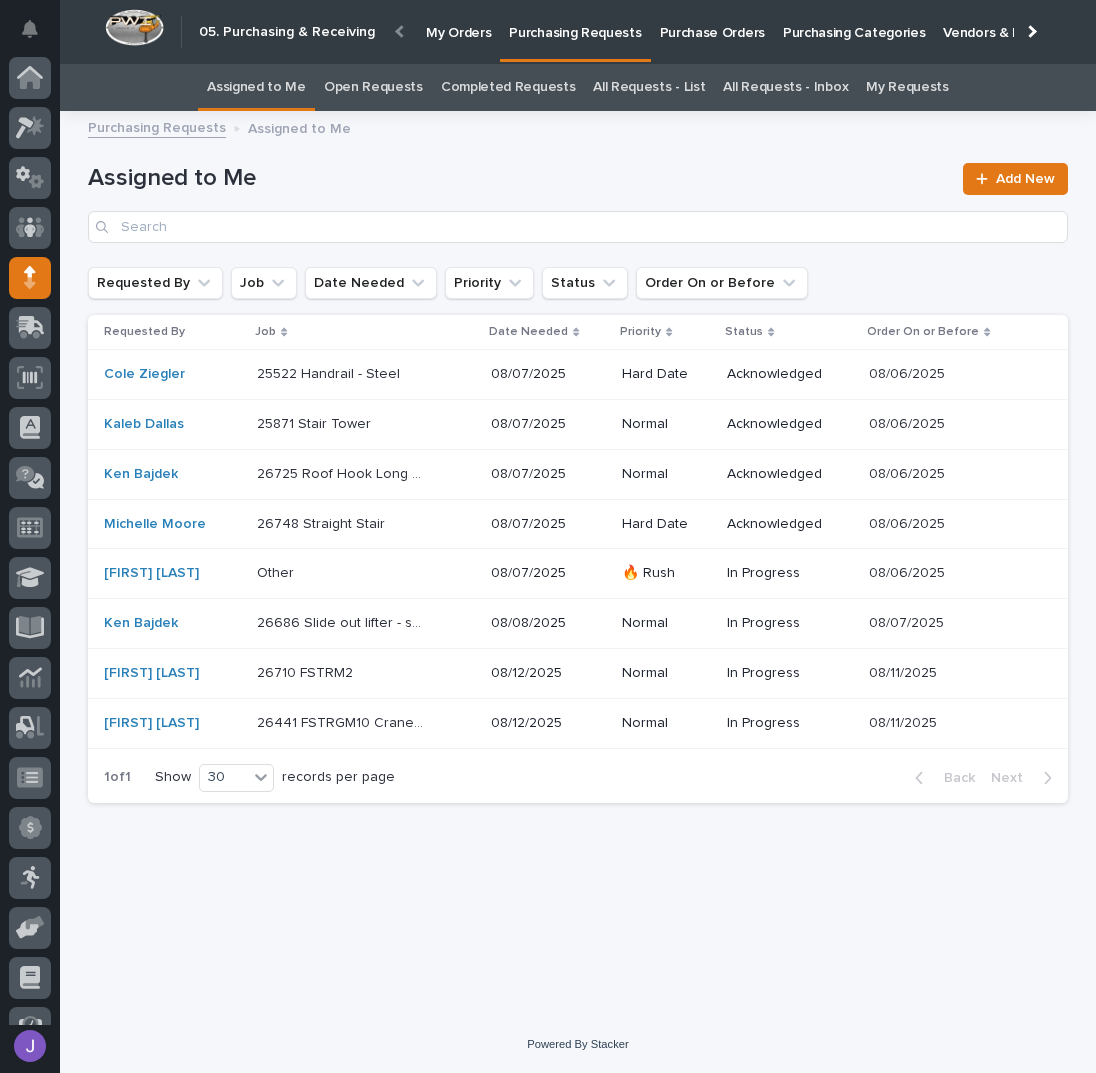 scroll, scrollTop: 82, scrollLeft: 0, axis: vertical 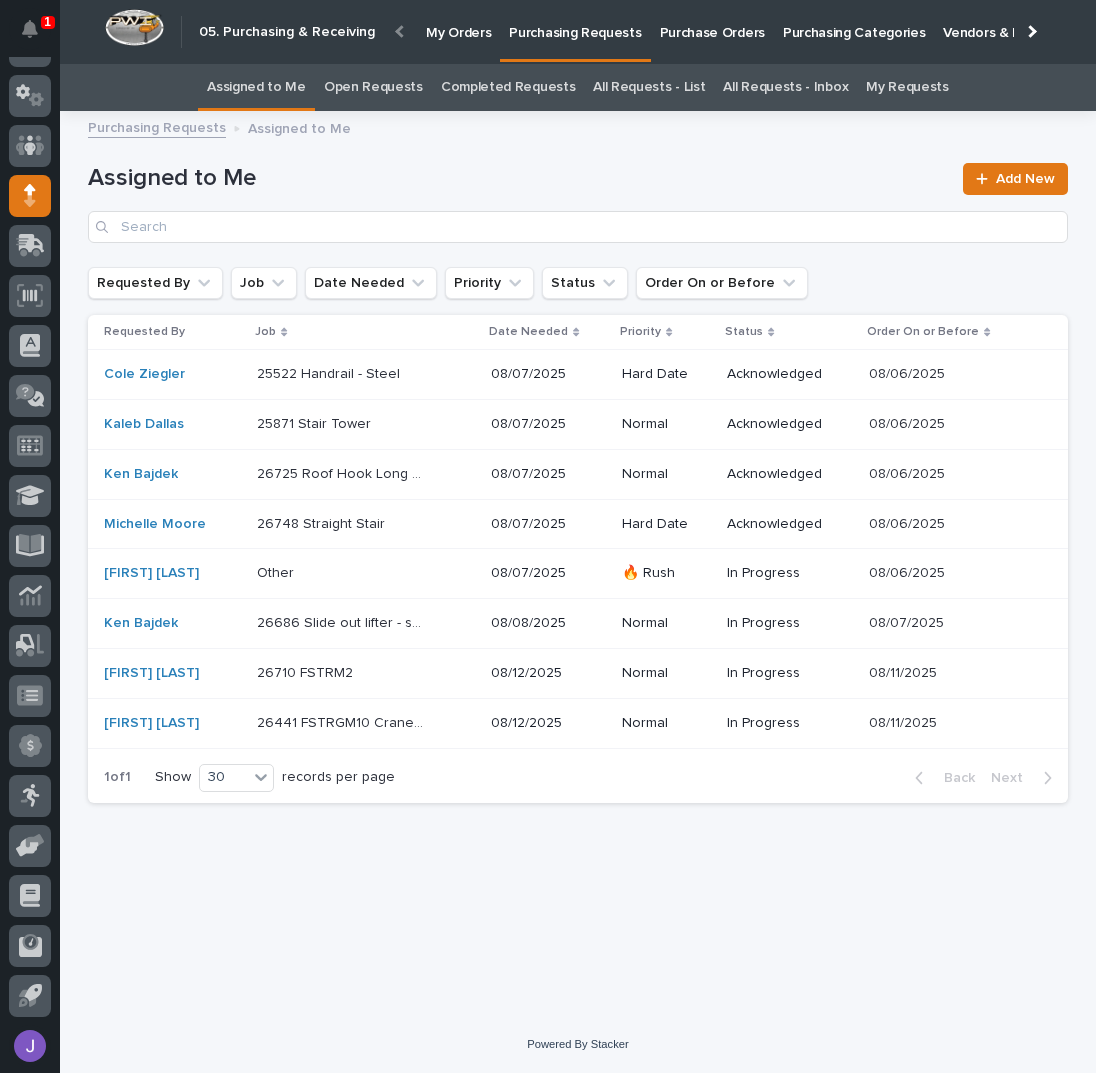 click at bounding box center [340, 524] 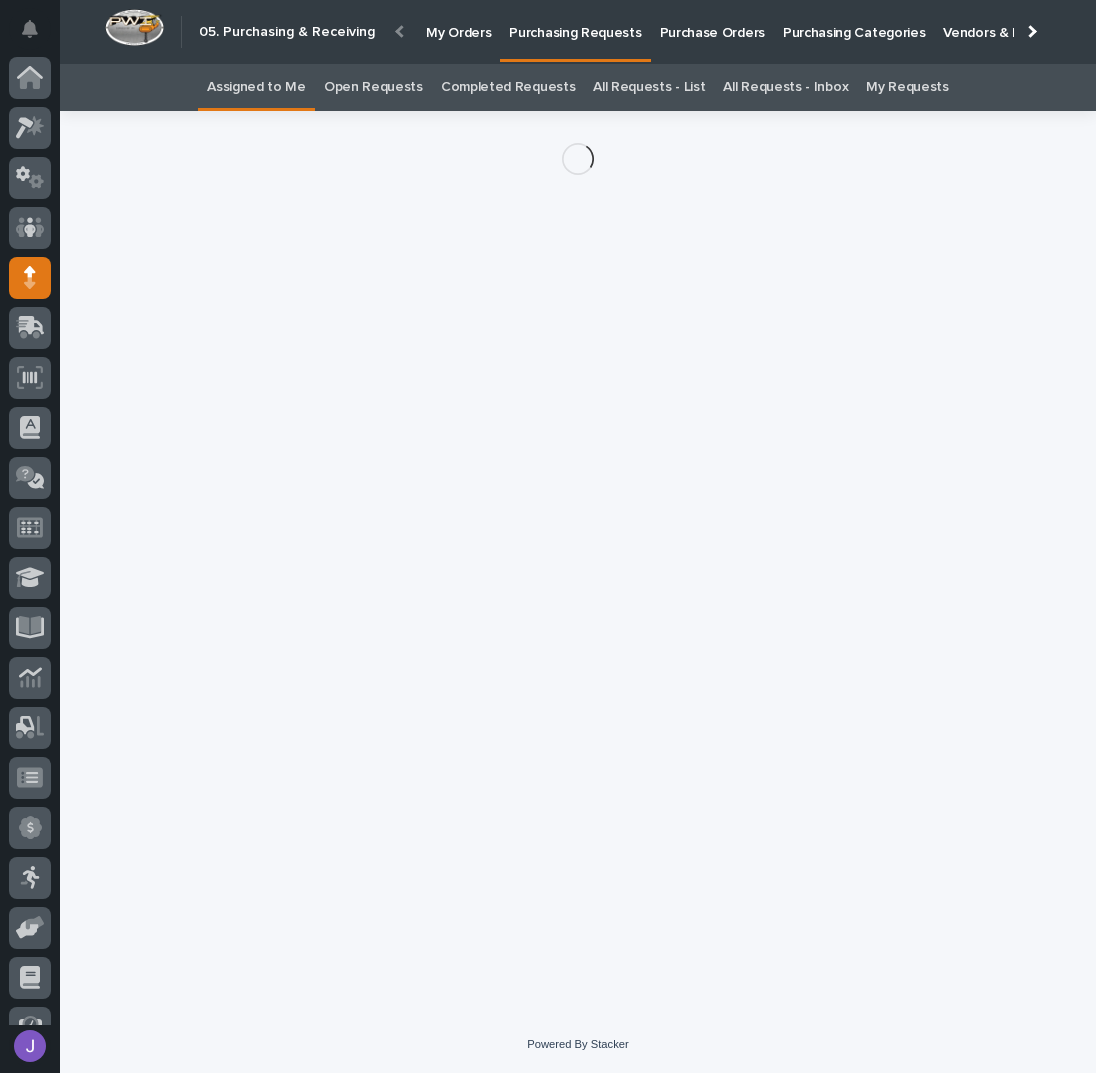 scroll, scrollTop: 82, scrollLeft: 0, axis: vertical 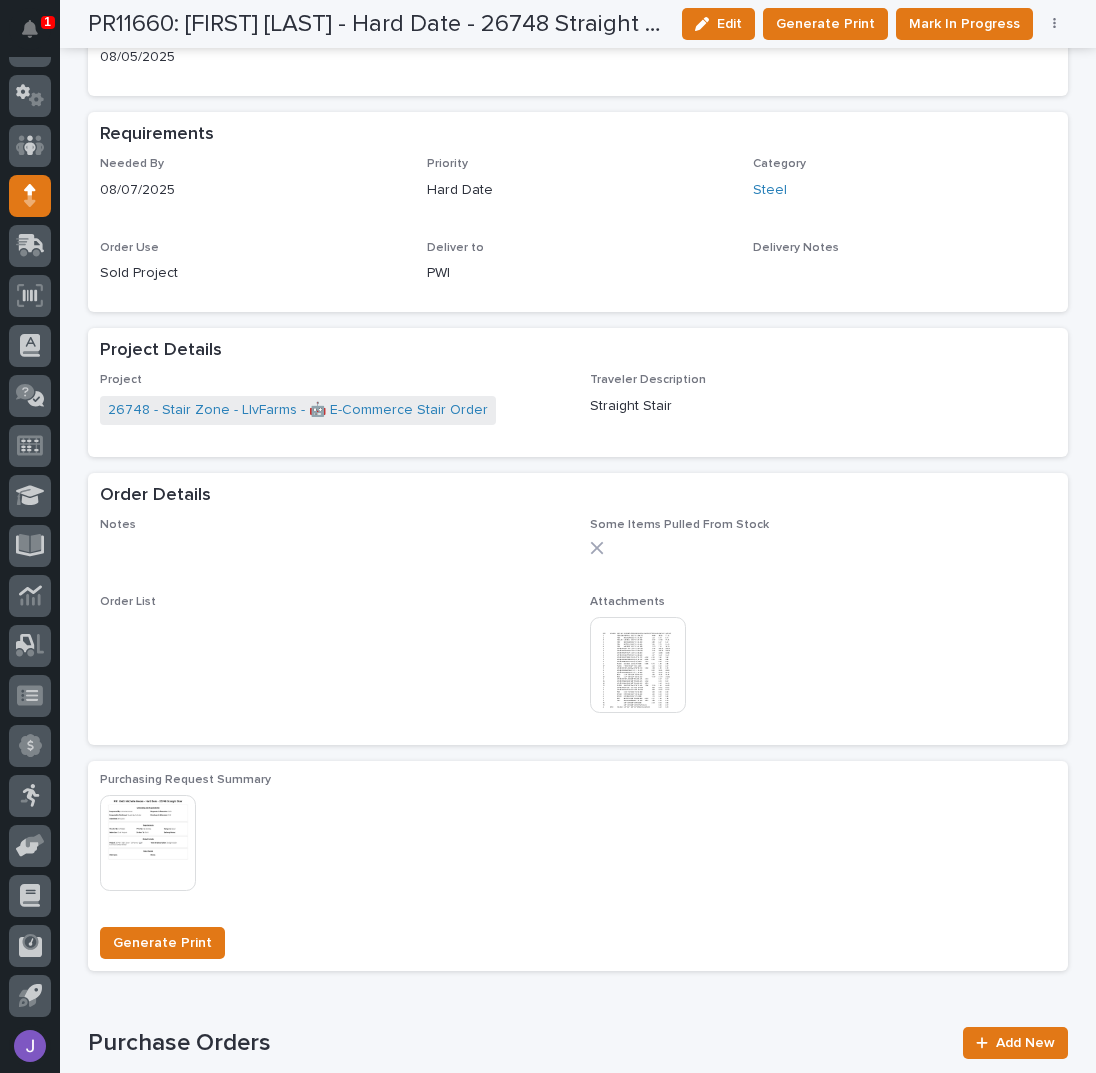 click at bounding box center [638, 665] 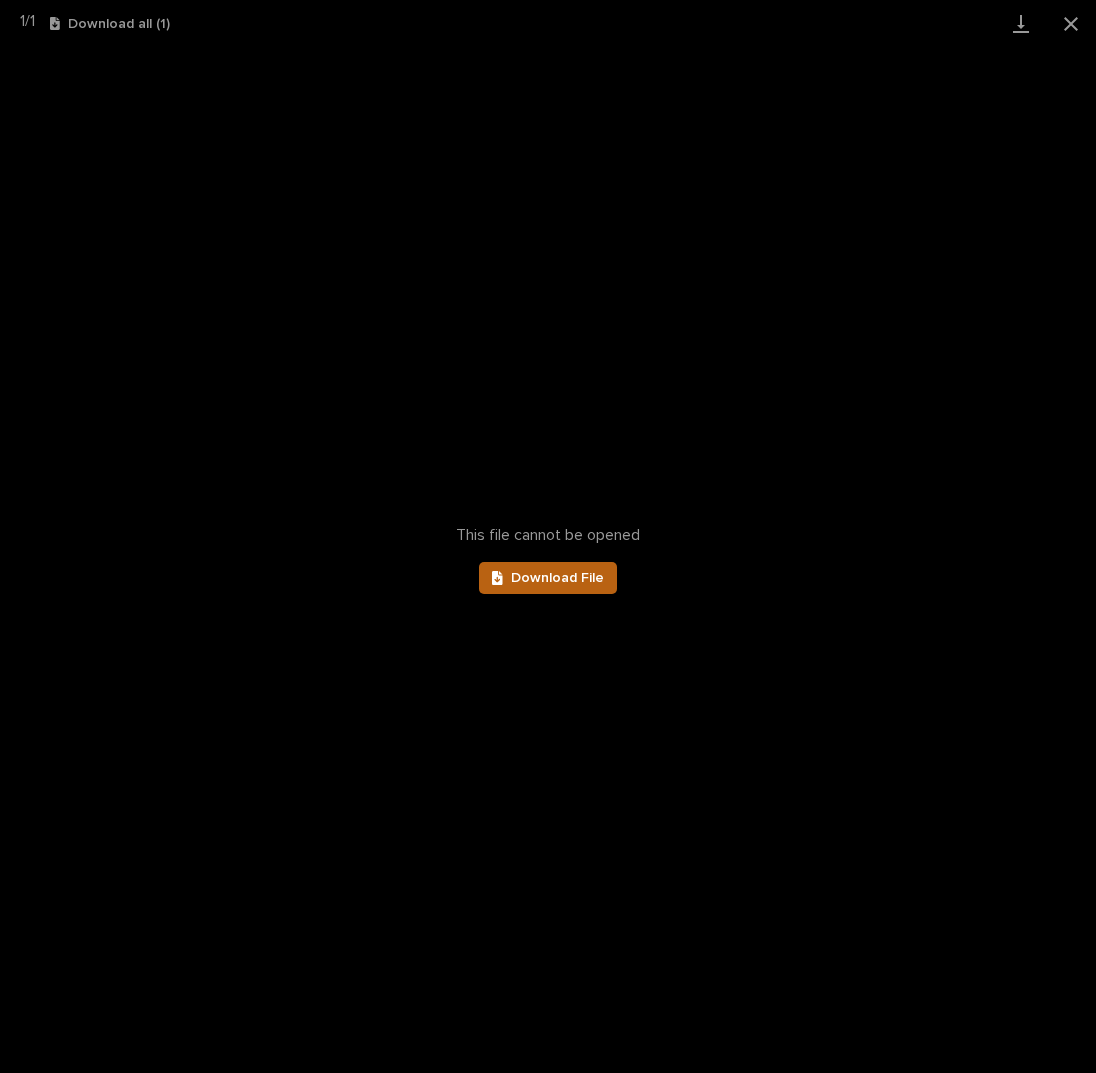 click on "Download File" at bounding box center [557, 578] 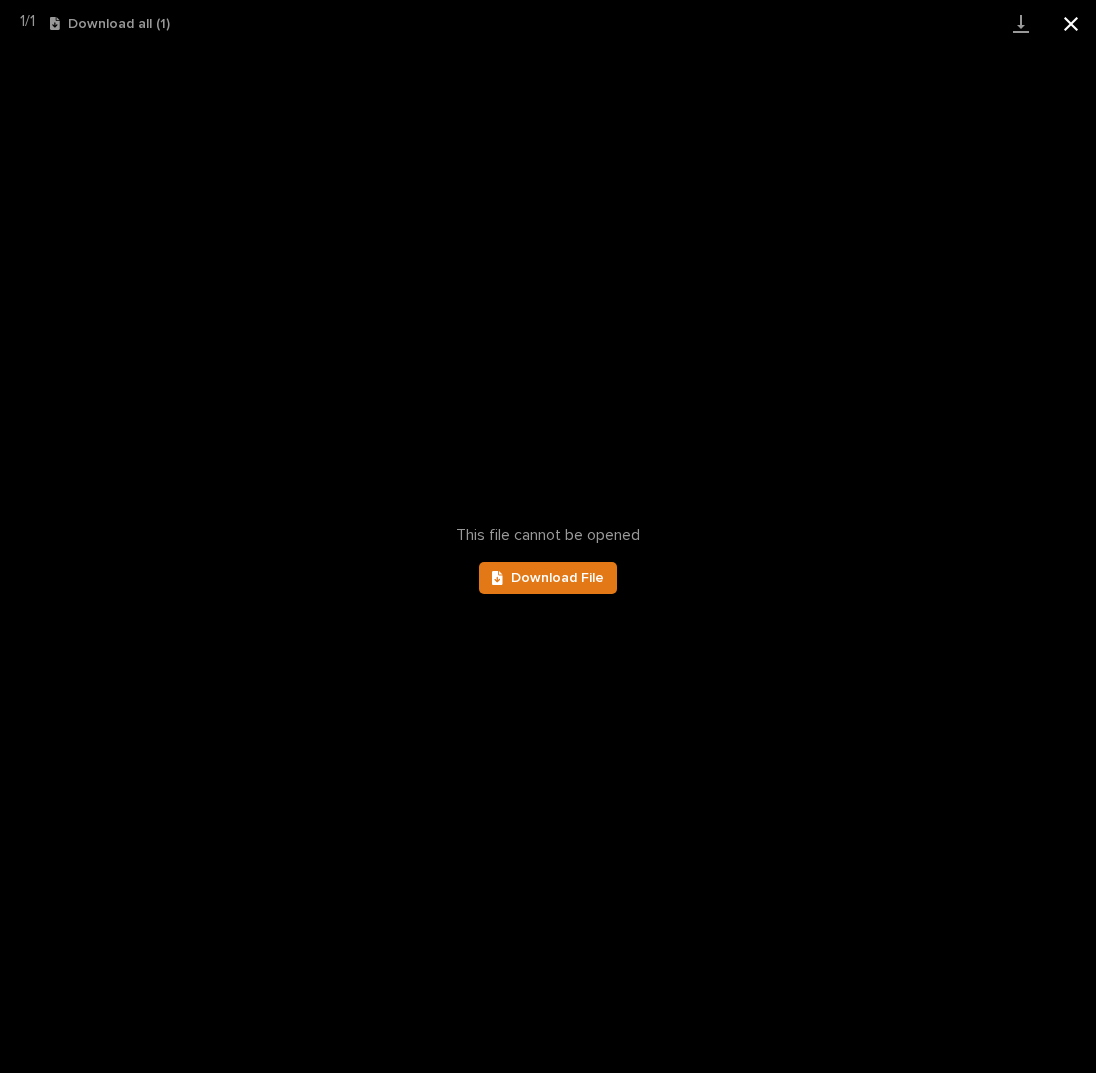 click at bounding box center (1071, 23) 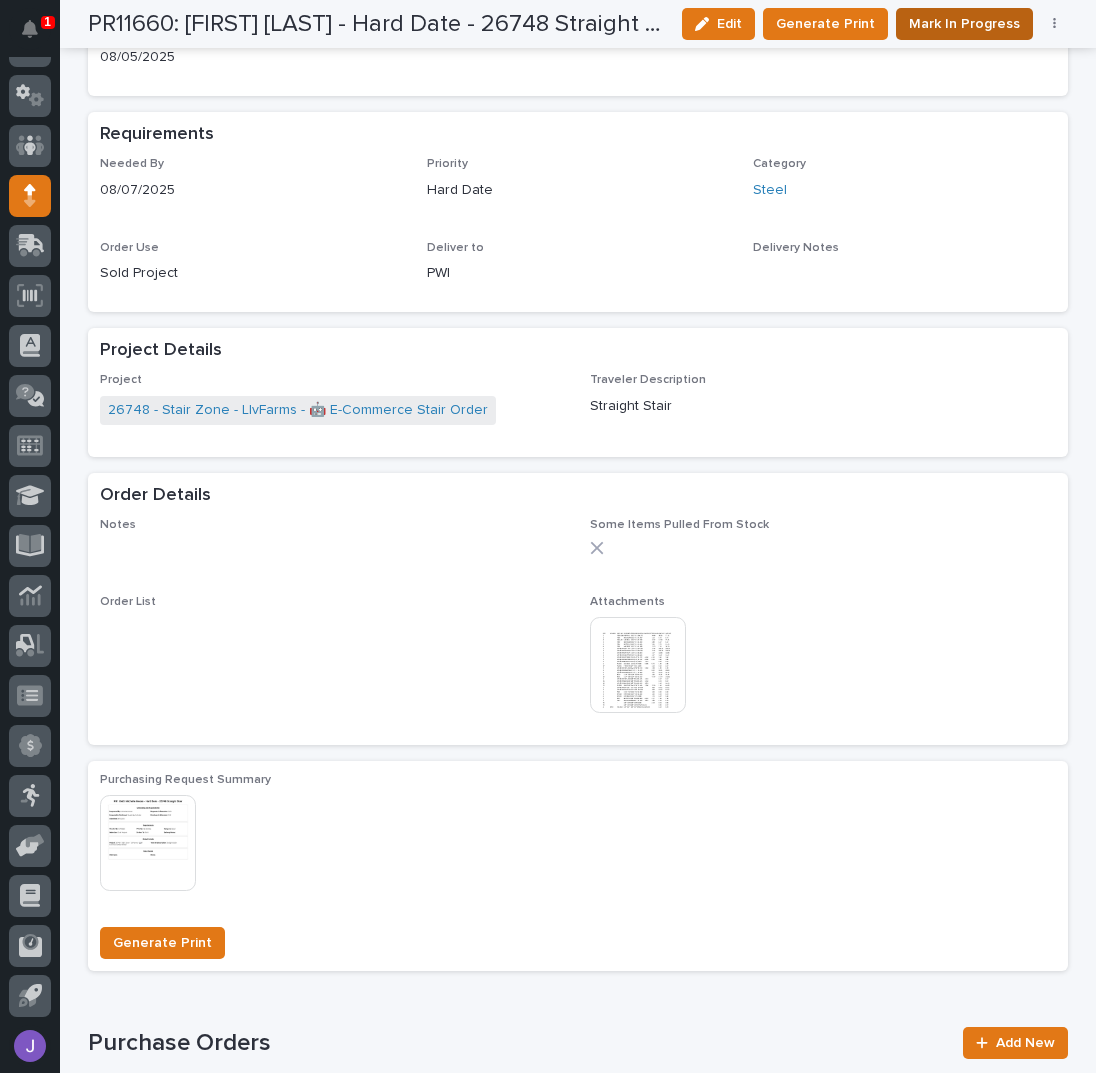 click on "Mark In Progress" at bounding box center (964, 24) 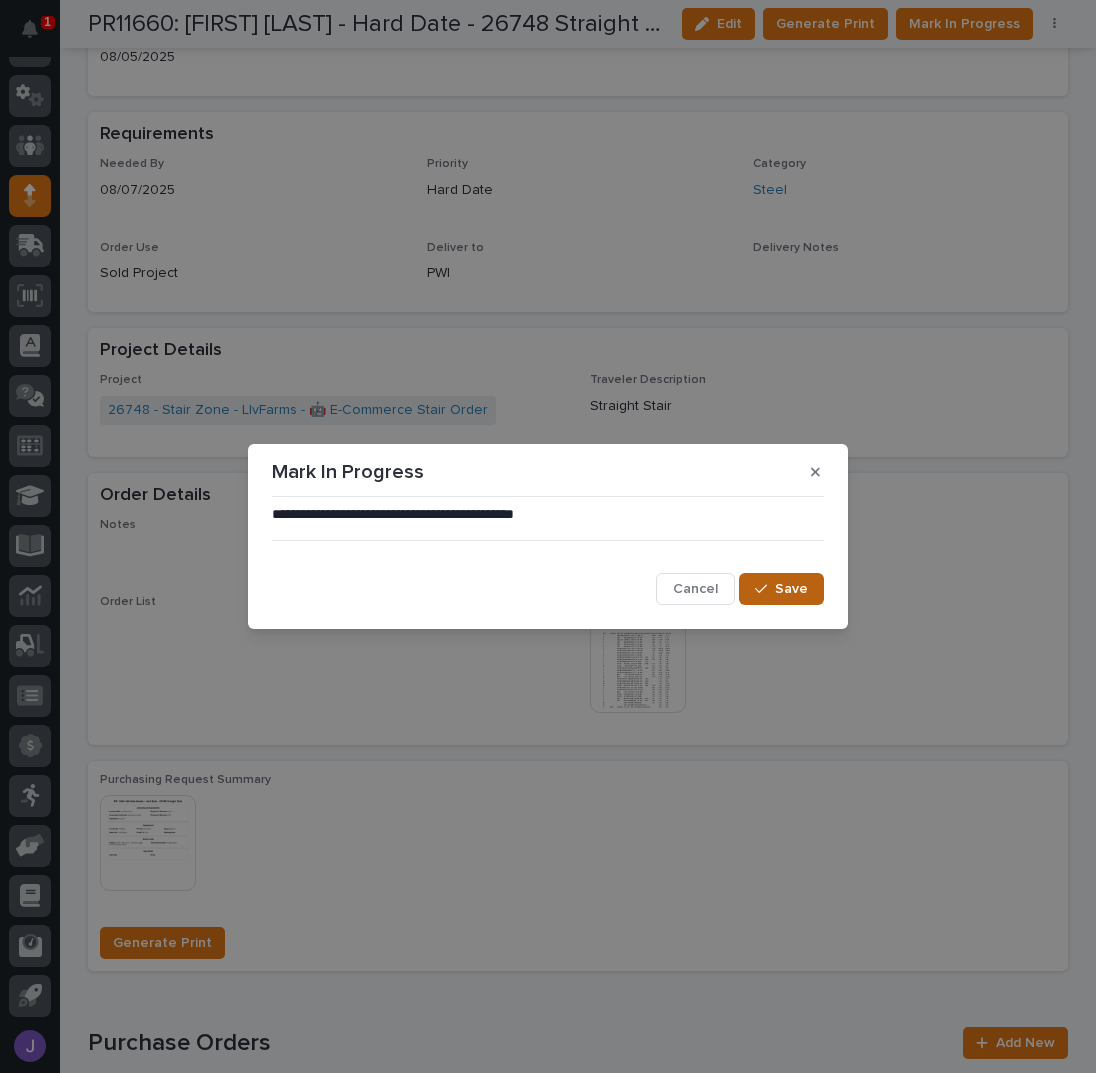 click on "Save" at bounding box center (791, 589) 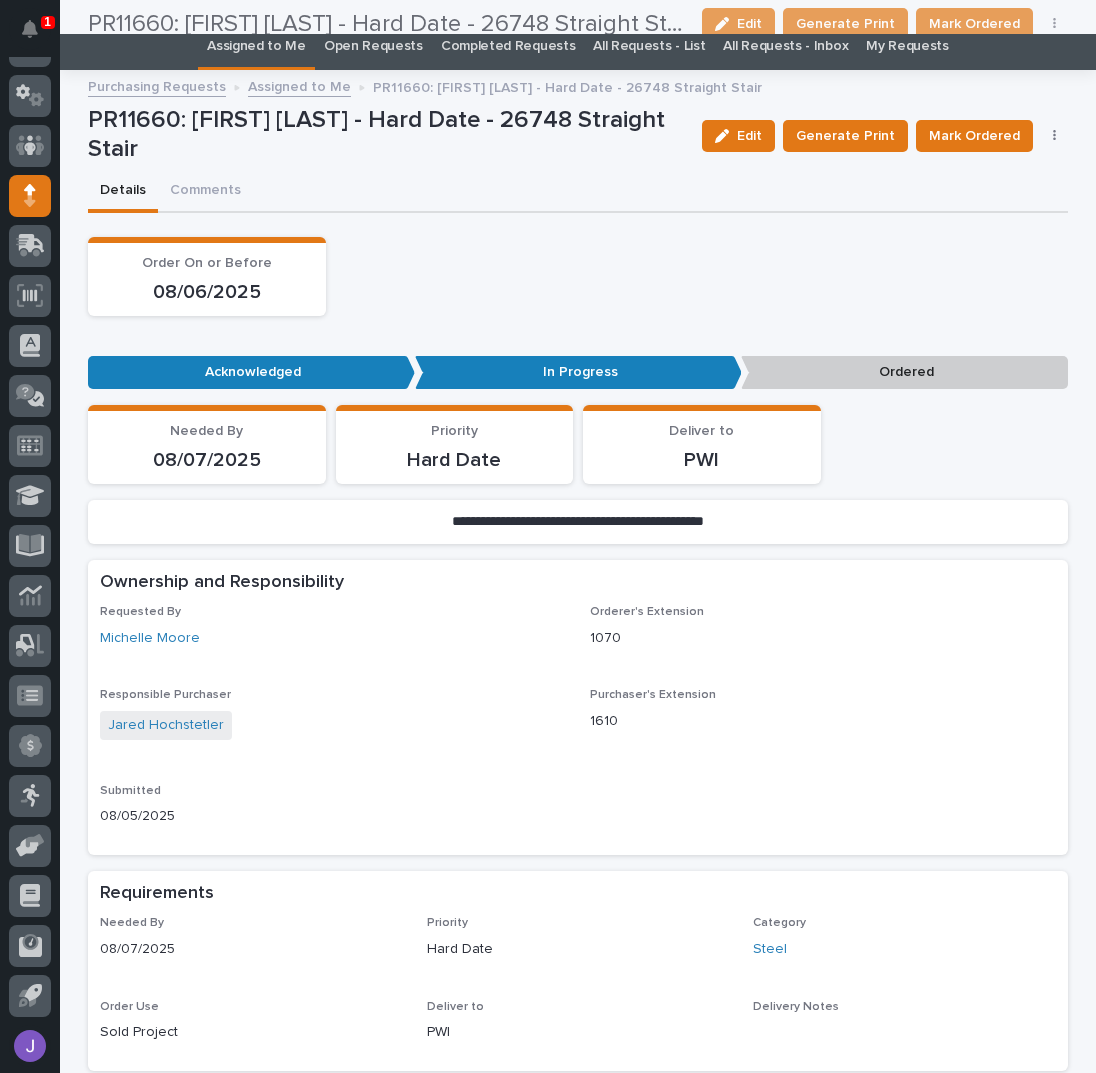scroll, scrollTop: 0, scrollLeft: 0, axis: both 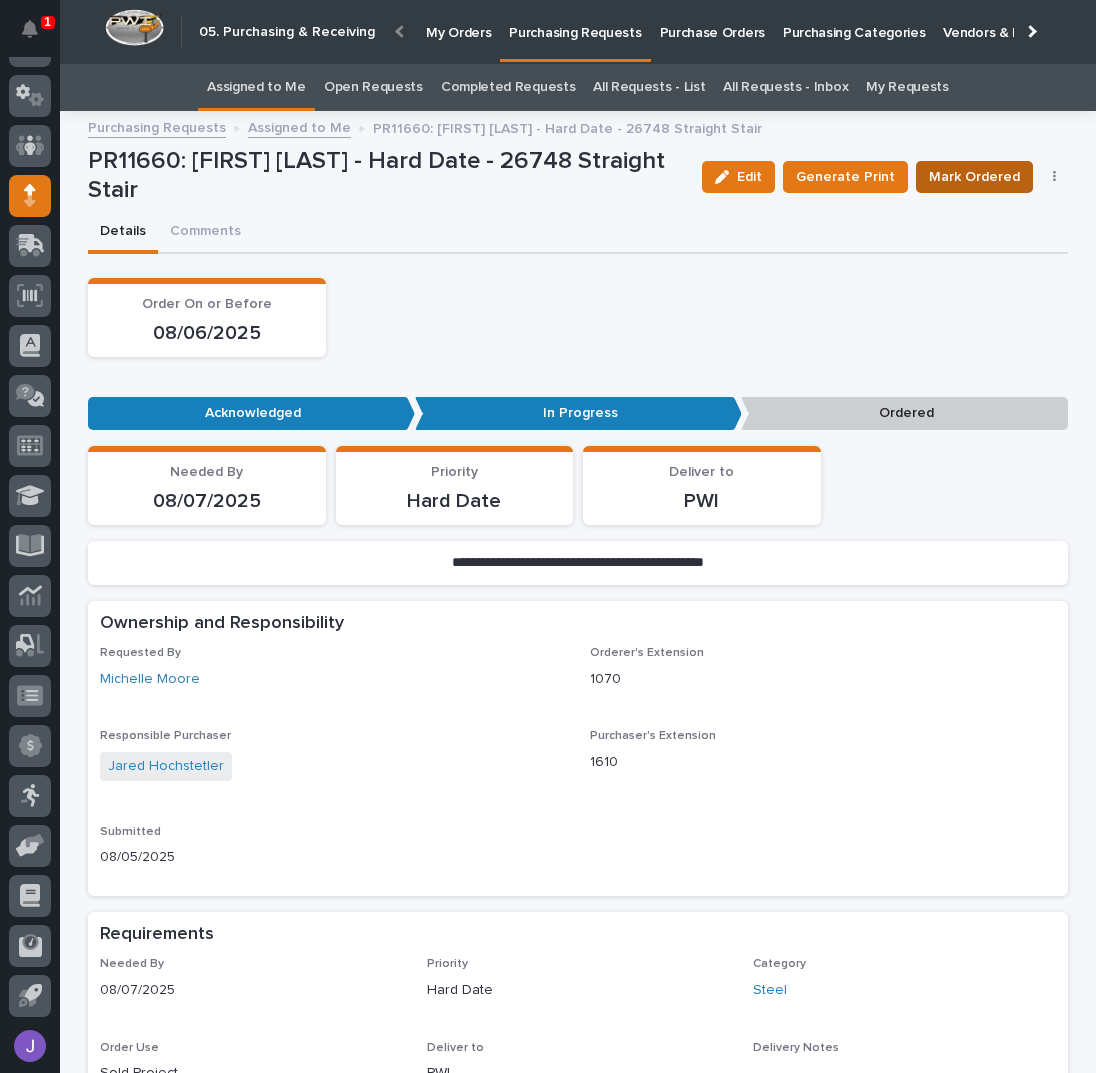 click on "Mark Ordered" at bounding box center [974, 177] 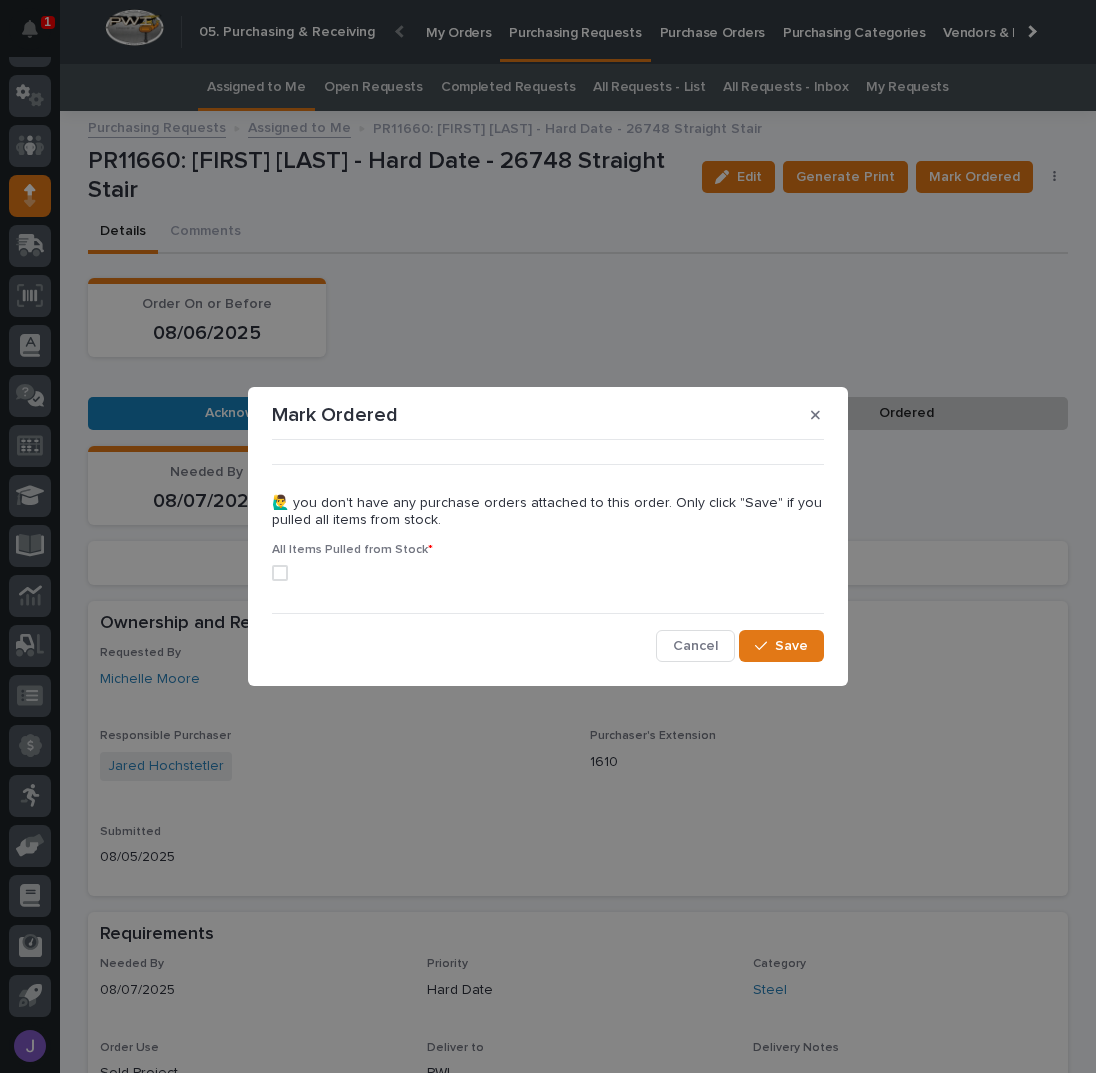 click at bounding box center (548, 573) 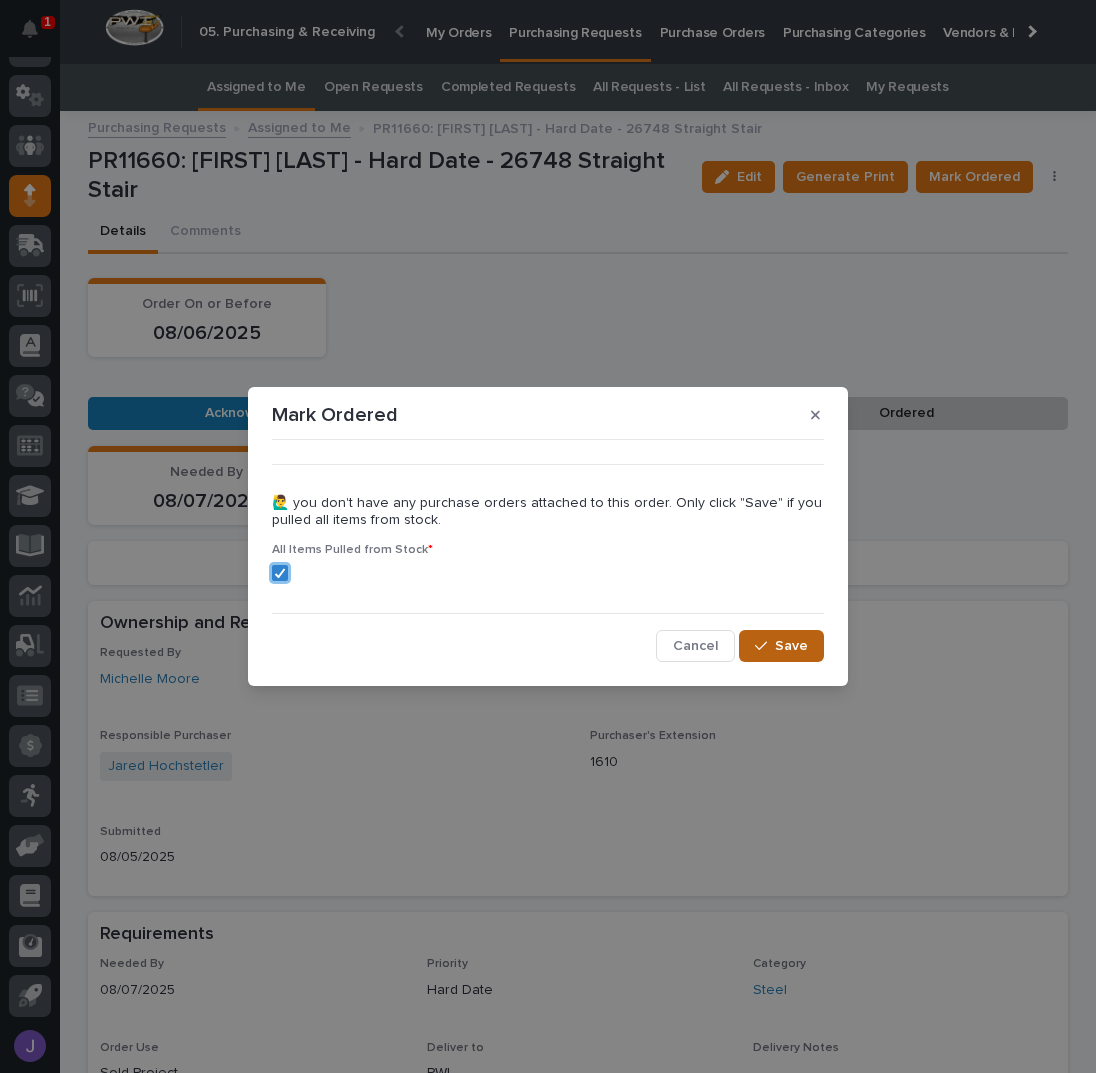 click on "Save" at bounding box center (781, 646) 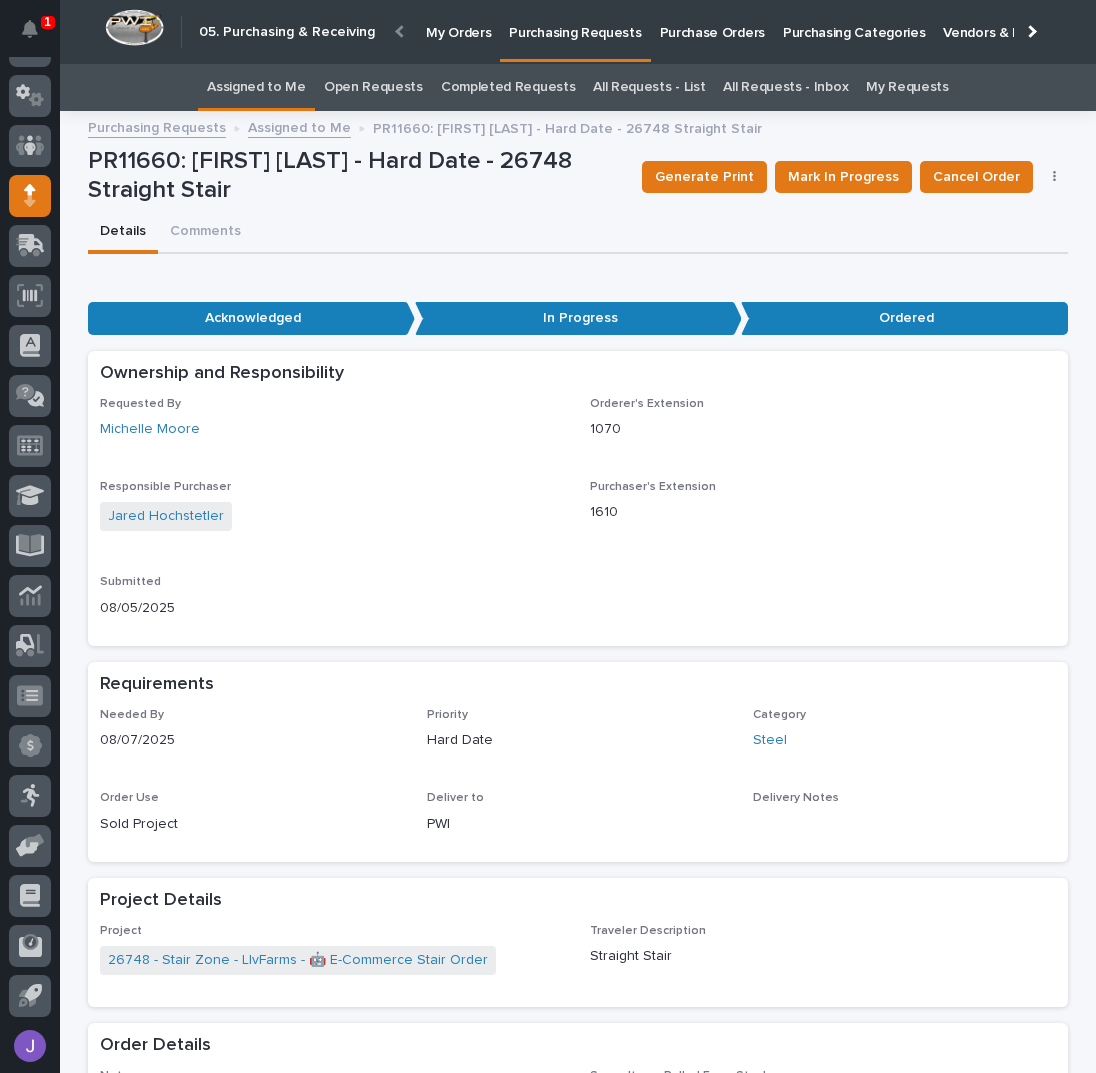 click on "Assigned to Me" at bounding box center [256, 87] 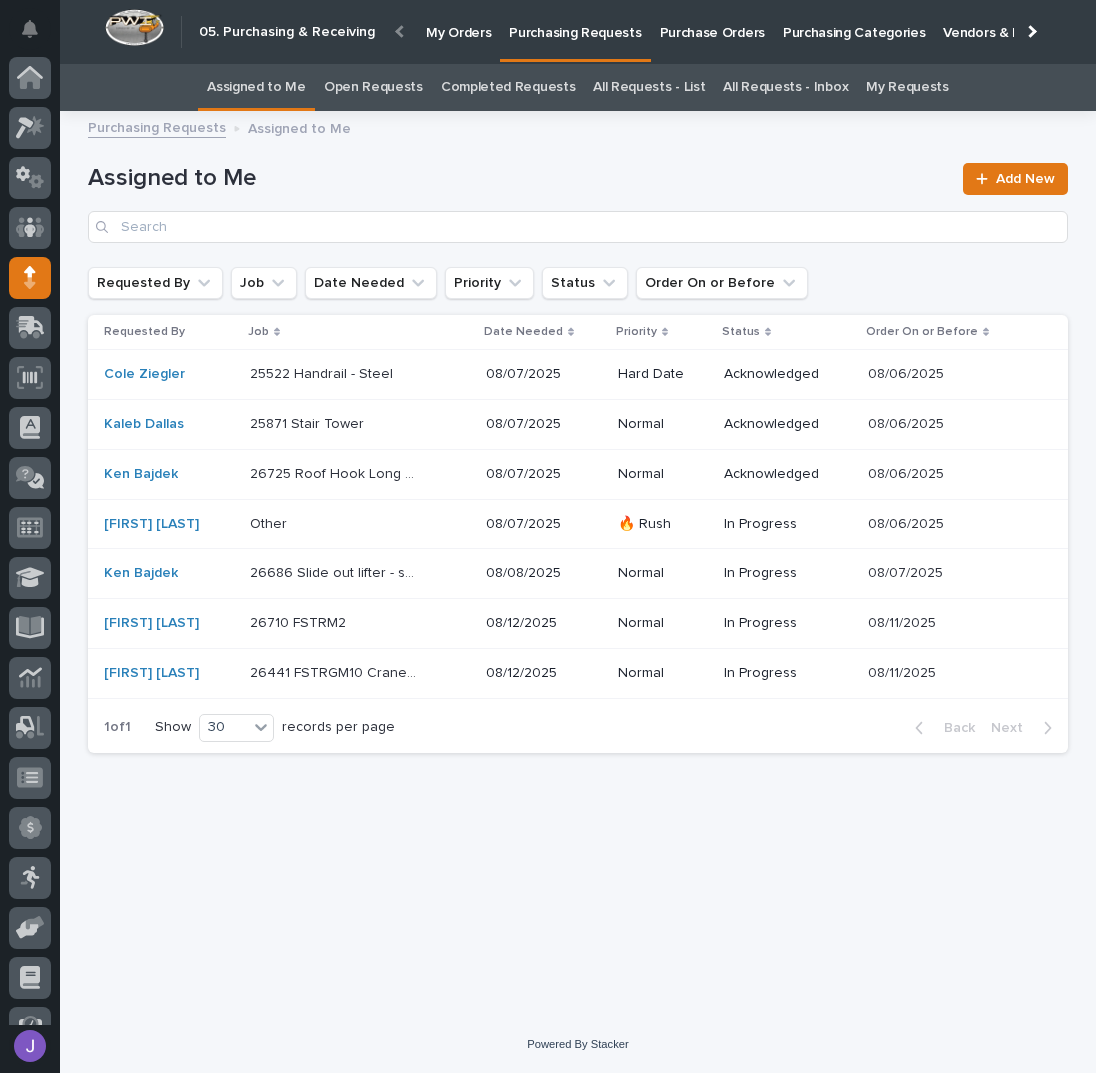 scroll, scrollTop: 82, scrollLeft: 0, axis: vertical 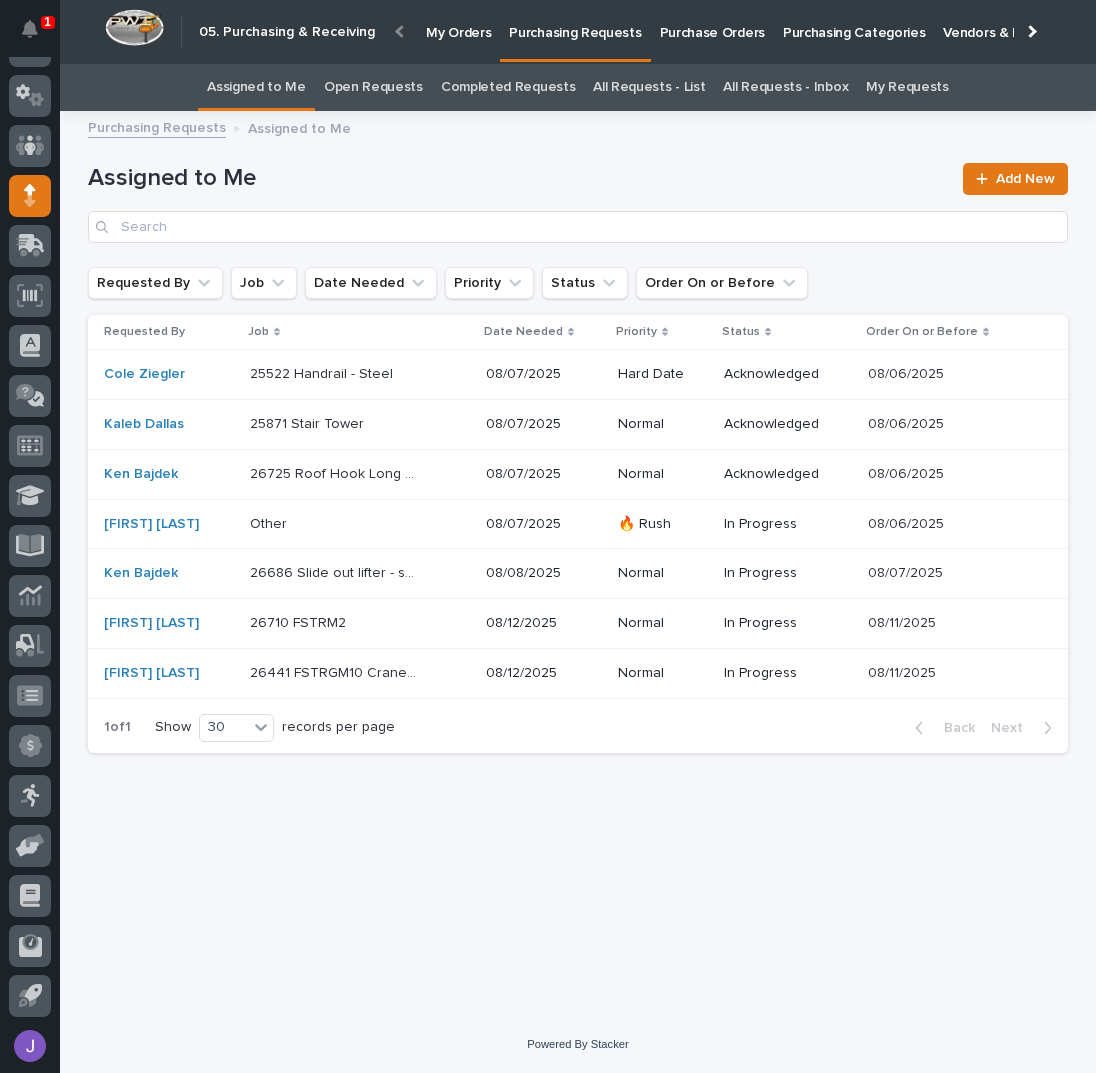 click on "25522 Handrail - Steel 25522 Handrail - Steel" at bounding box center [360, 374] 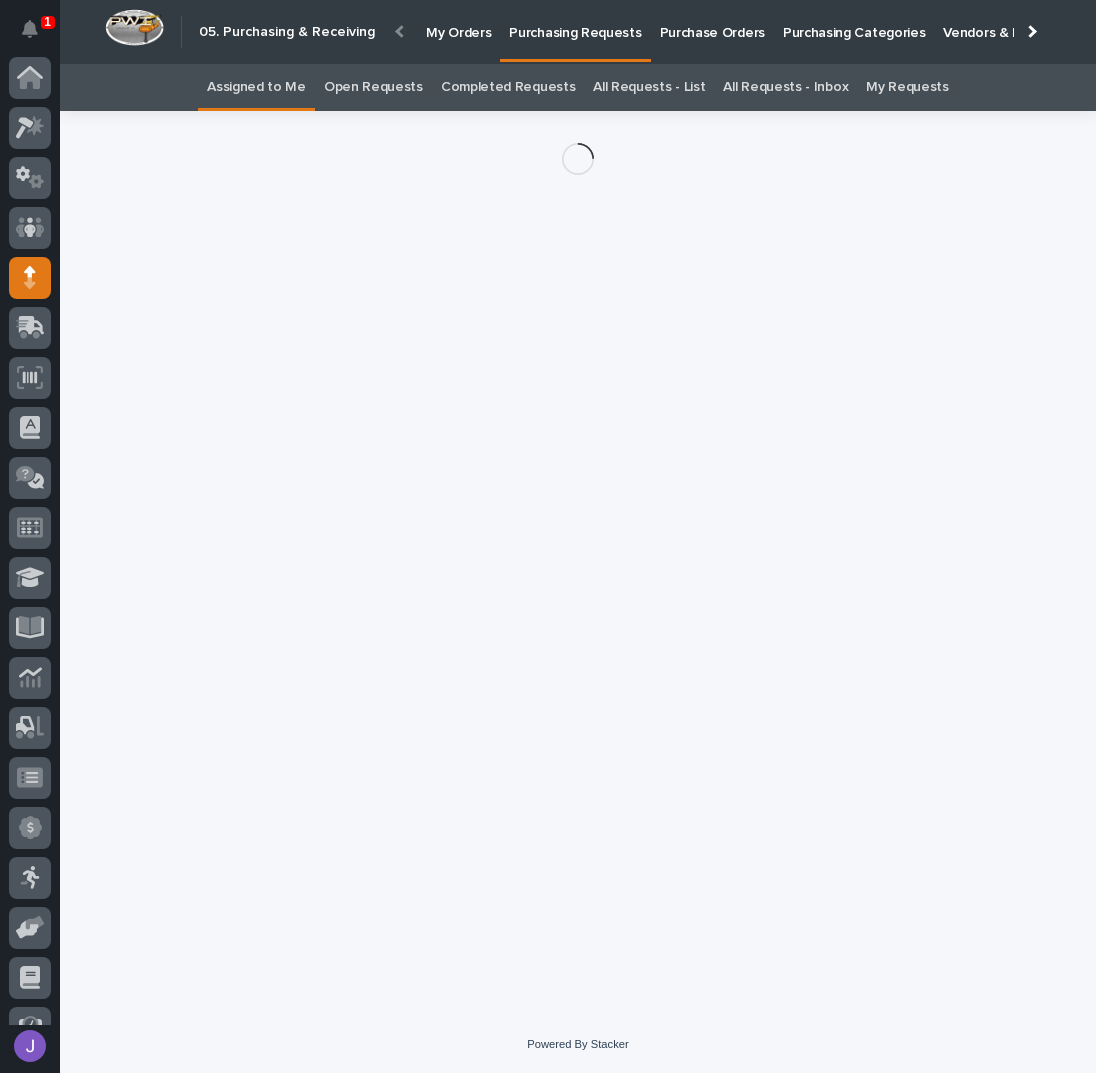 scroll, scrollTop: 82, scrollLeft: 0, axis: vertical 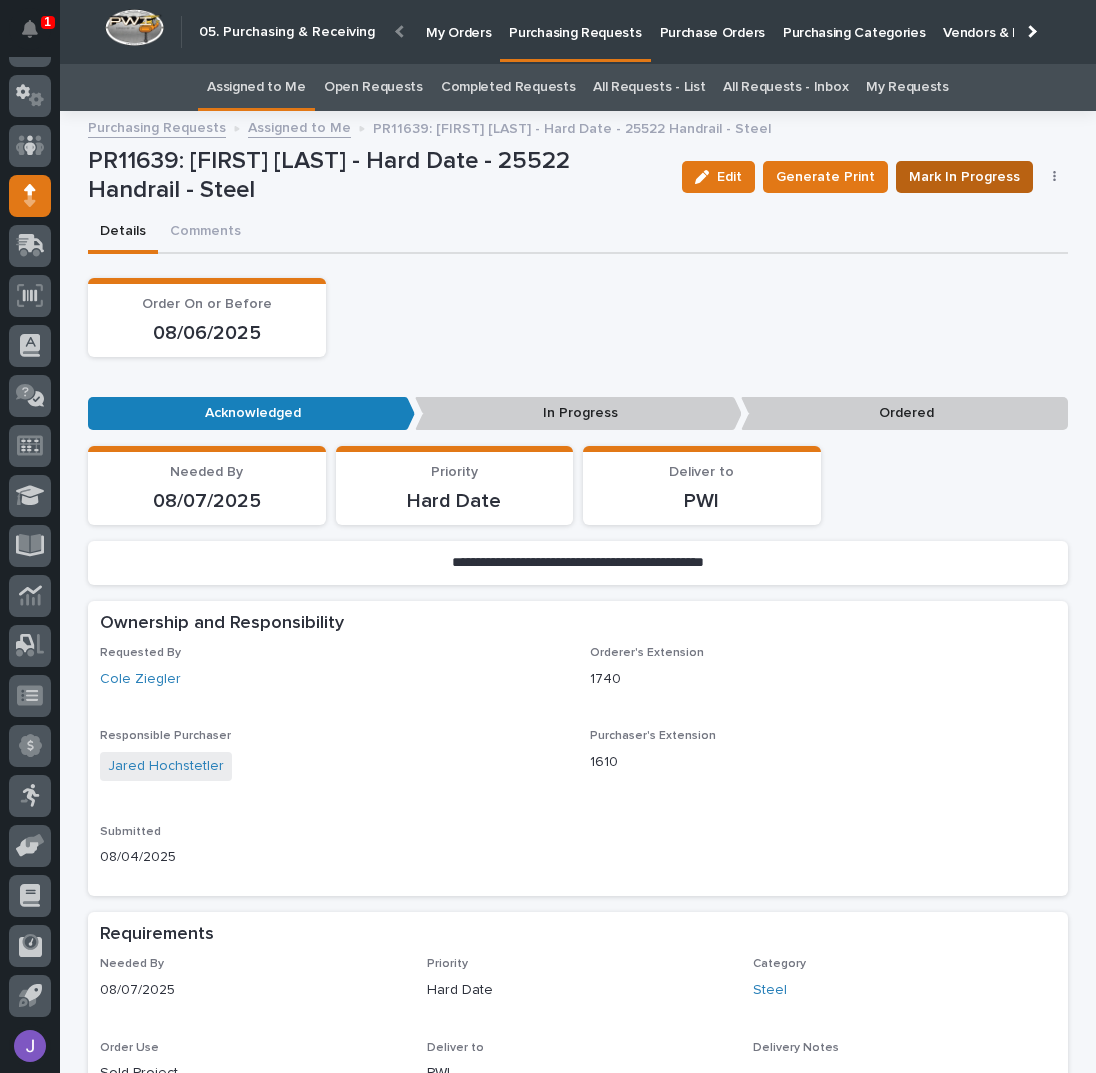 click on "Mark In Progress" at bounding box center (964, 177) 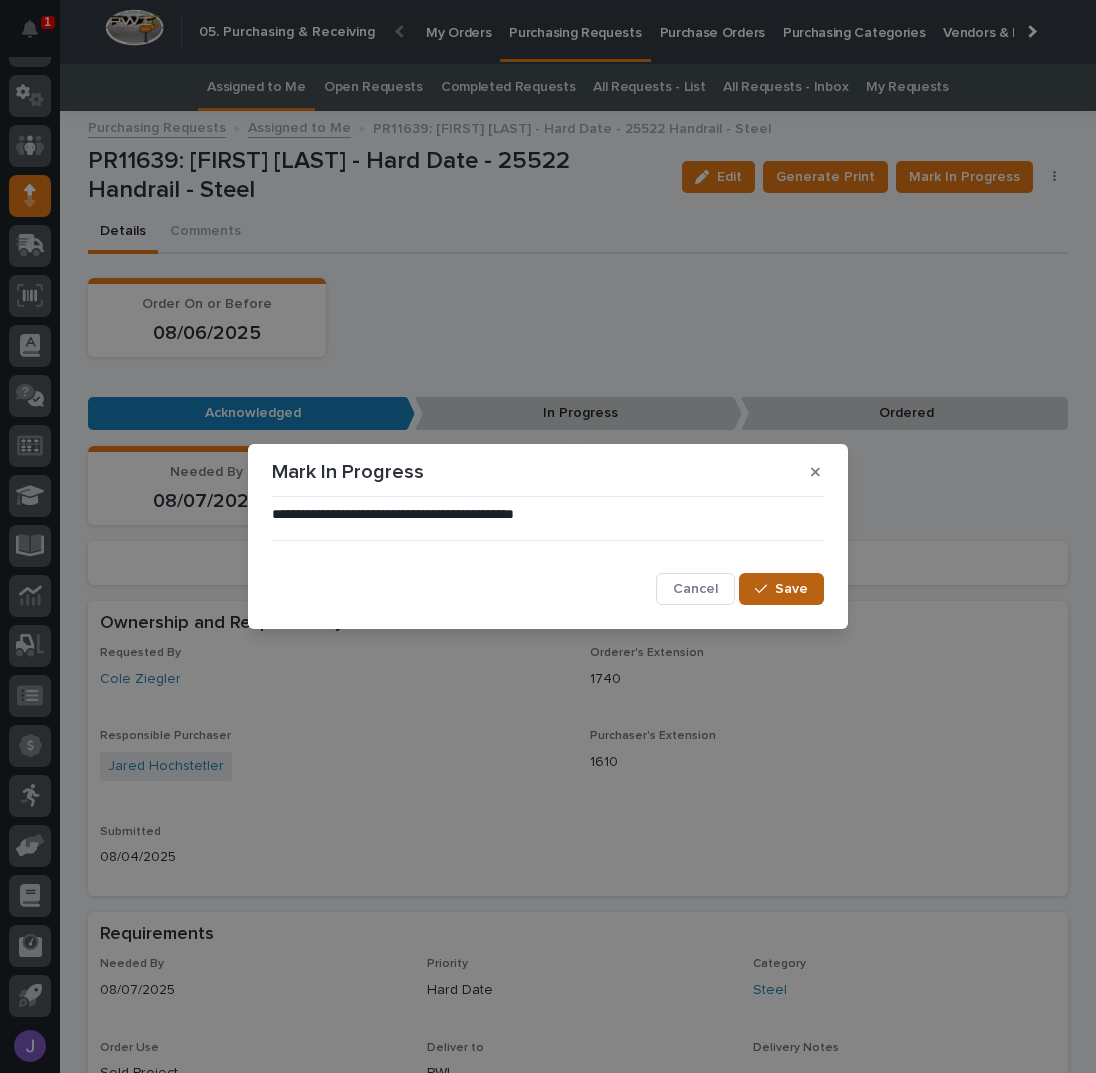 click at bounding box center [765, 589] 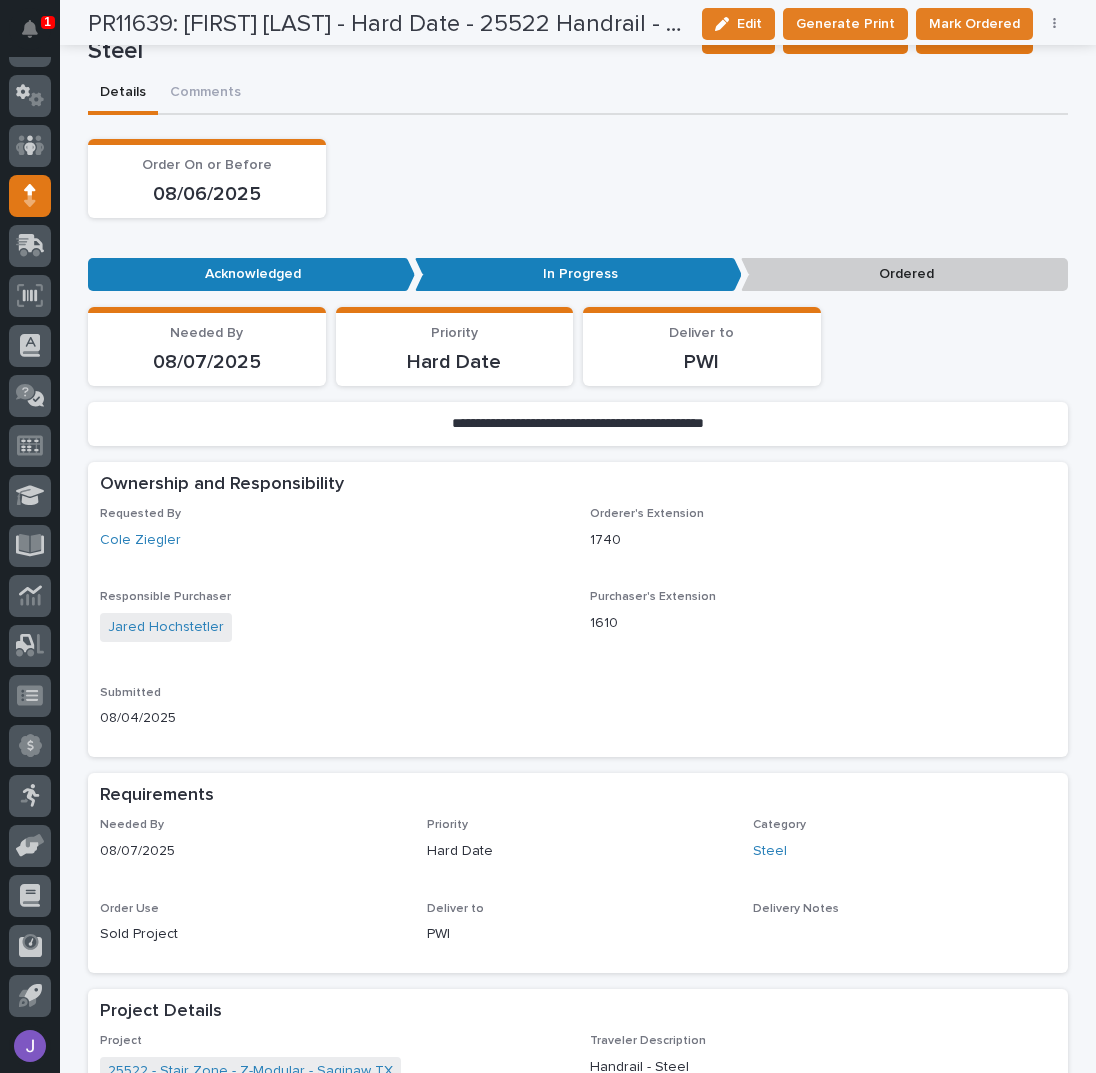scroll, scrollTop: 0, scrollLeft: 0, axis: both 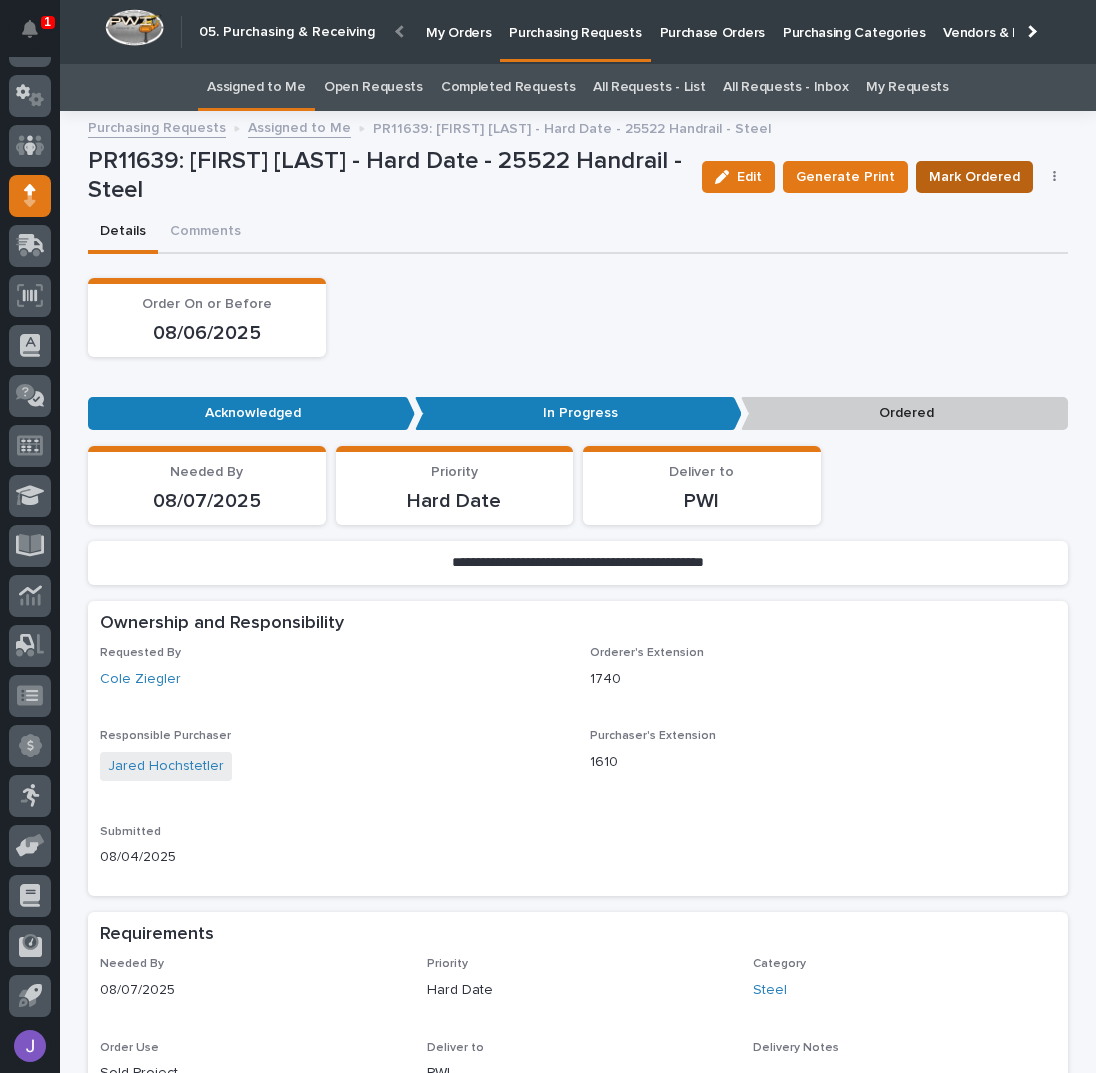 click on "Mark Ordered" at bounding box center (974, 177) 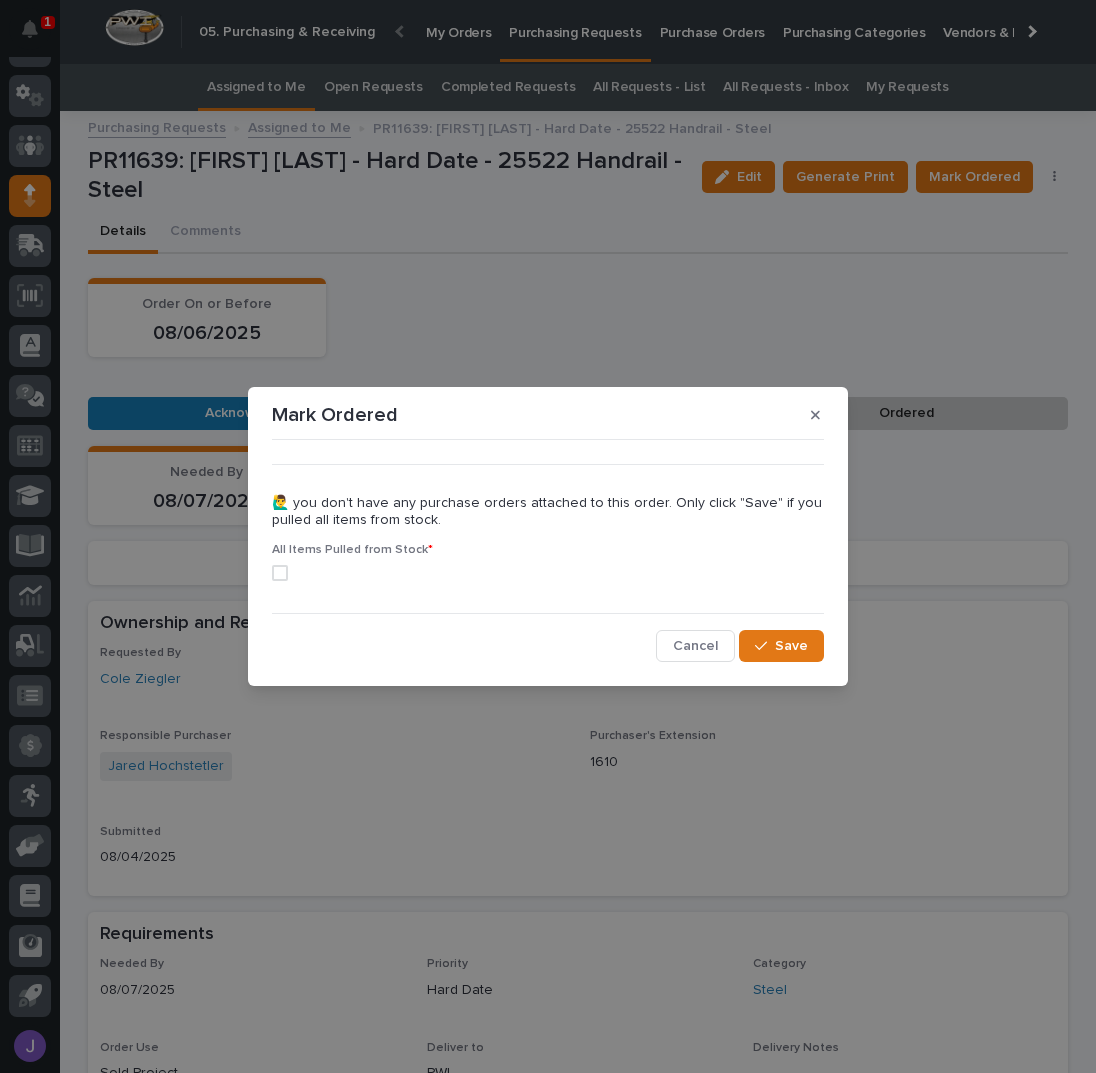 click at bounding box center [280, 573] 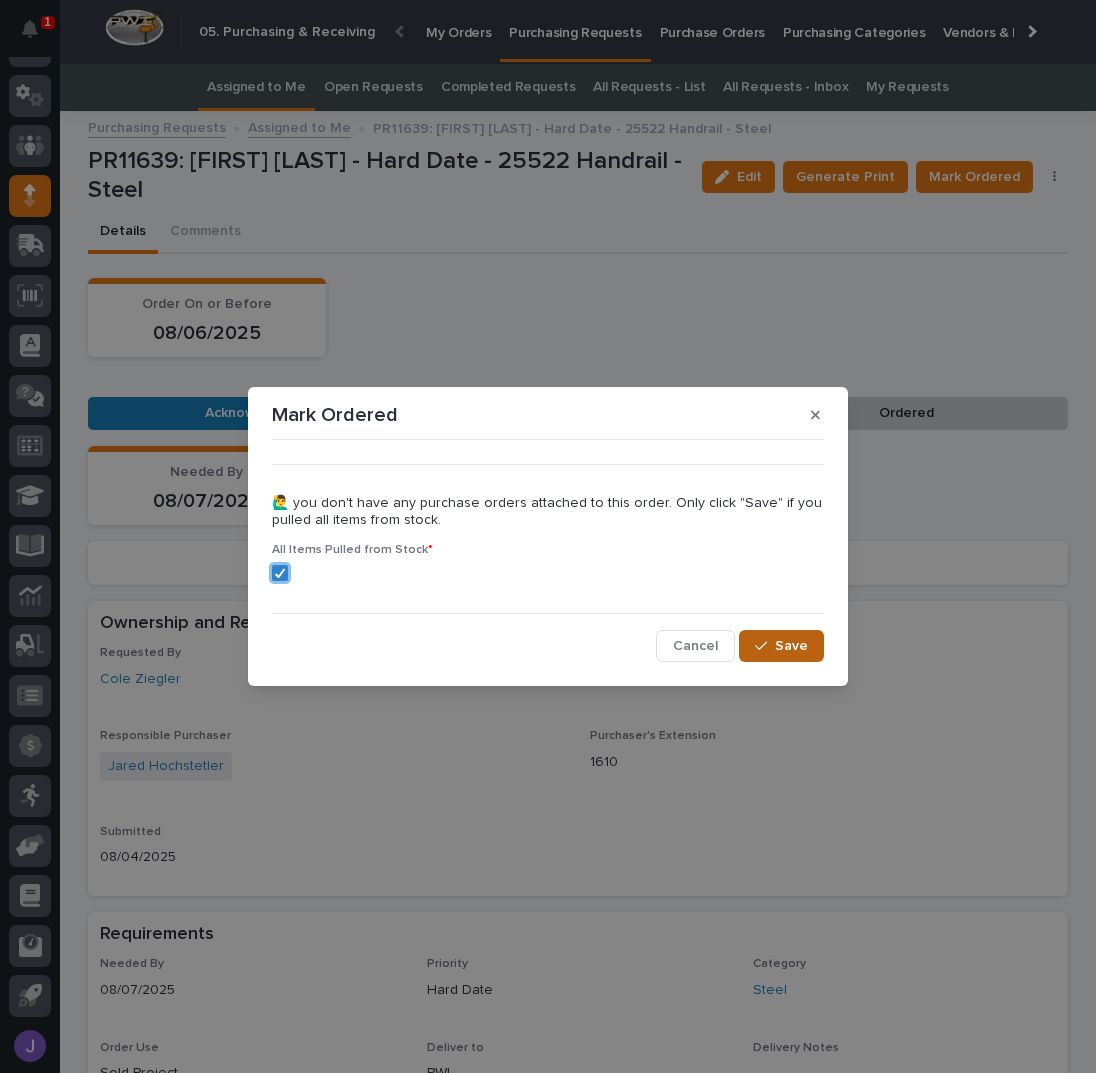 click on "Save" at bounding box center (781, 646) 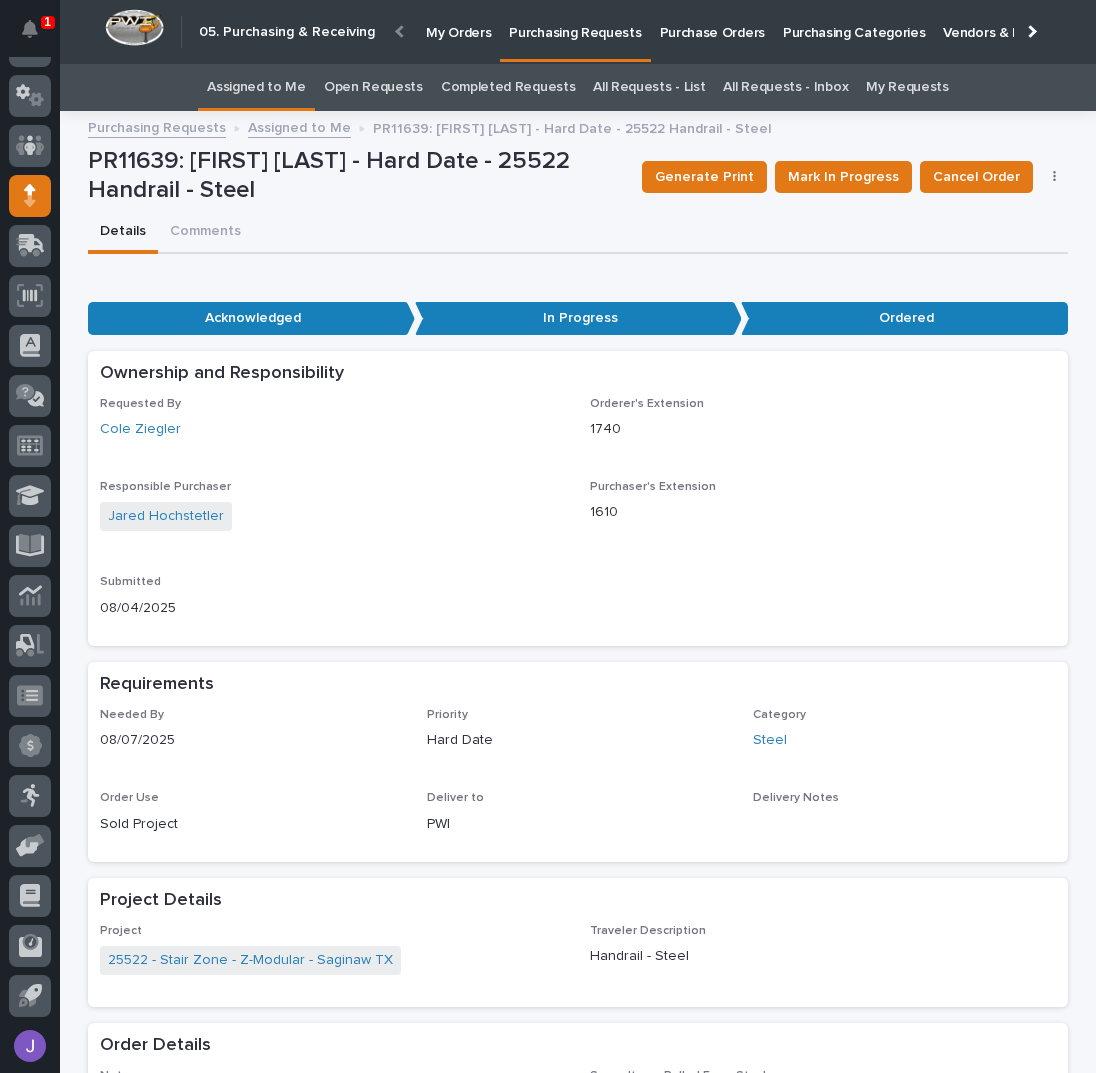 click on "Assigned to Me" at bounding box center [256, 87] 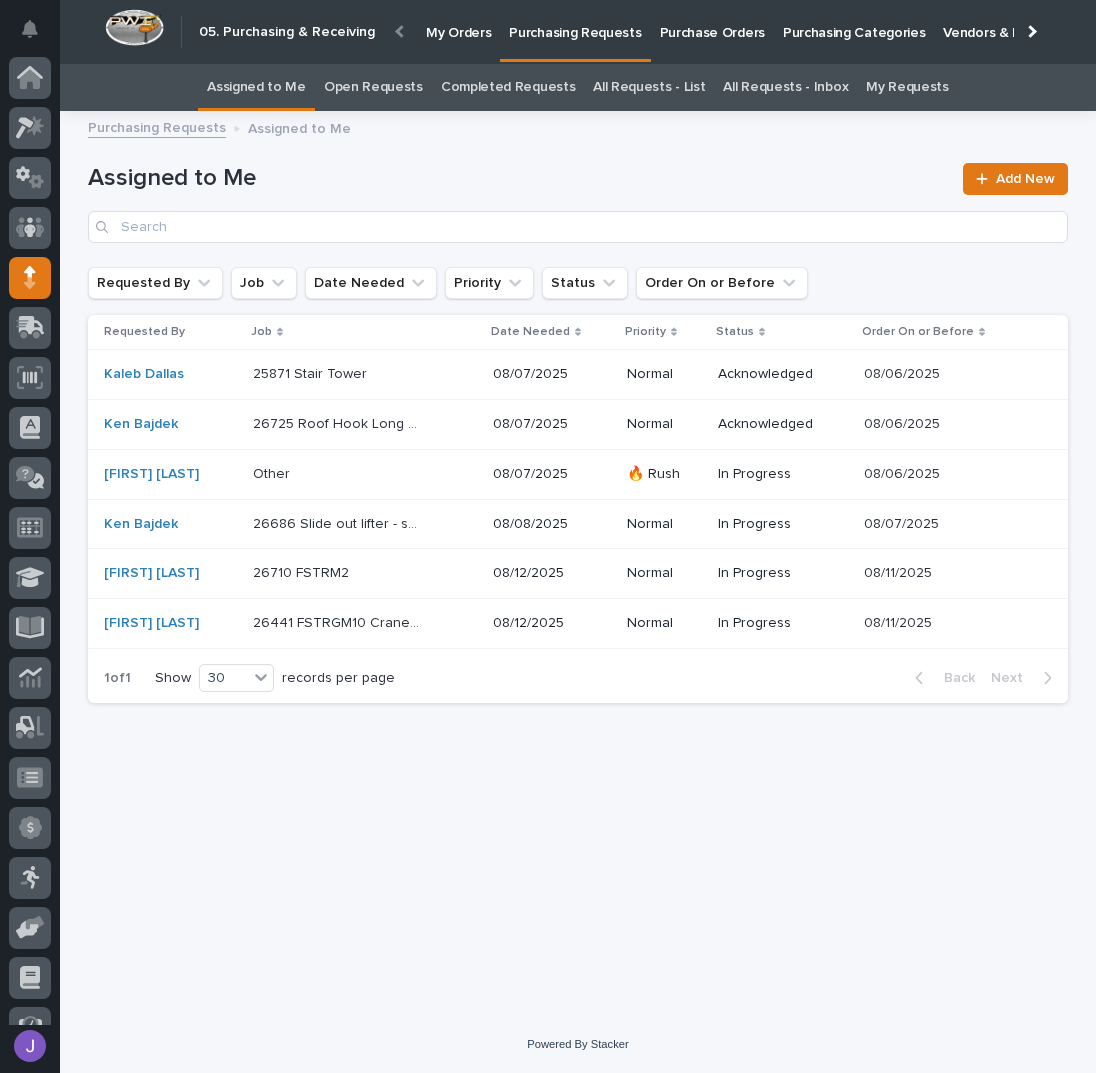 scroll, scrollTop: 82, scrollLeft: 0, axis: vertical 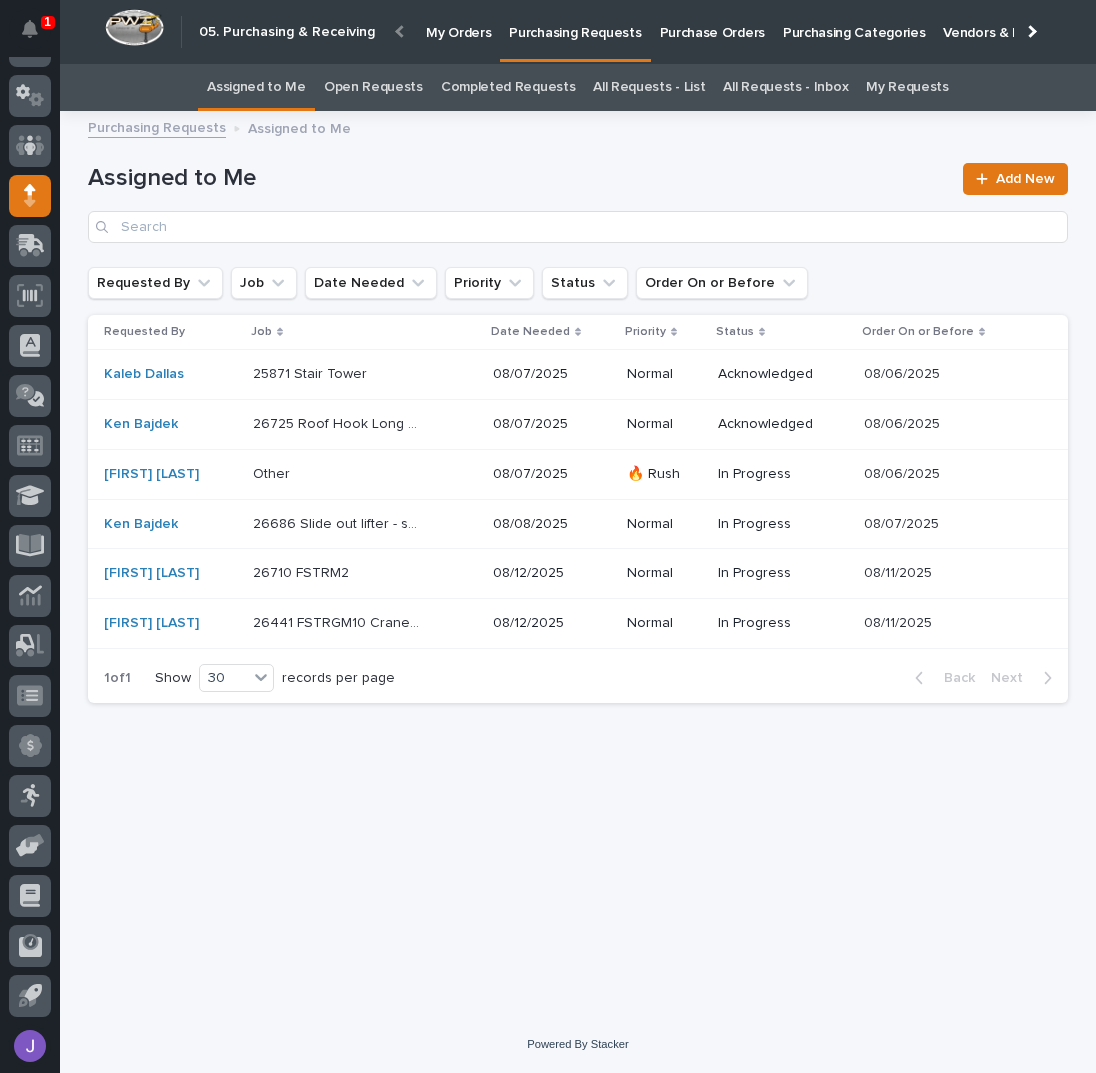 click on "25871 Stair Tower  25871 Stair Tower" at bounding box center [365, 374] 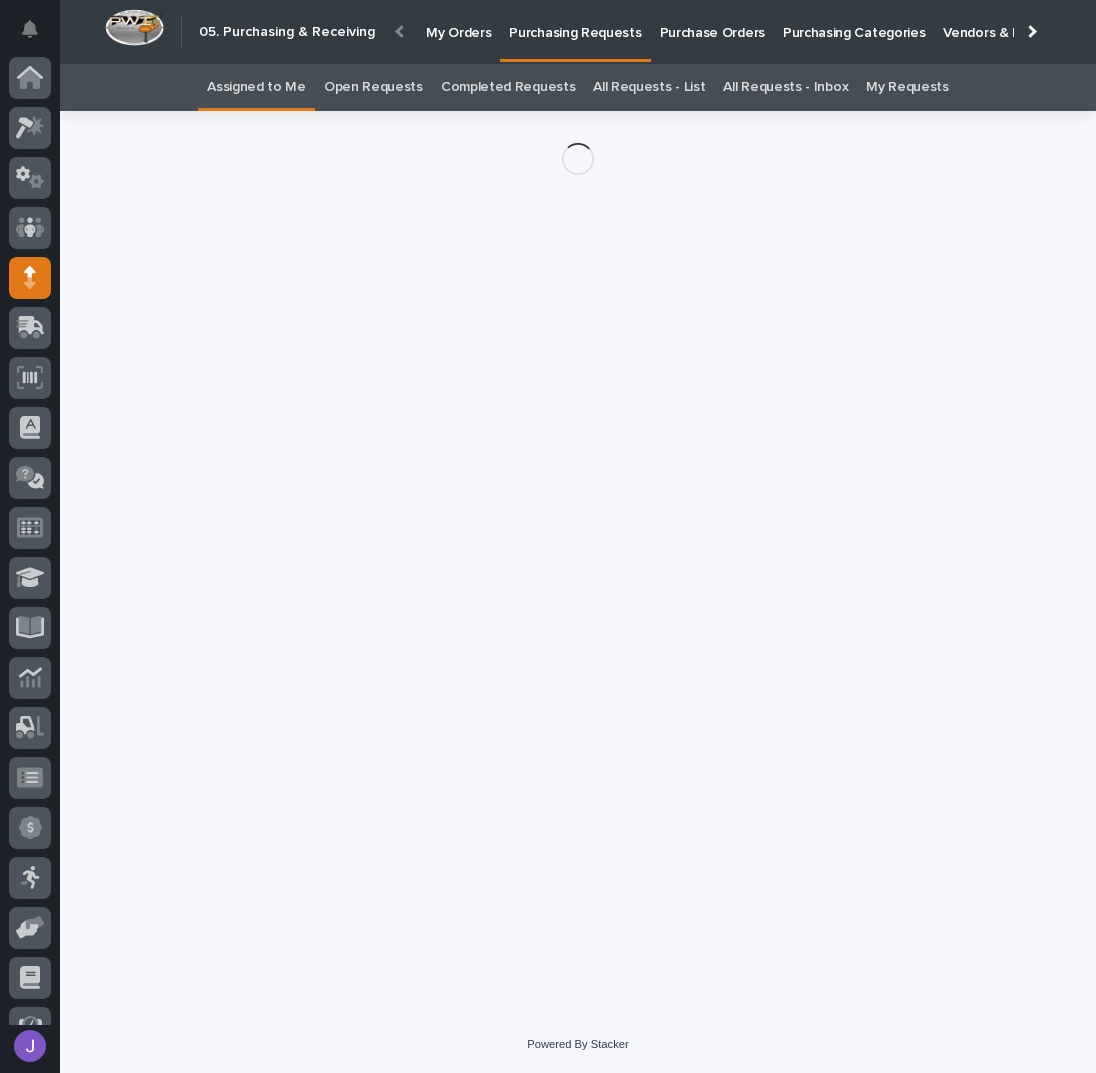 scroll, scrollTop: 82, scrollLeft: 0, axis: vertical 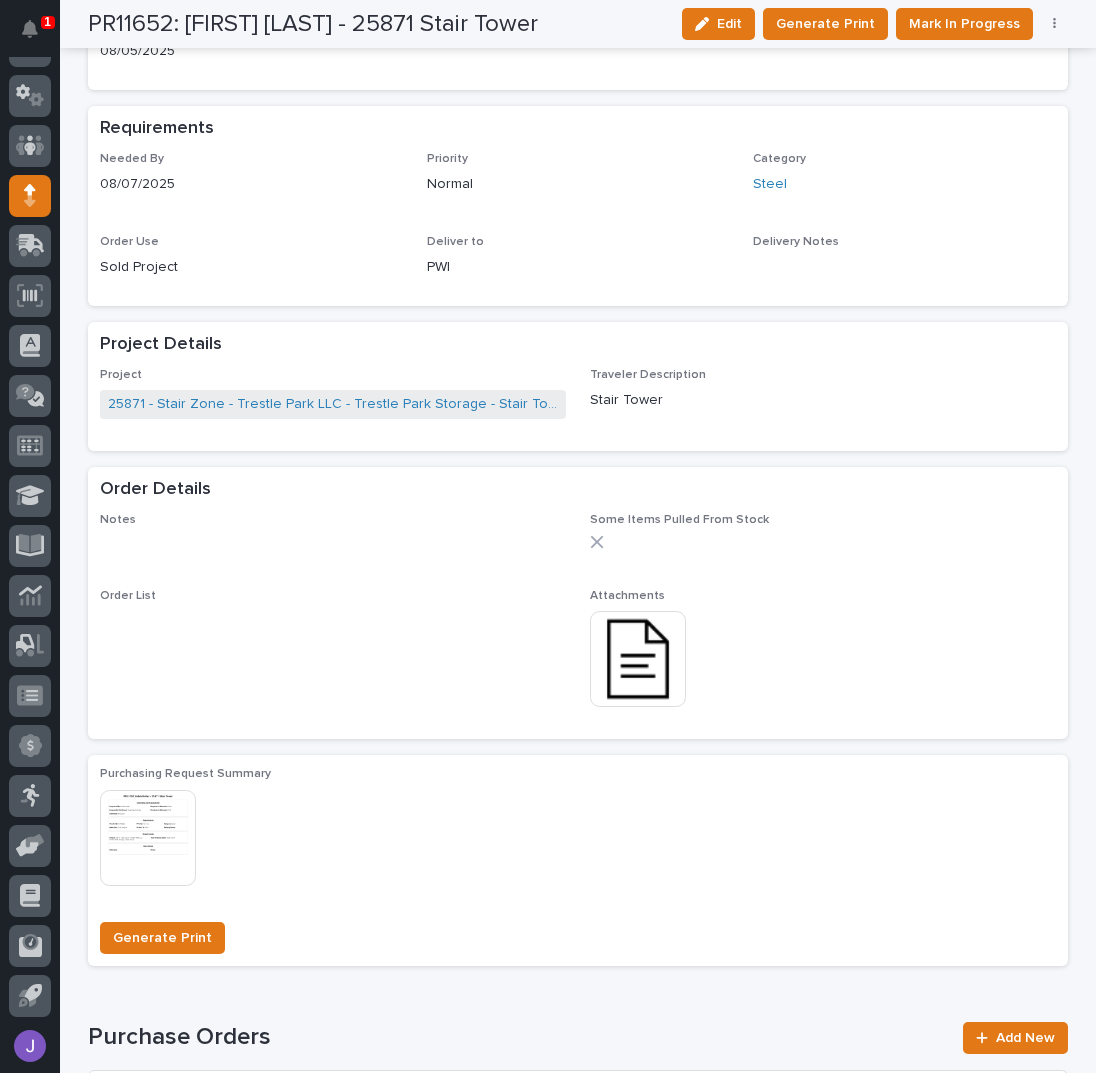 click at bounding box center [638, 659] 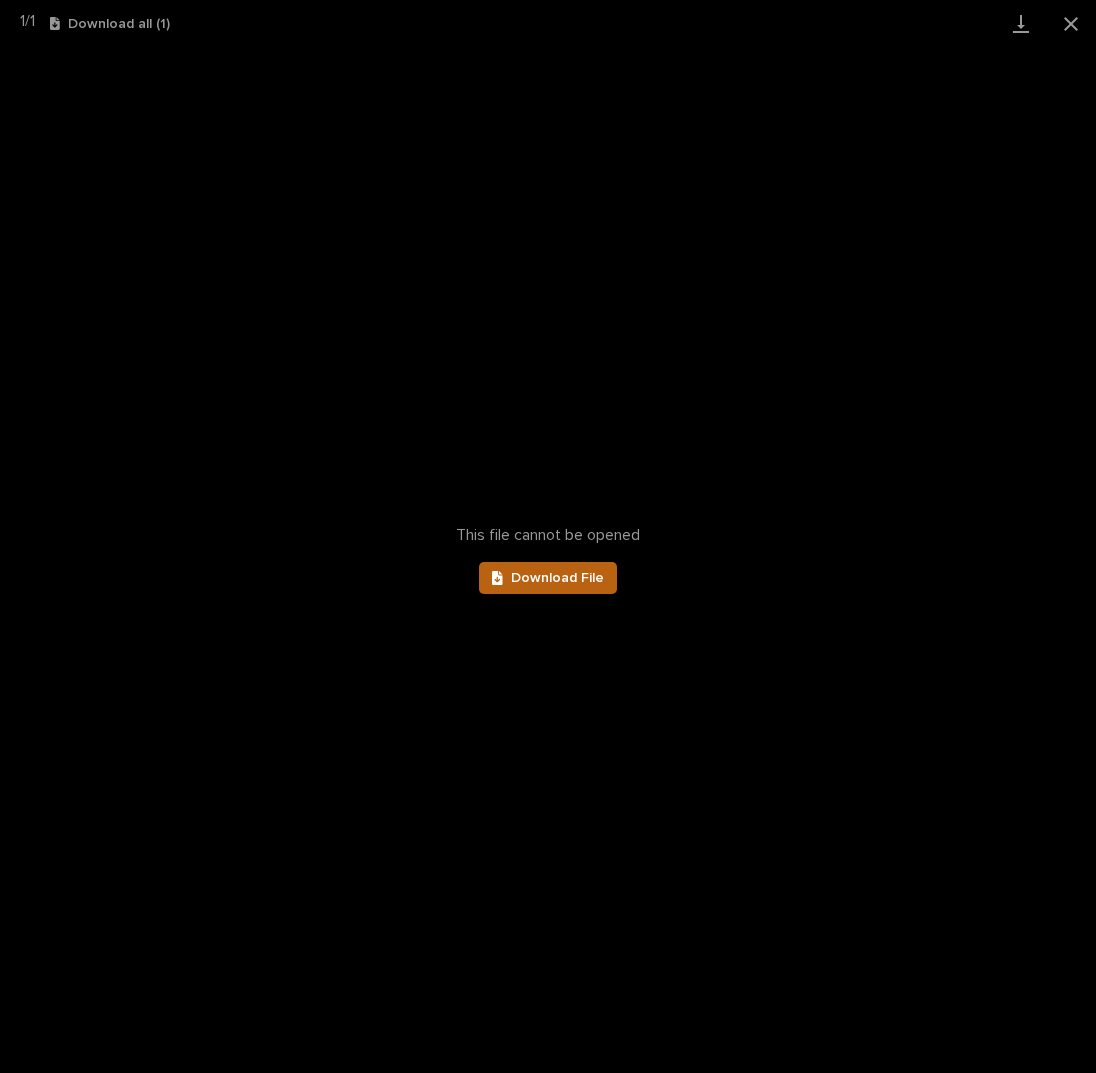 click on "Download File" at bounding box center (557, 578) 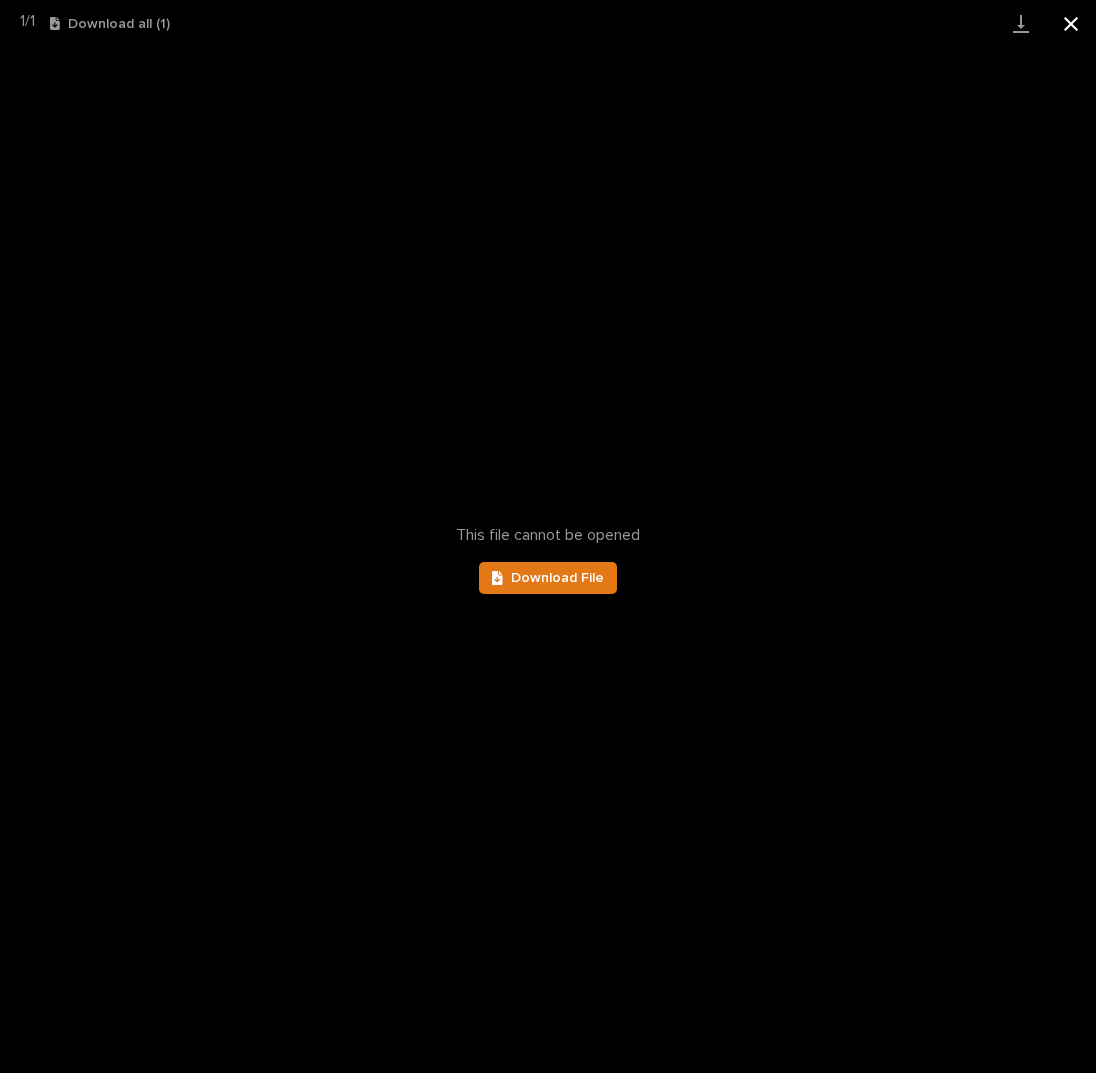 click at bounding box center [1071, 23] 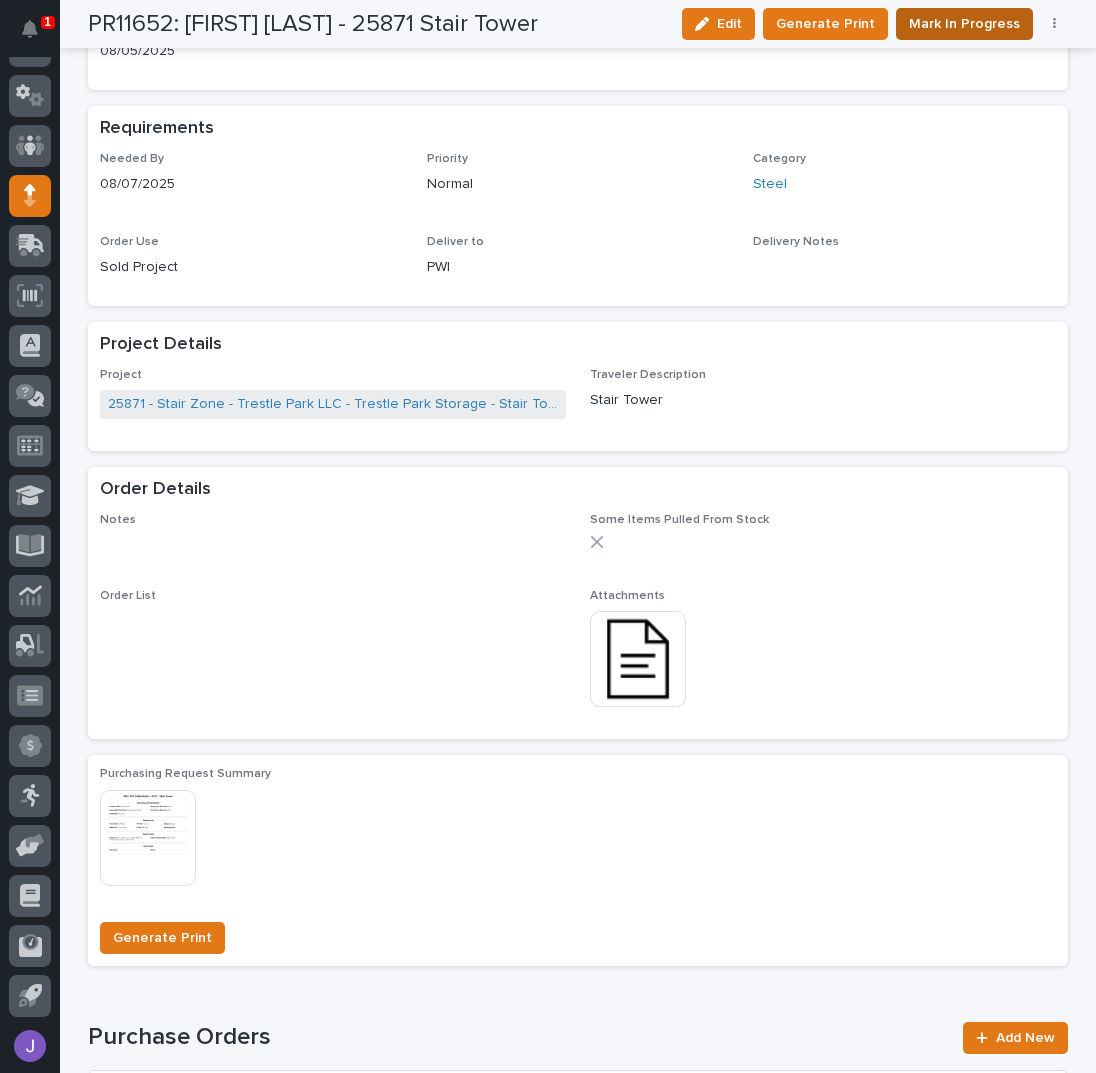click on "Mark In Progress" at bounding box center [964, 24] 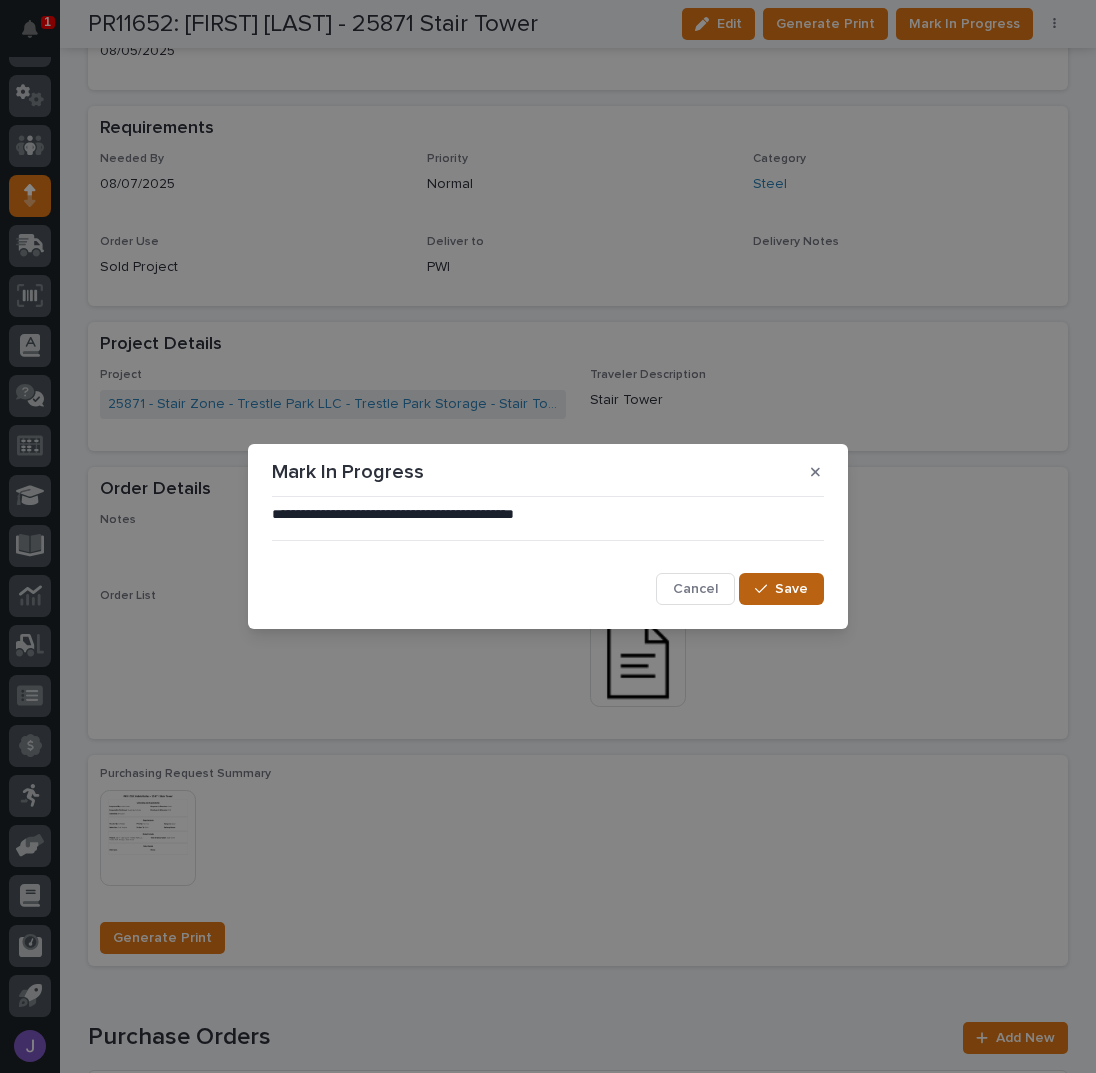 click on "Save" at bounding box center (781, 589) 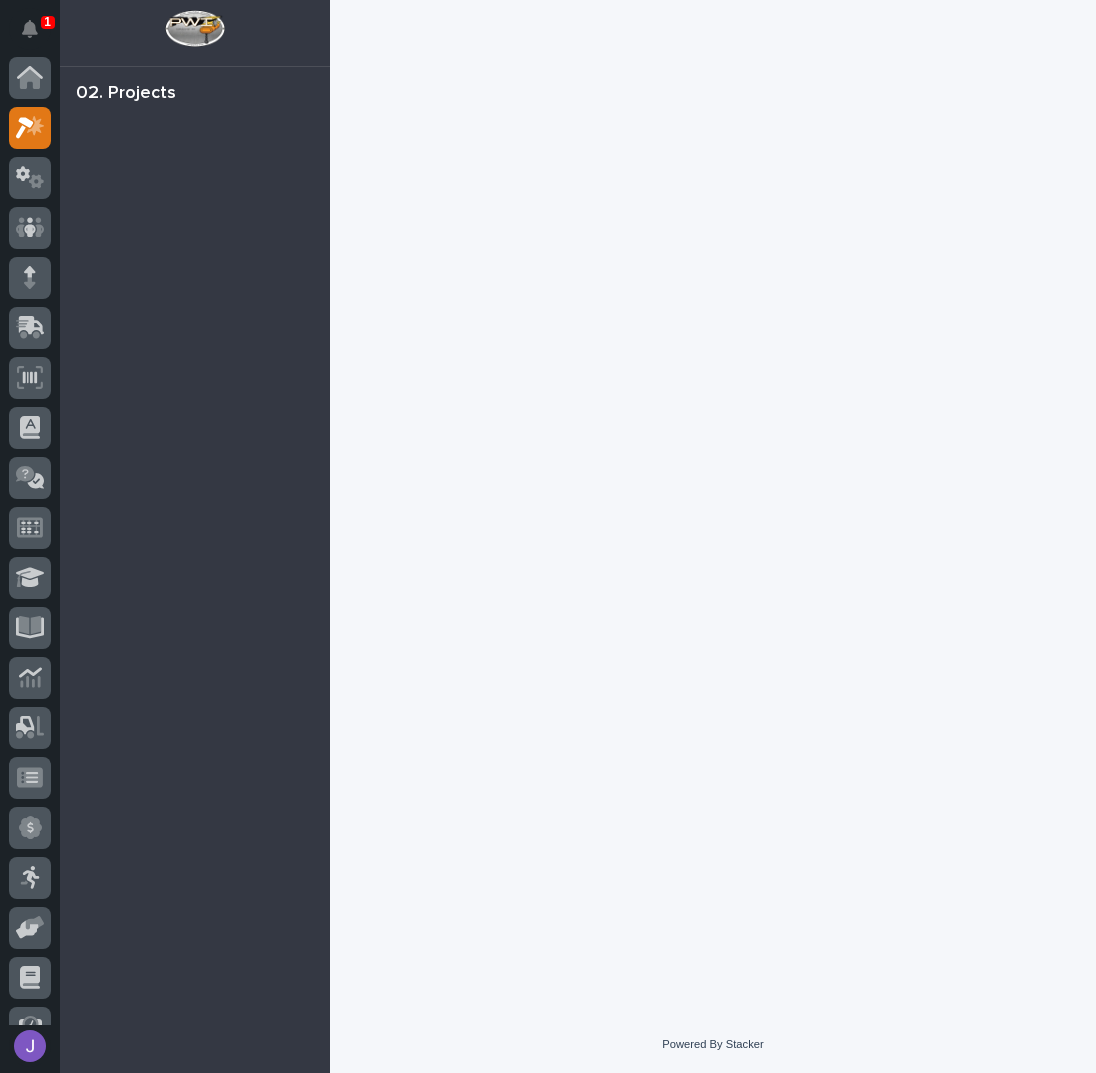 scroll, scrollTop: 0, scrollLeft: 0, axis: both 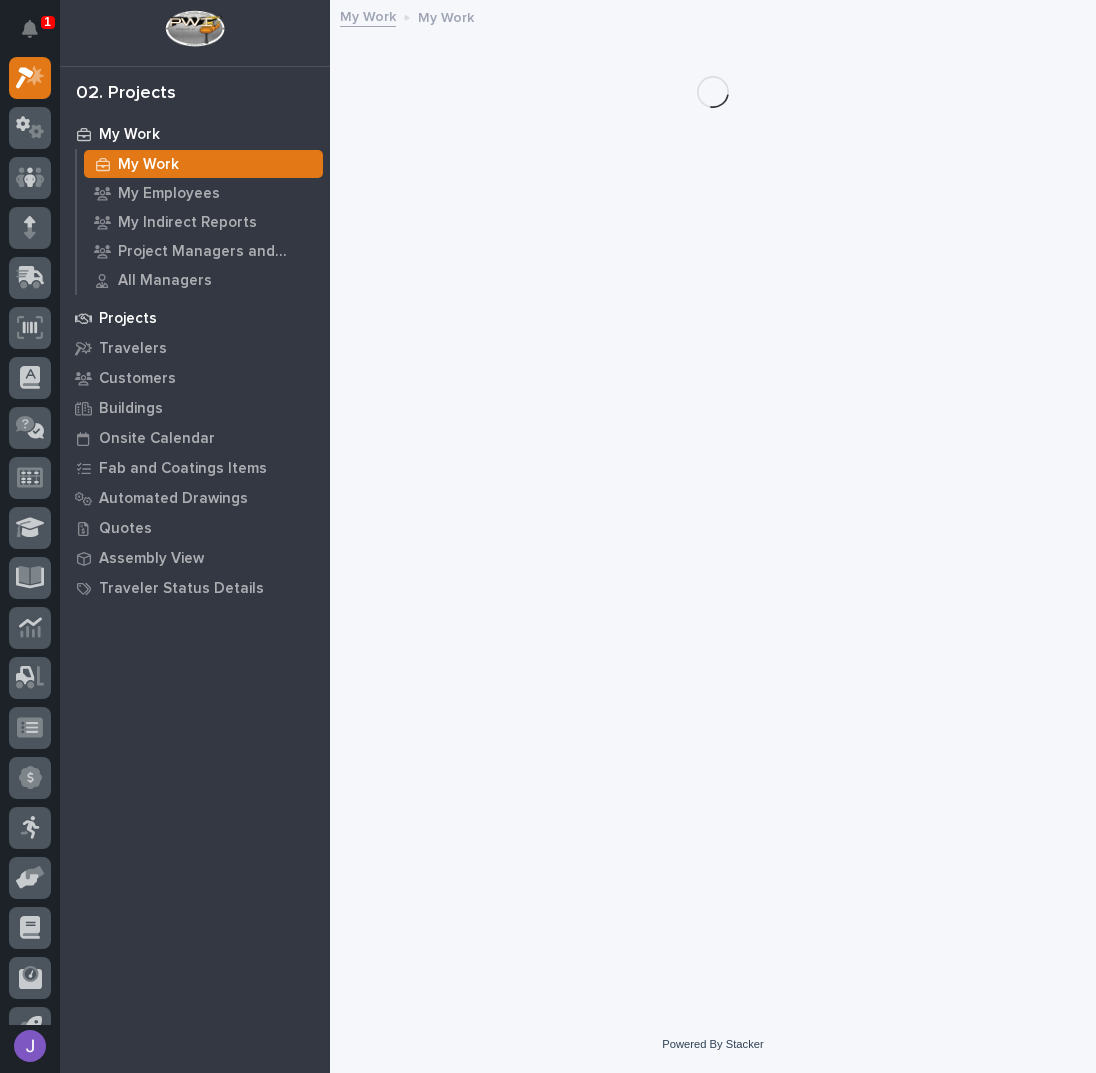 click on "Projects" at bounding box center (195, 318) 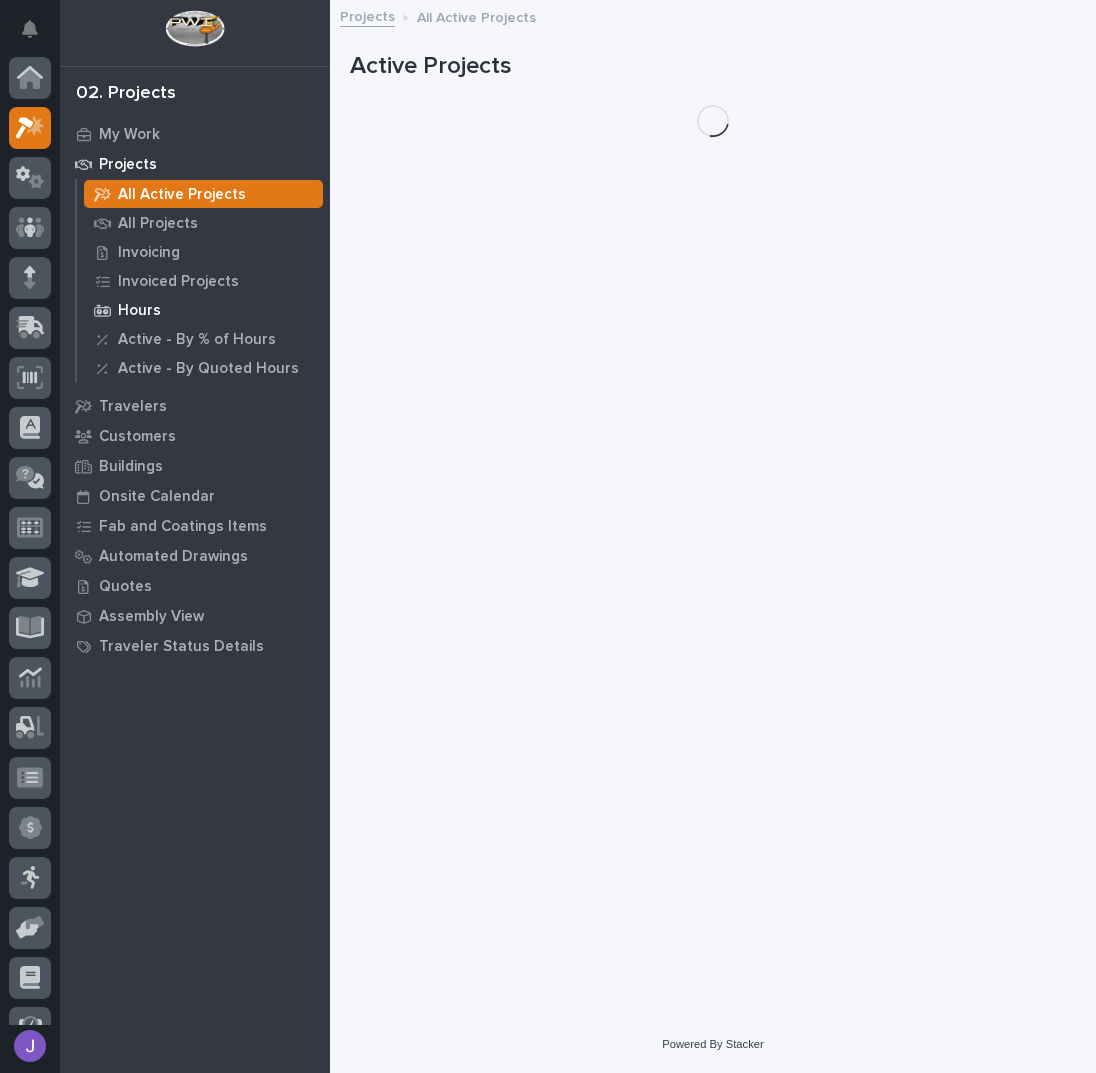 scroll, scrollTop: 50, scrollLeft: 0, axis: vertical 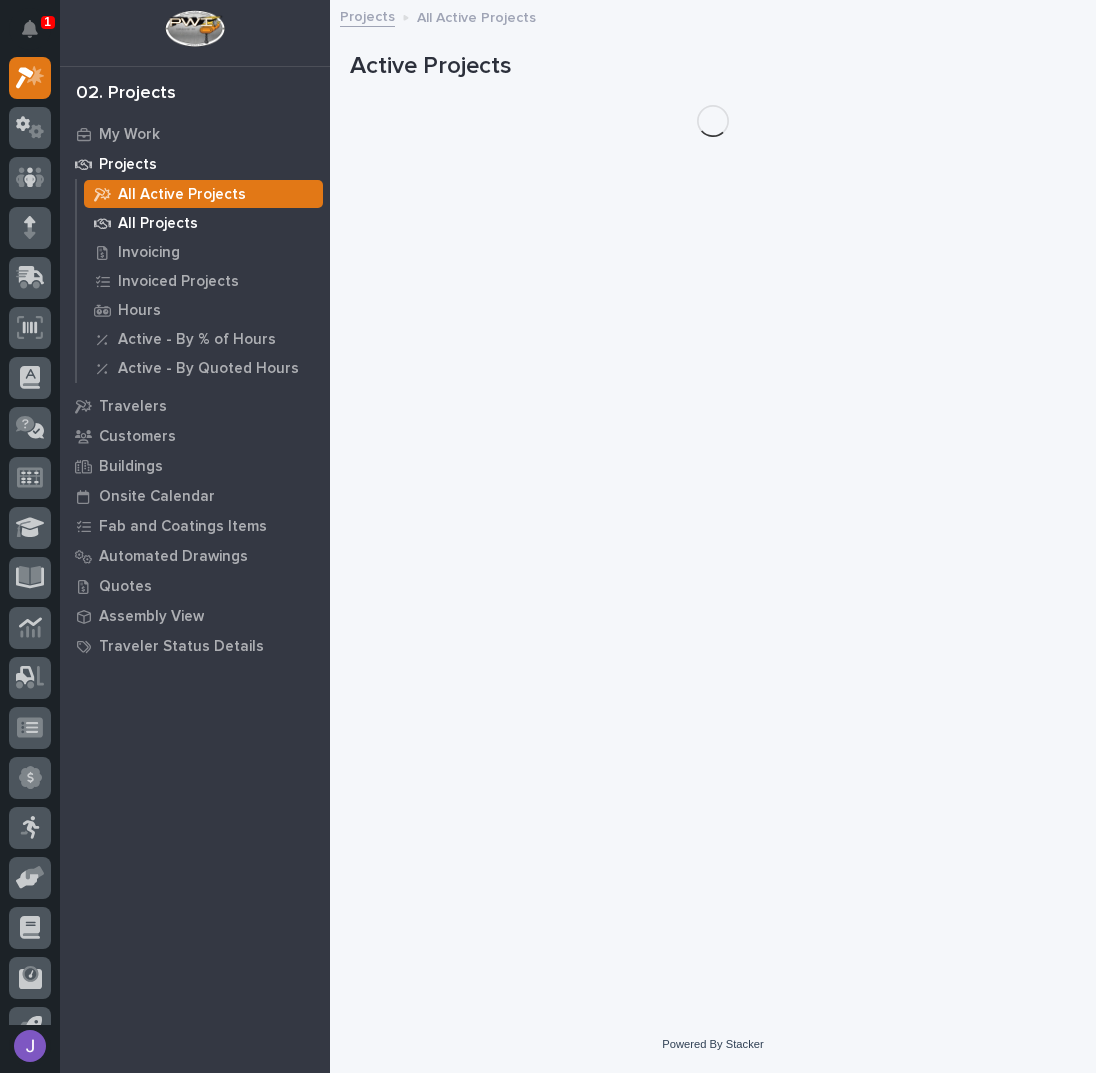 click on "All Projects" at bounding box center (203, 223) 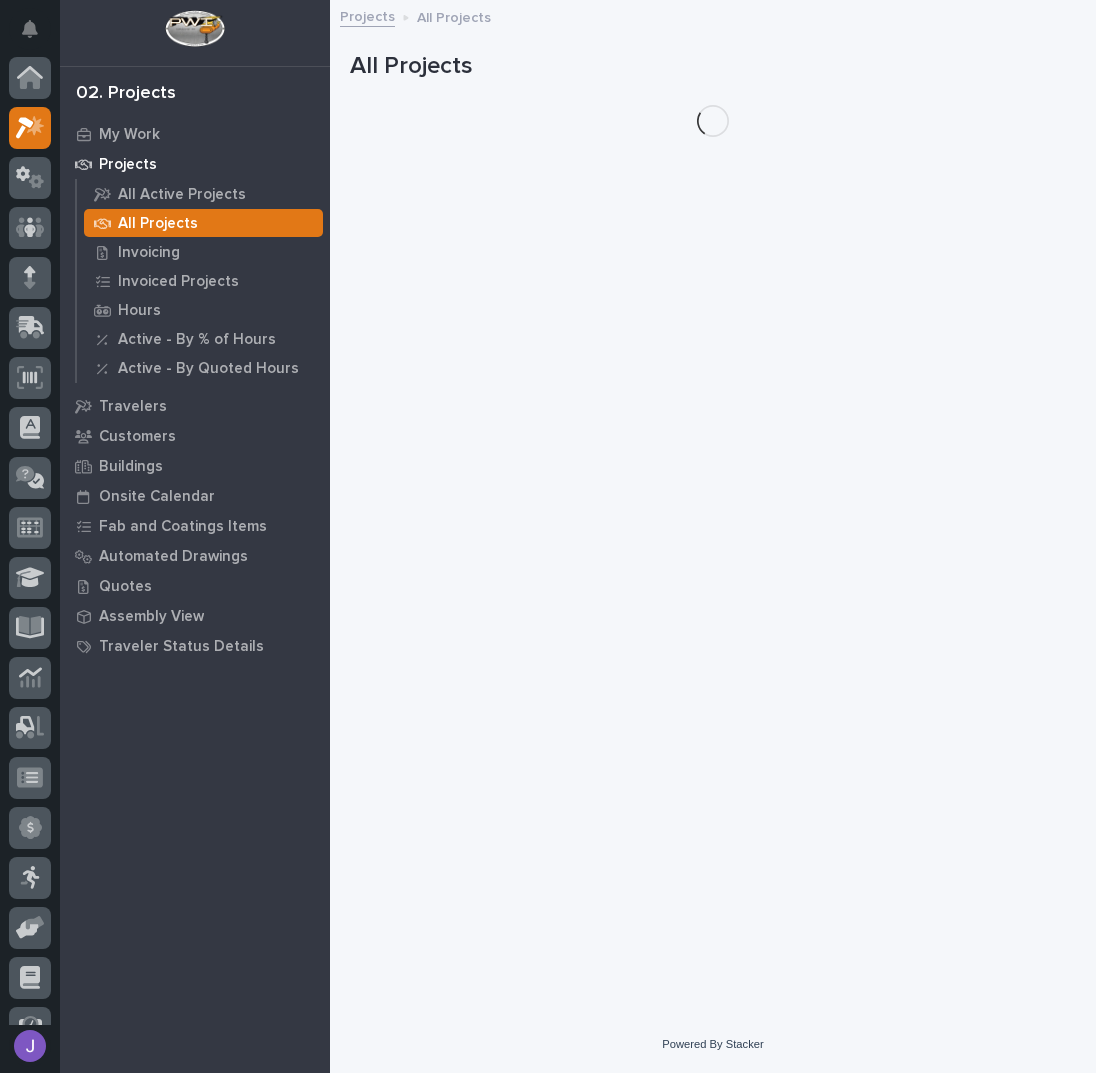 scroll, scrollTop: 50, scrollLeft: 0, axis: vertical 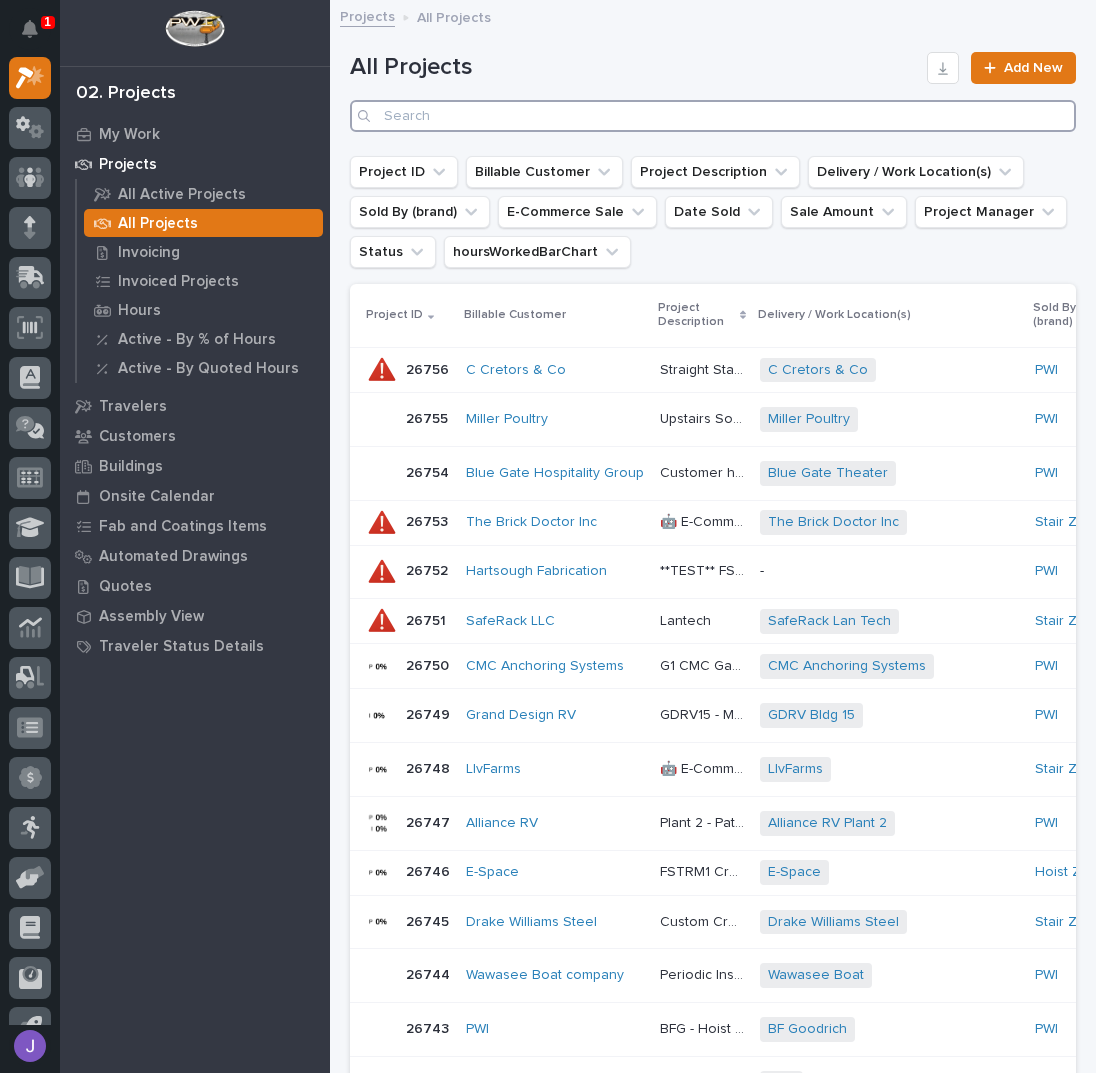 click at bounding box center (713, 116) 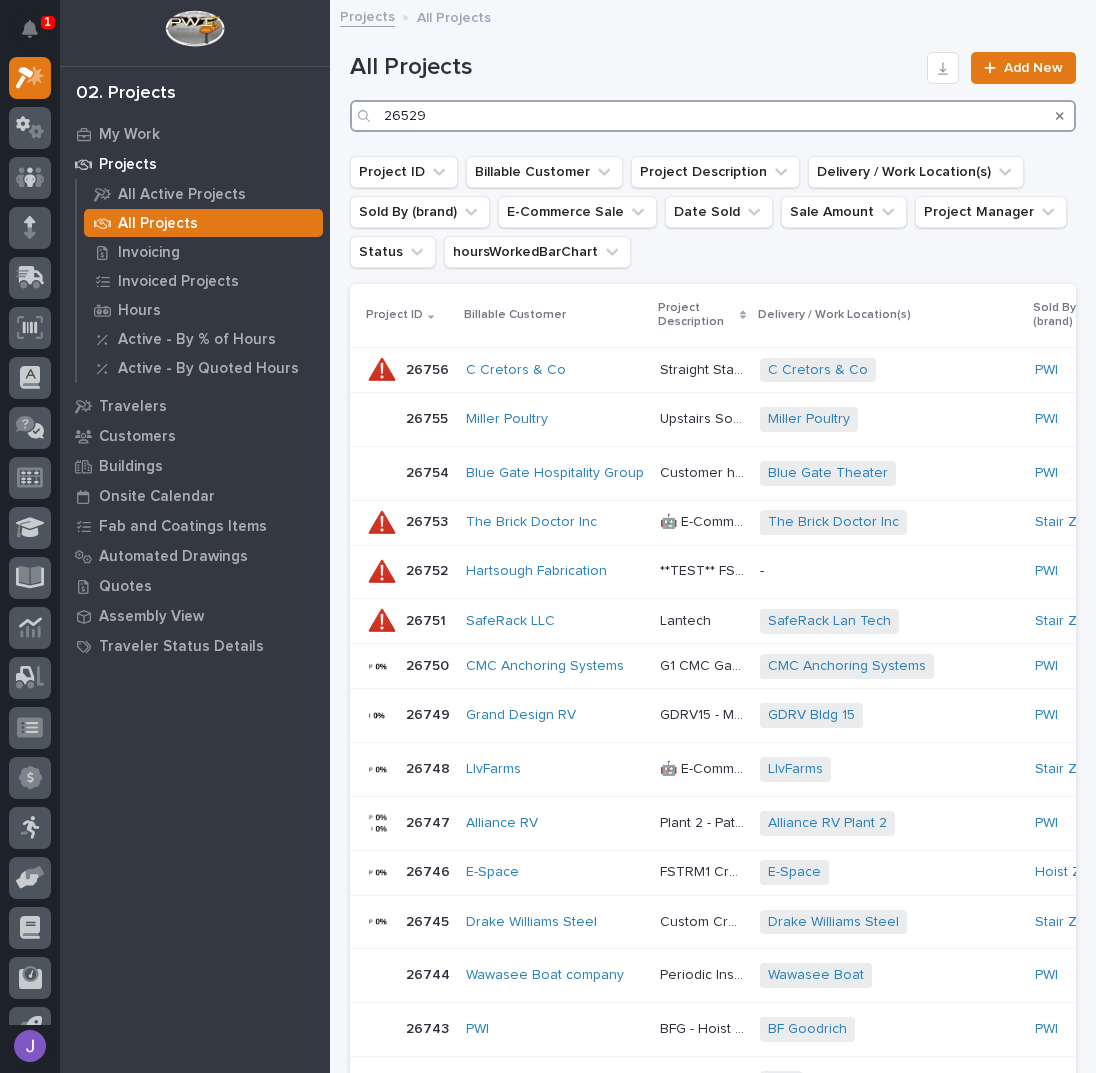 type on "26529" 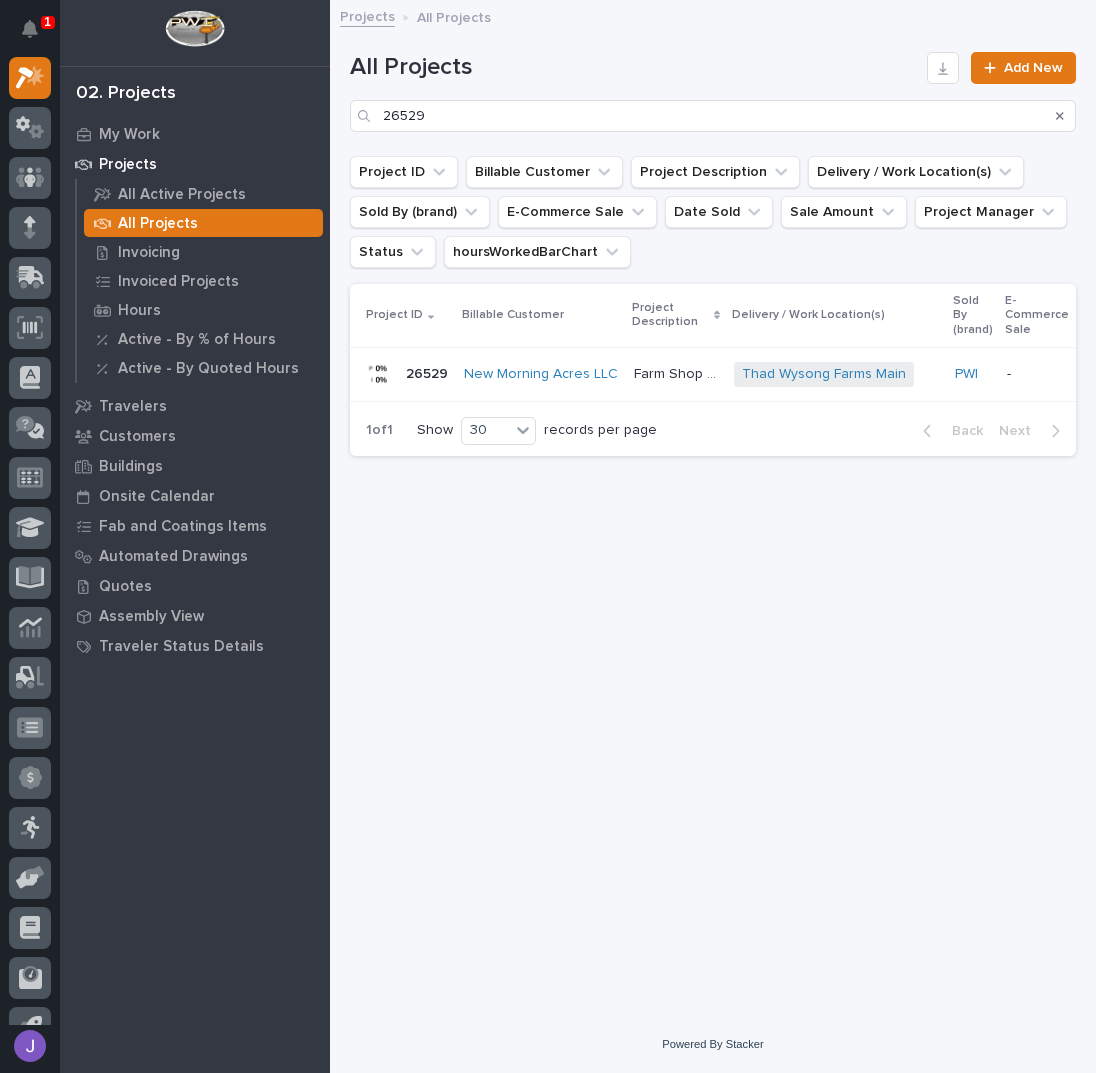 click on "Farm Shop Jib Crane" at bounding box center [678, 372] 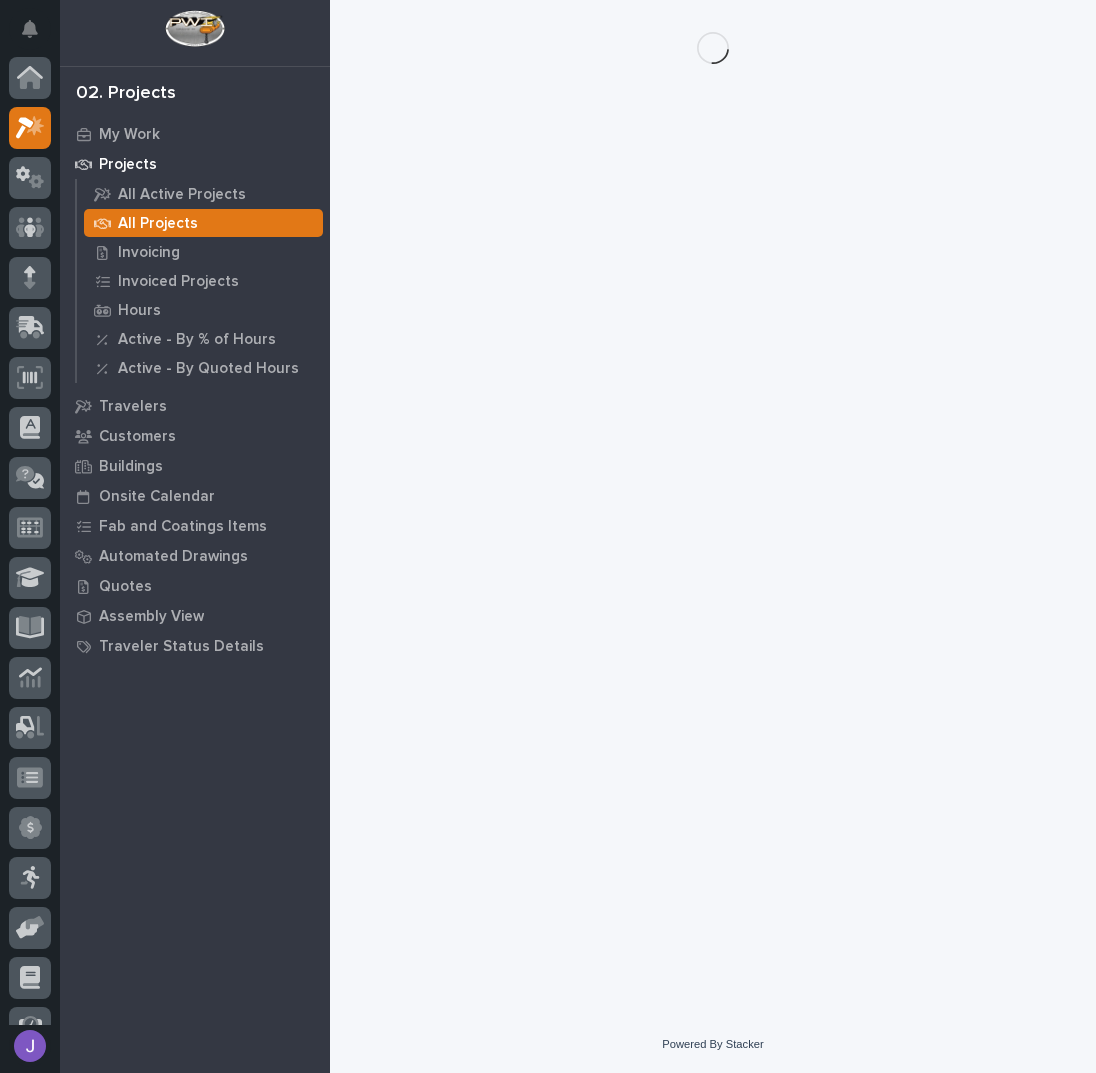 scroll, scrollTop: 50, scrollLeft: 0, axis: vertical 